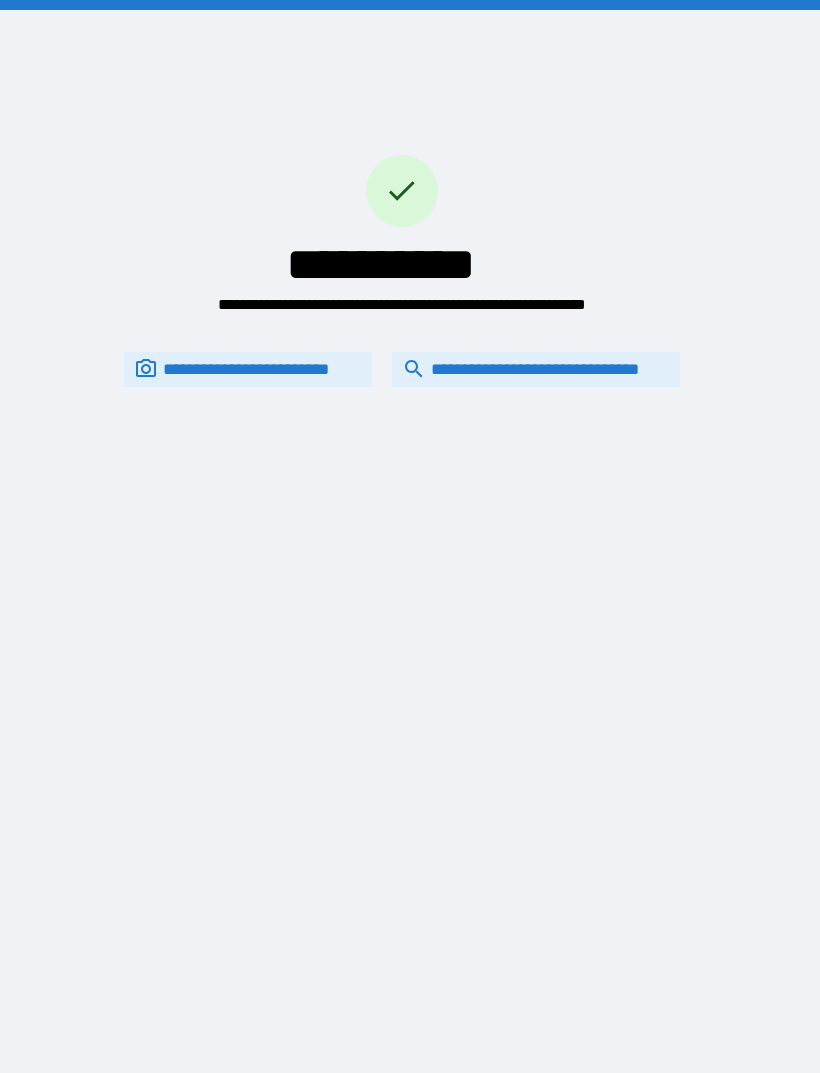 scroll, scrollTop: 0, scrollLeft: 0, axis: both 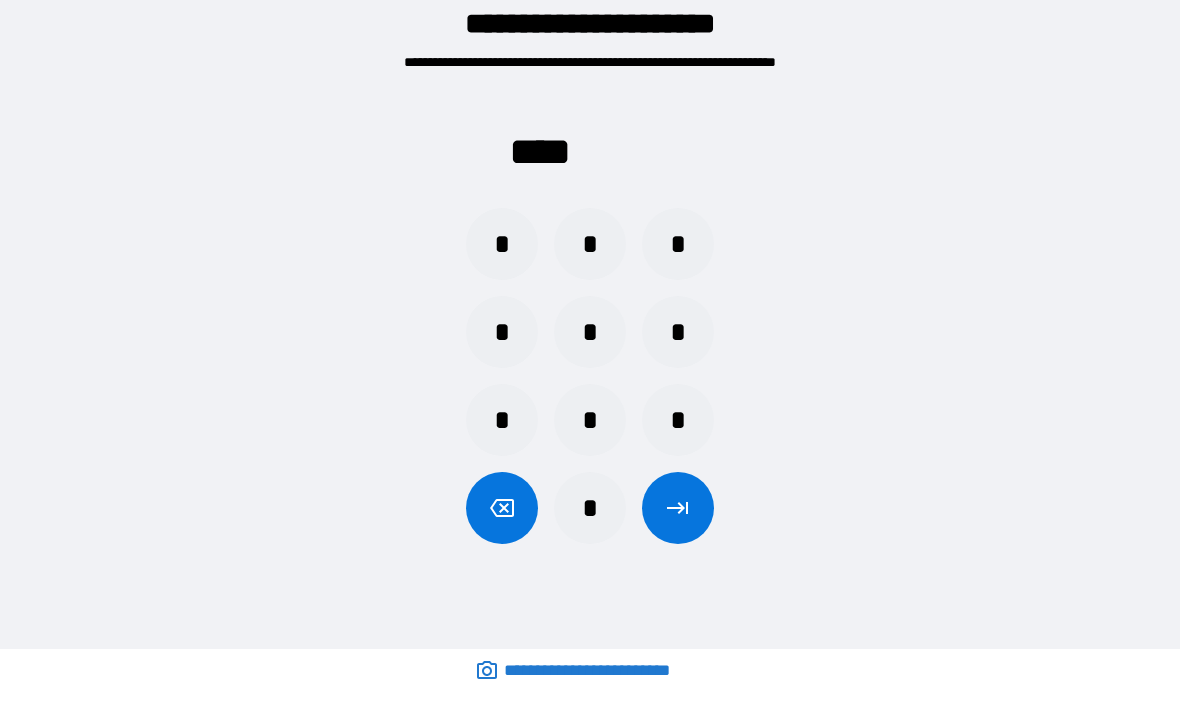click on "*" at bounding box center (678, 332) 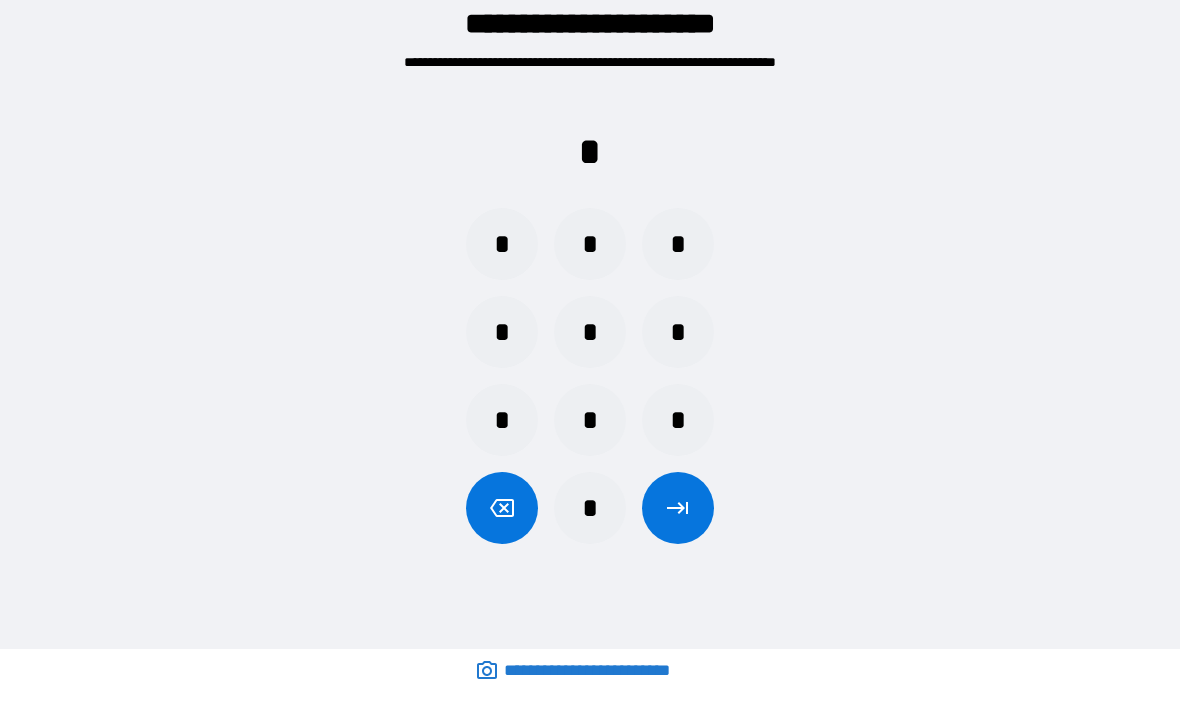 click on "*" at bounding box center [590, 332] 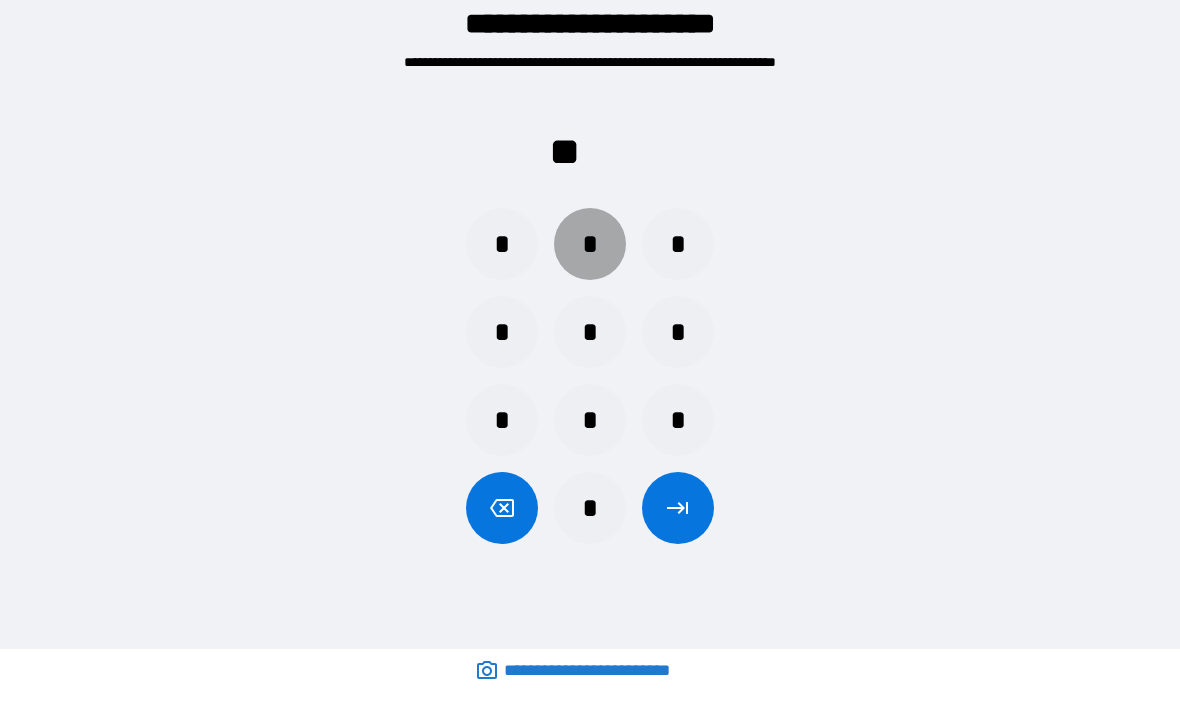 click on "*" at bounding box center (590, 244) 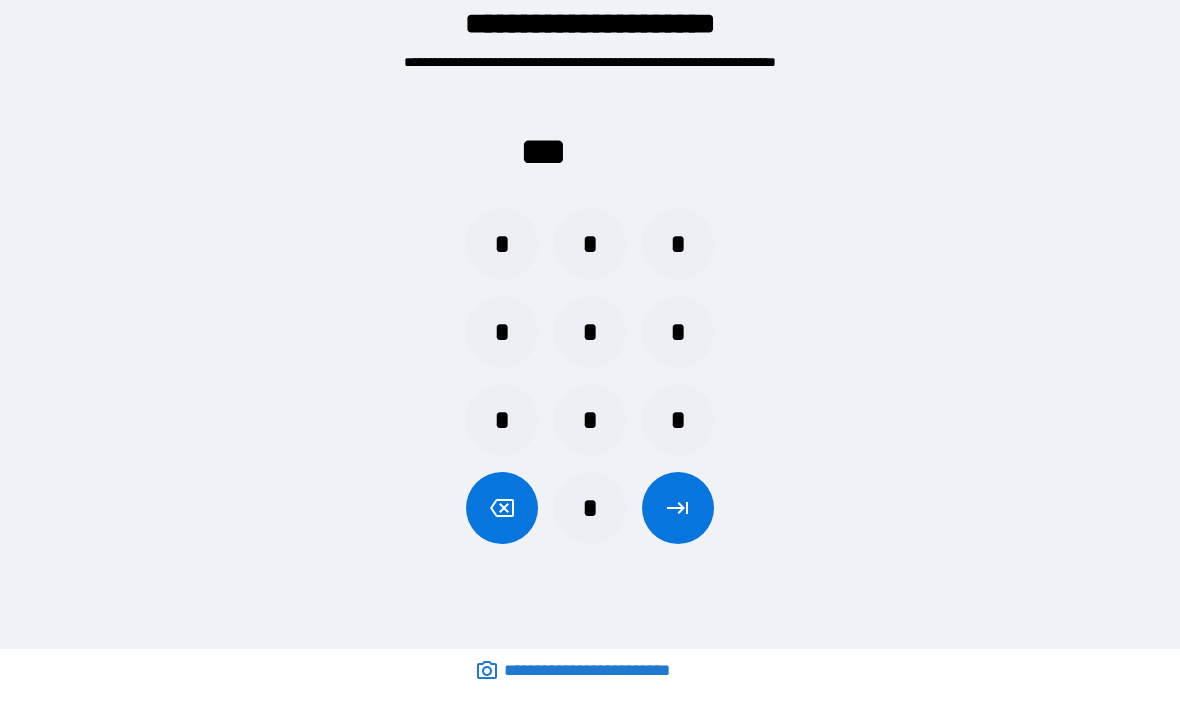 click on "*" at bounding box center (590, 332) 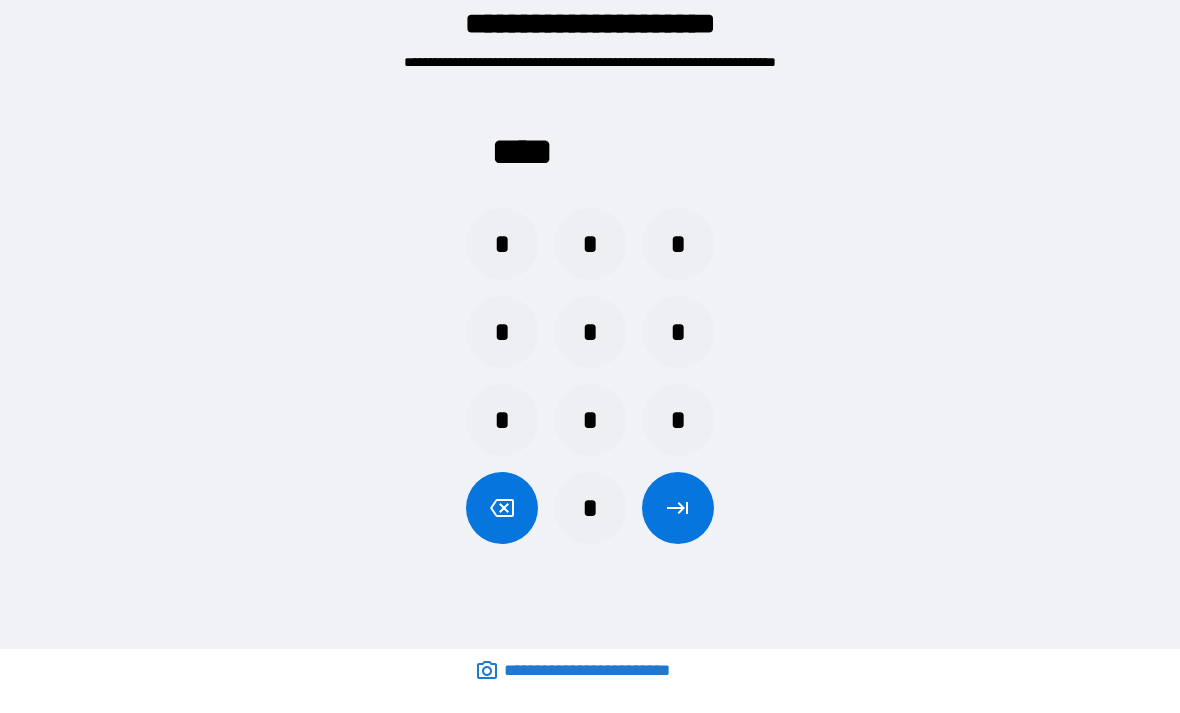 click 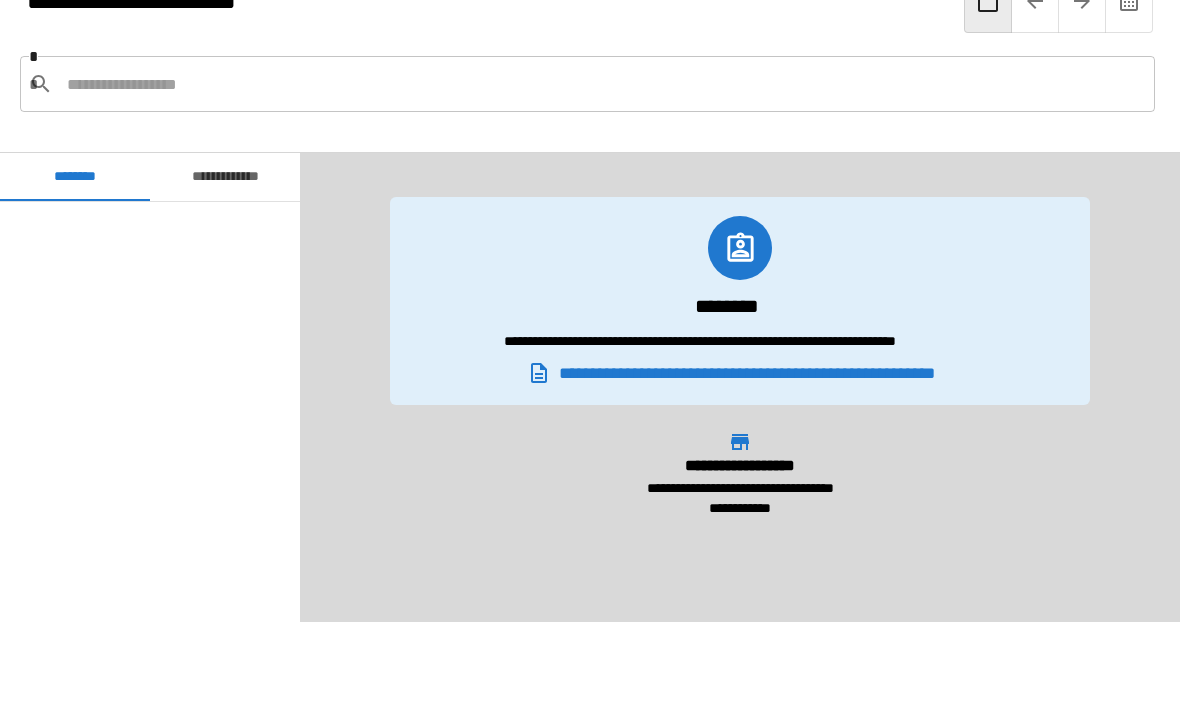 scroll, scrollTop: 625, scrollLeft: 0, axis: vertical 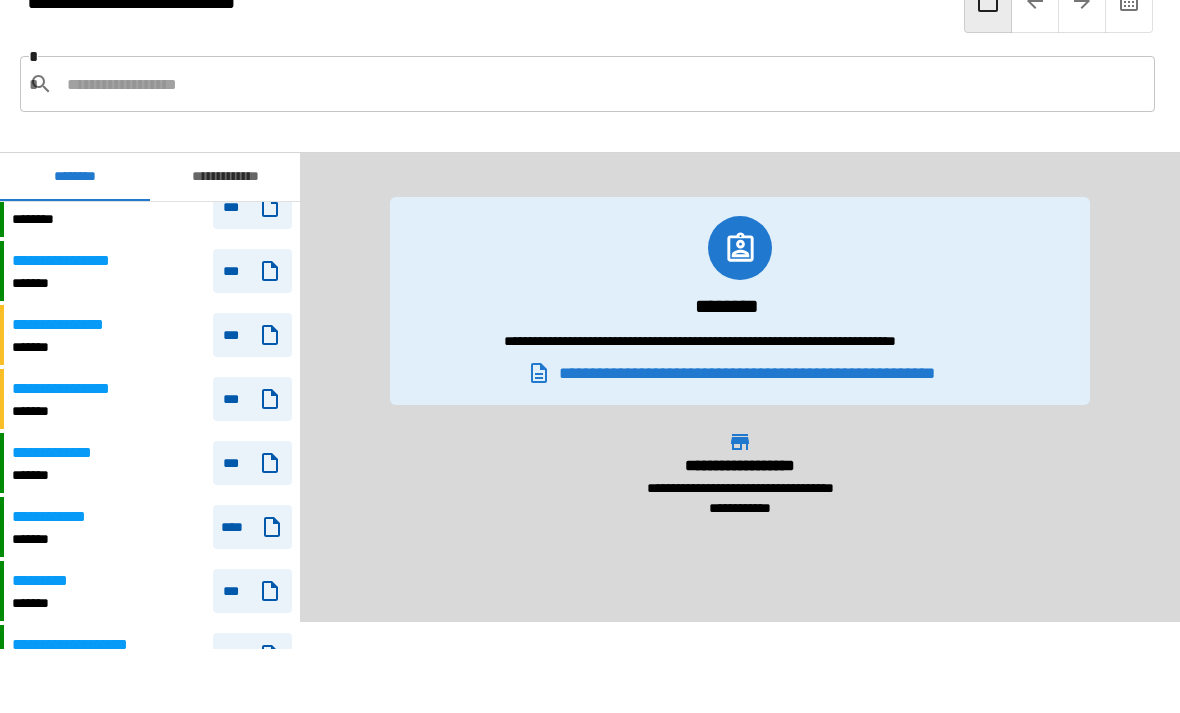 click at bounding box center (603, 84) 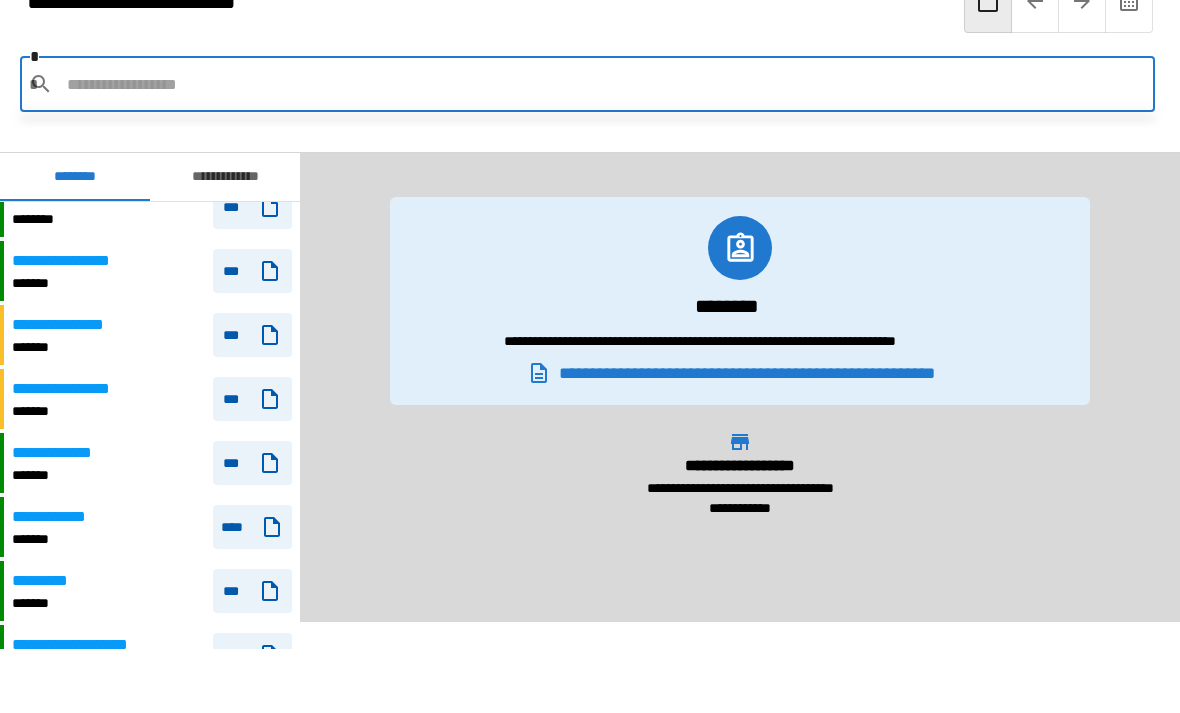 click at bounding box center (603, 84) 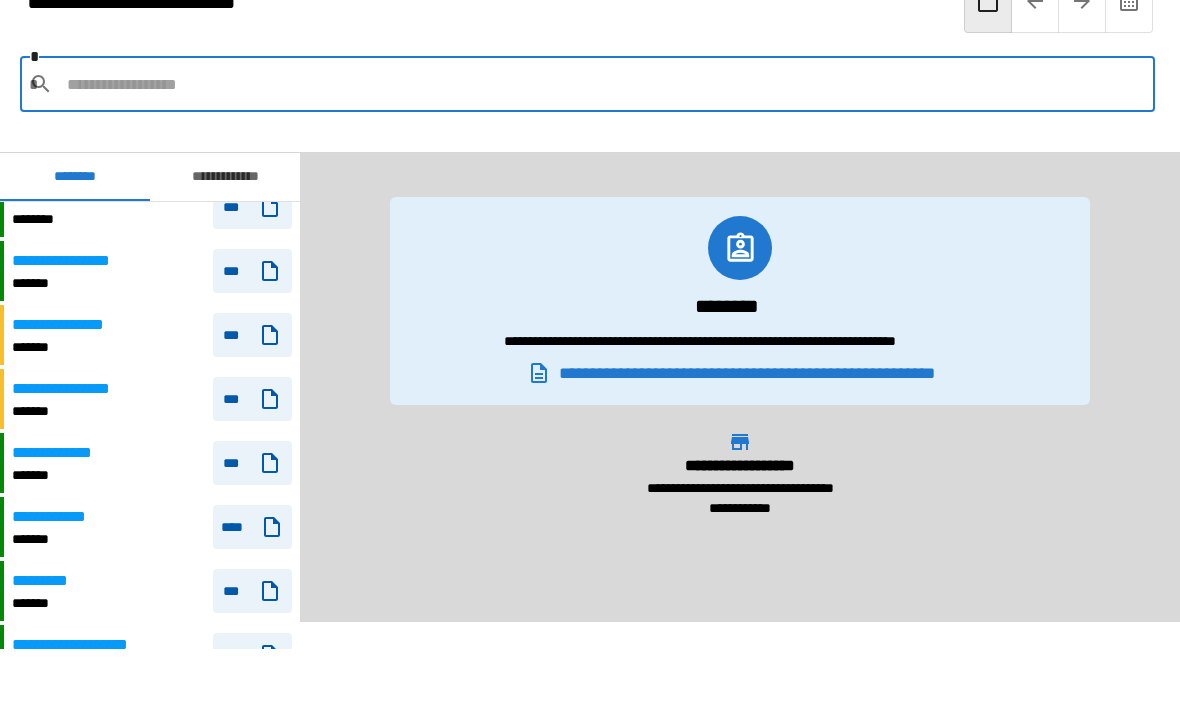 click on "**********" at bounding box center [76, 261] 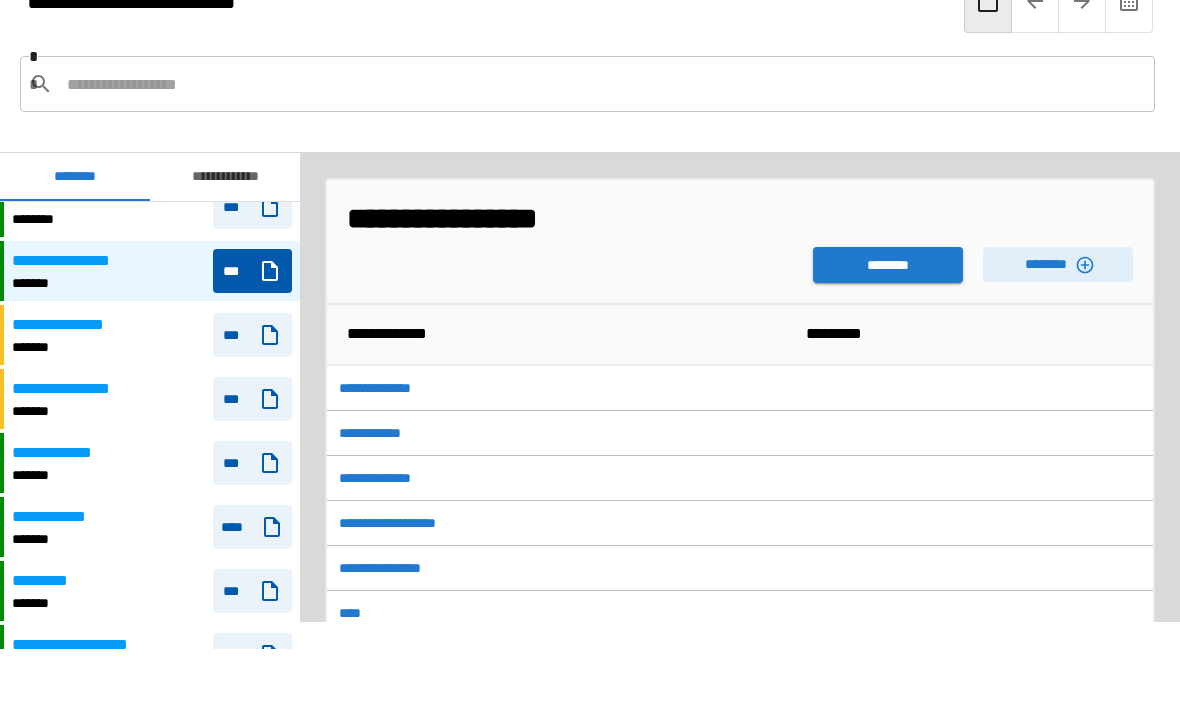 click on "********" at bounding box center (888, 265) 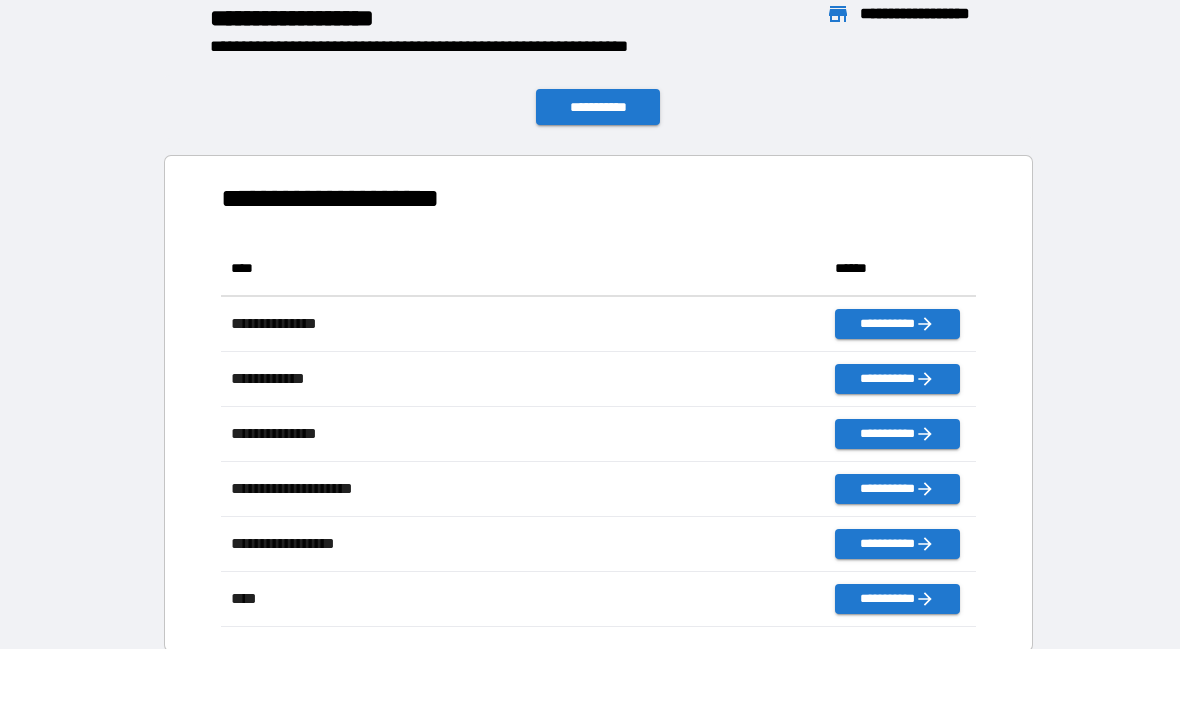 scroll, scrollTop: 1, scrollLeft: 1, axis: both 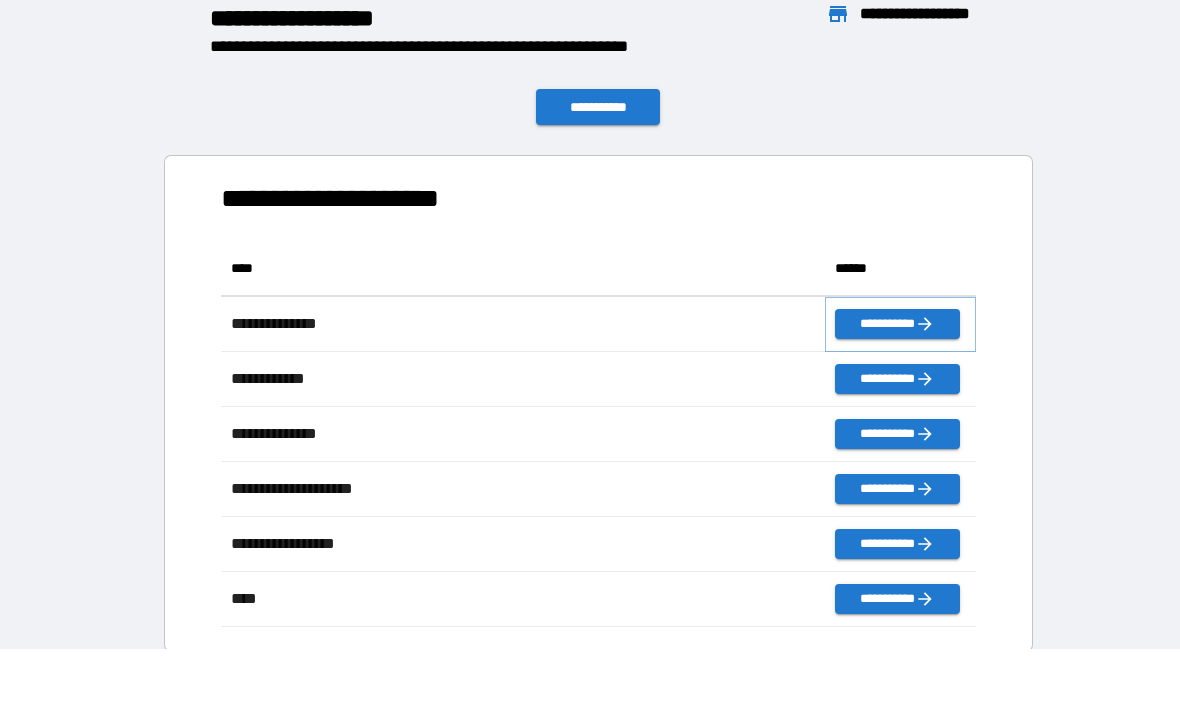 click on "**********" at bounding box center (897, 324) 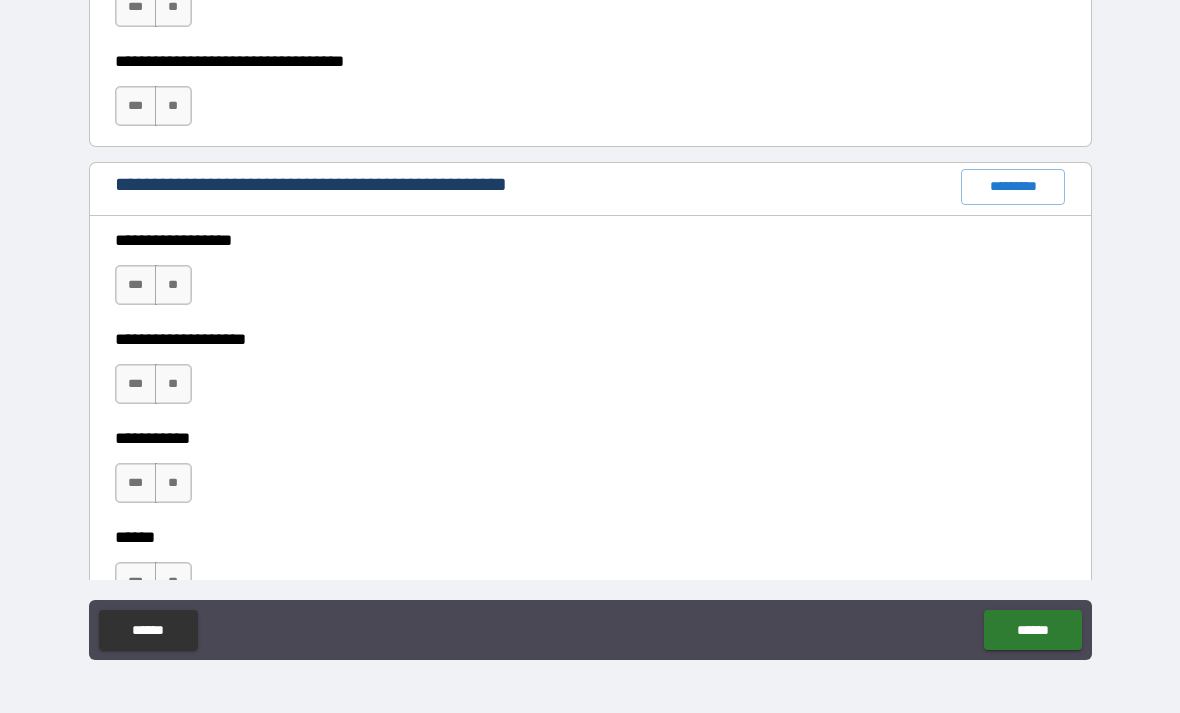 scroll, scrollTop: 2380, scrollLeft: 0, axis: vertical 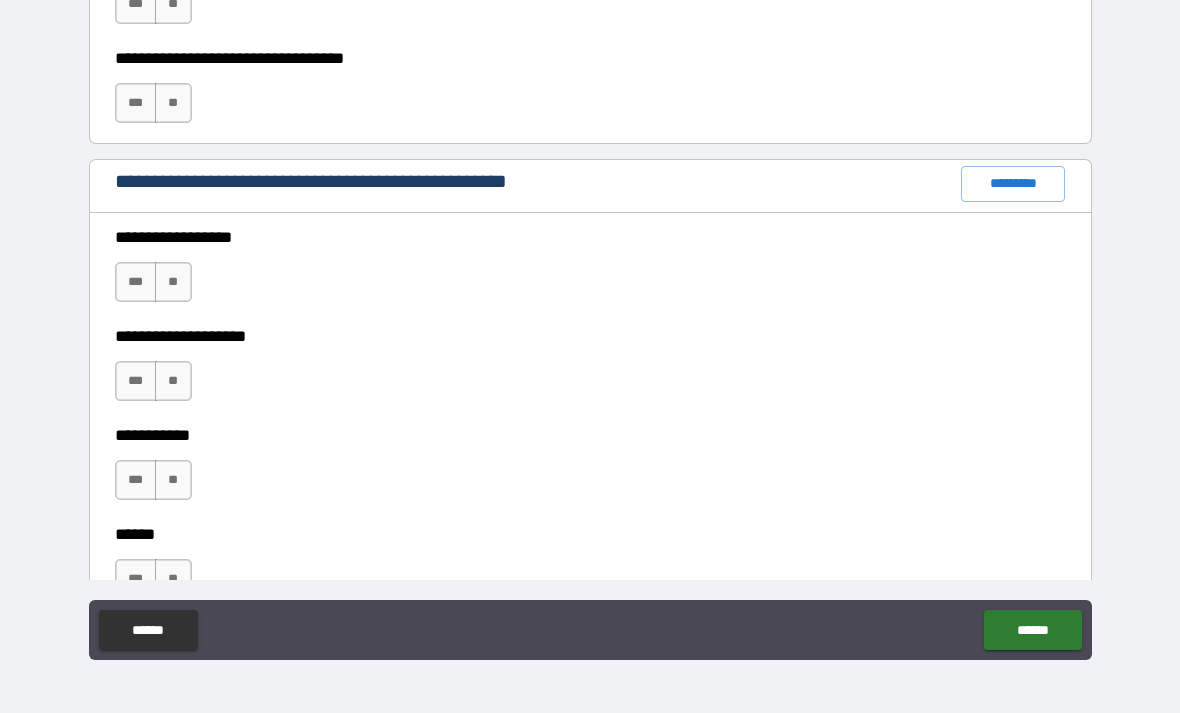 click on "*********" at bounding box center [1013, 184] 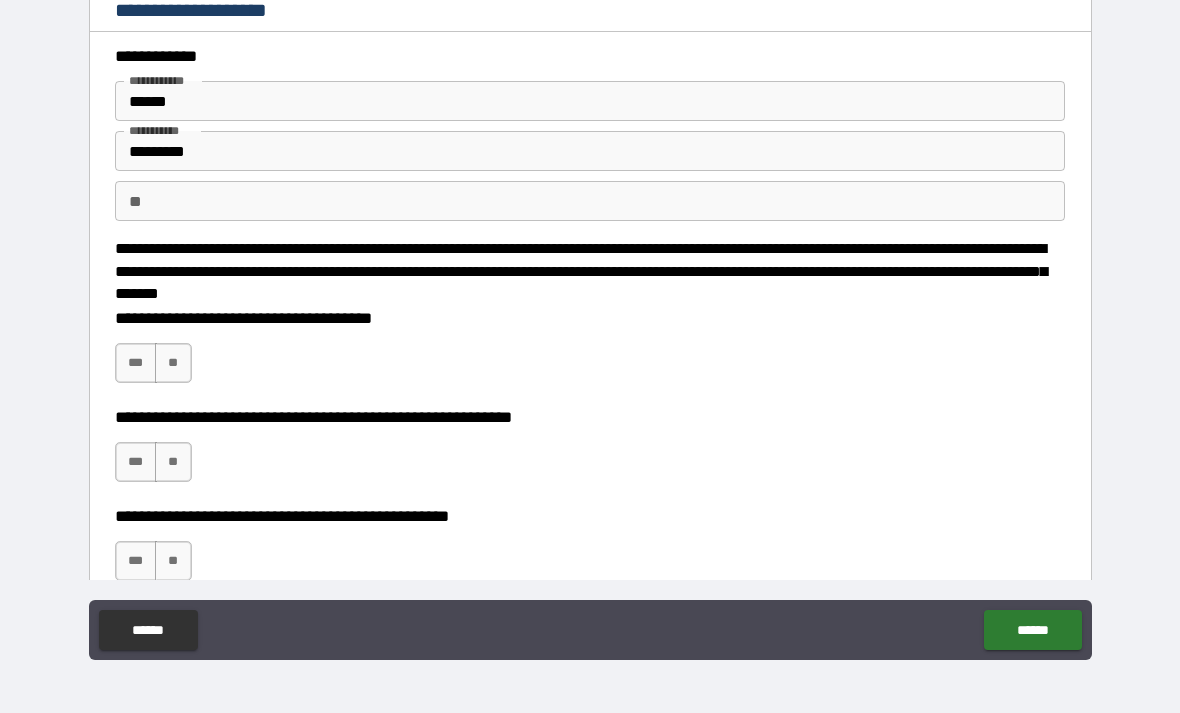 scroll, scrollTop: 0, scrollLeft: 0, axis: both 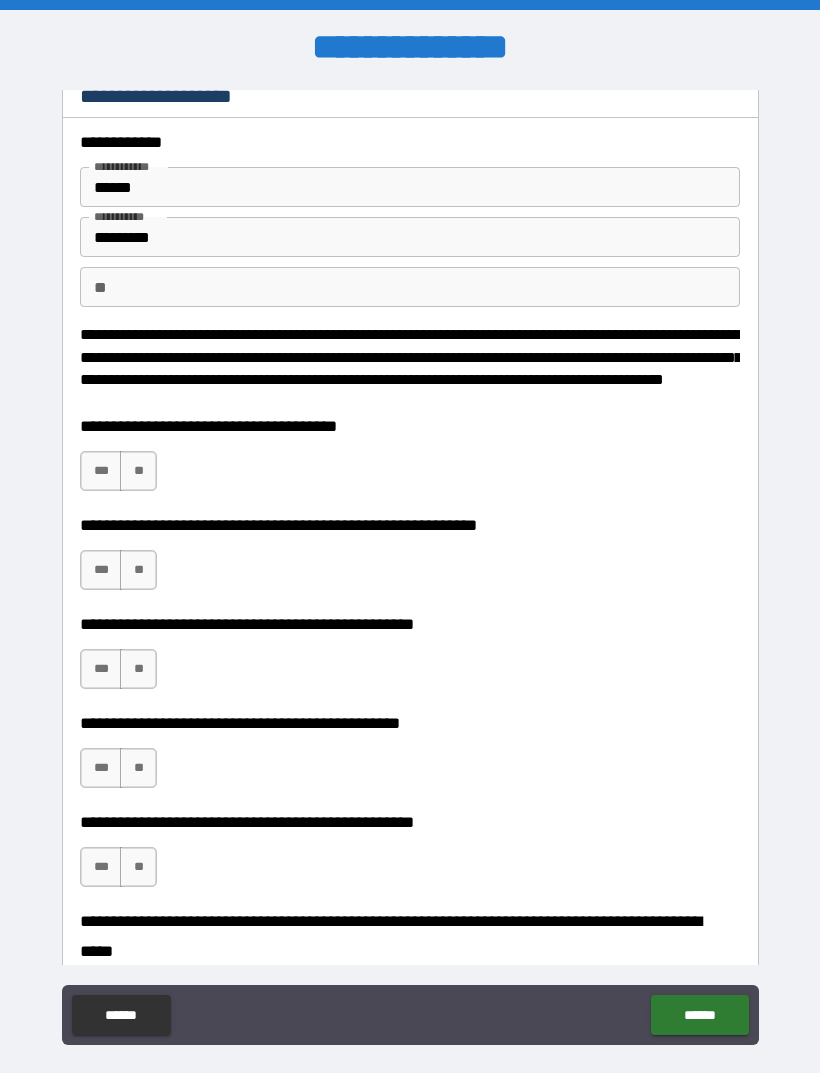 click on "***" at bounding box center [101, 471] 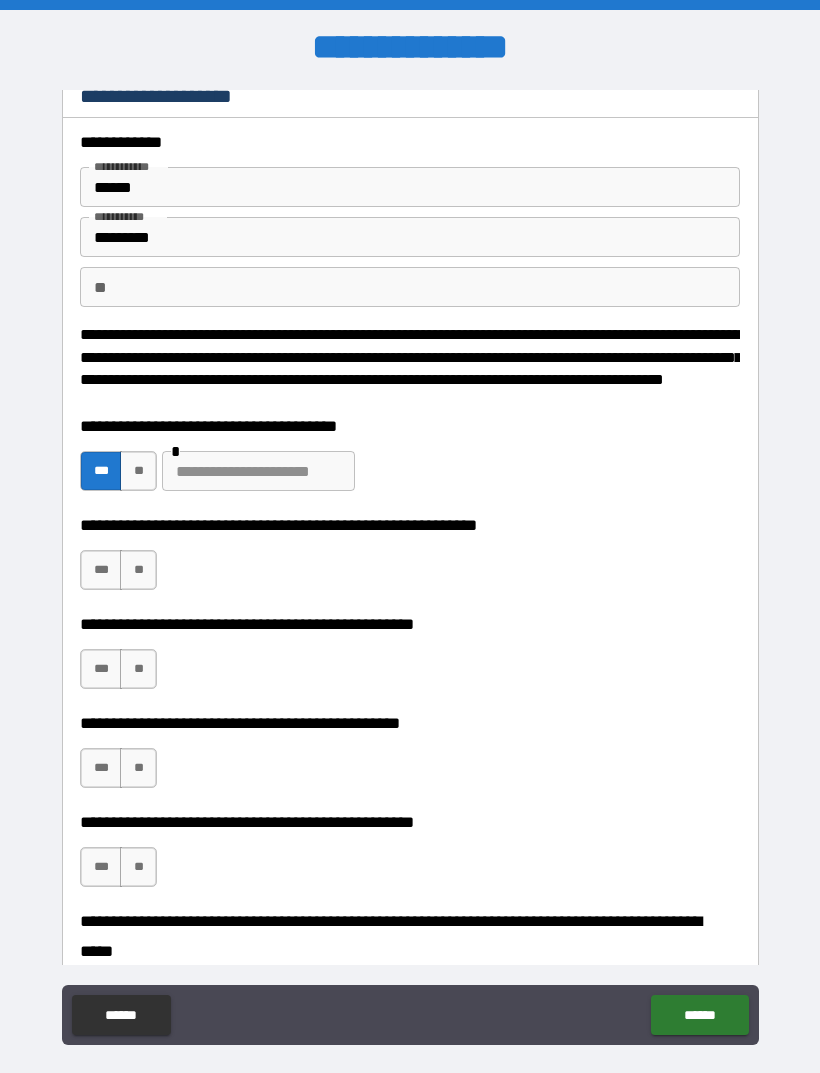 click at bounding box center [258, 471] 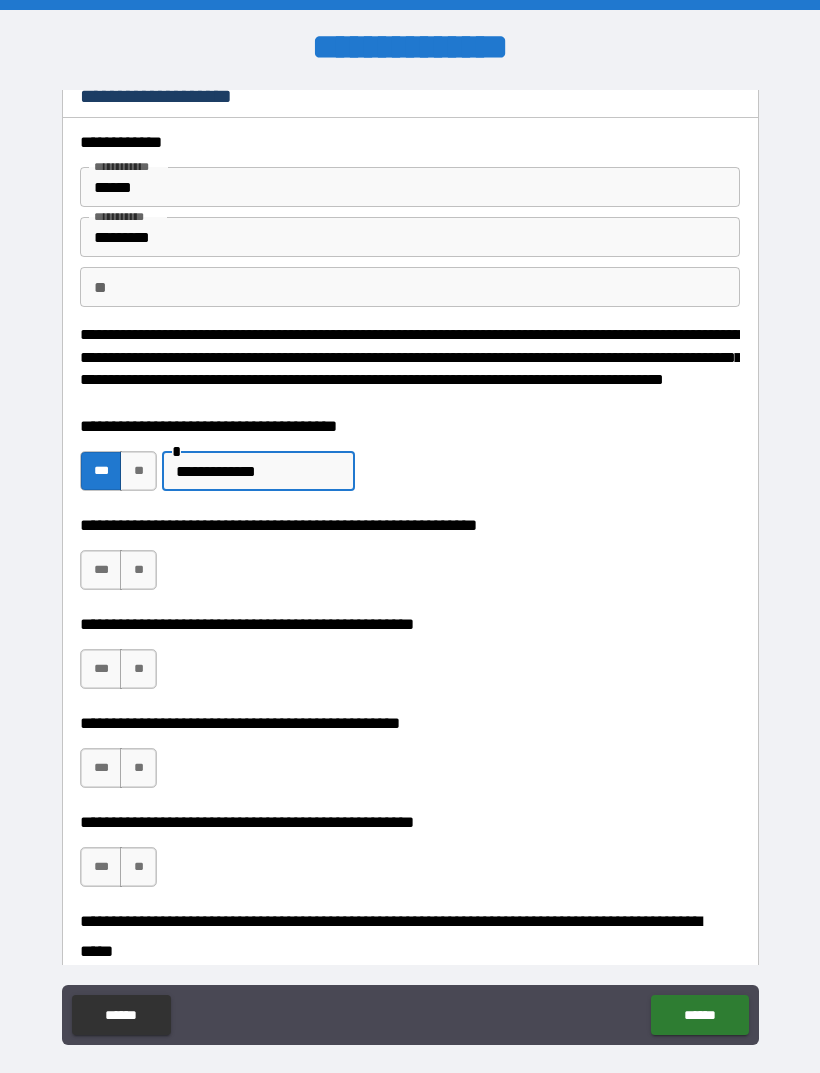 type on "**********" 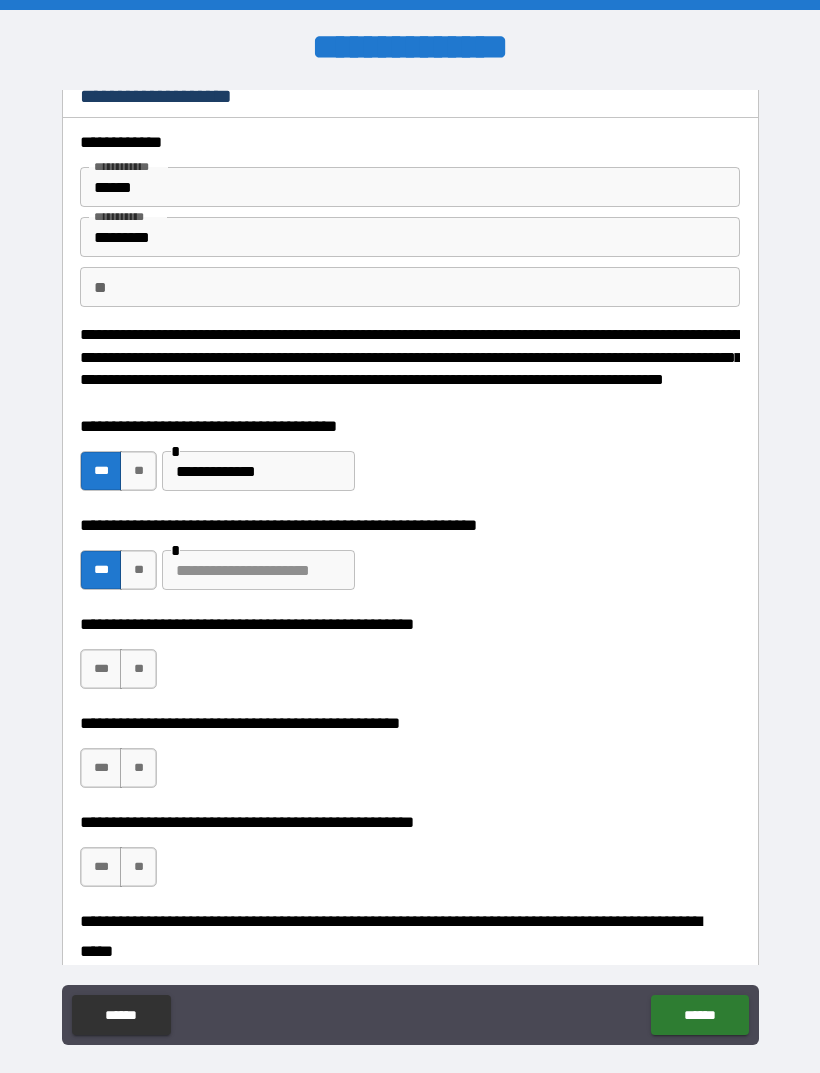 click at bounding box center [258, 570] 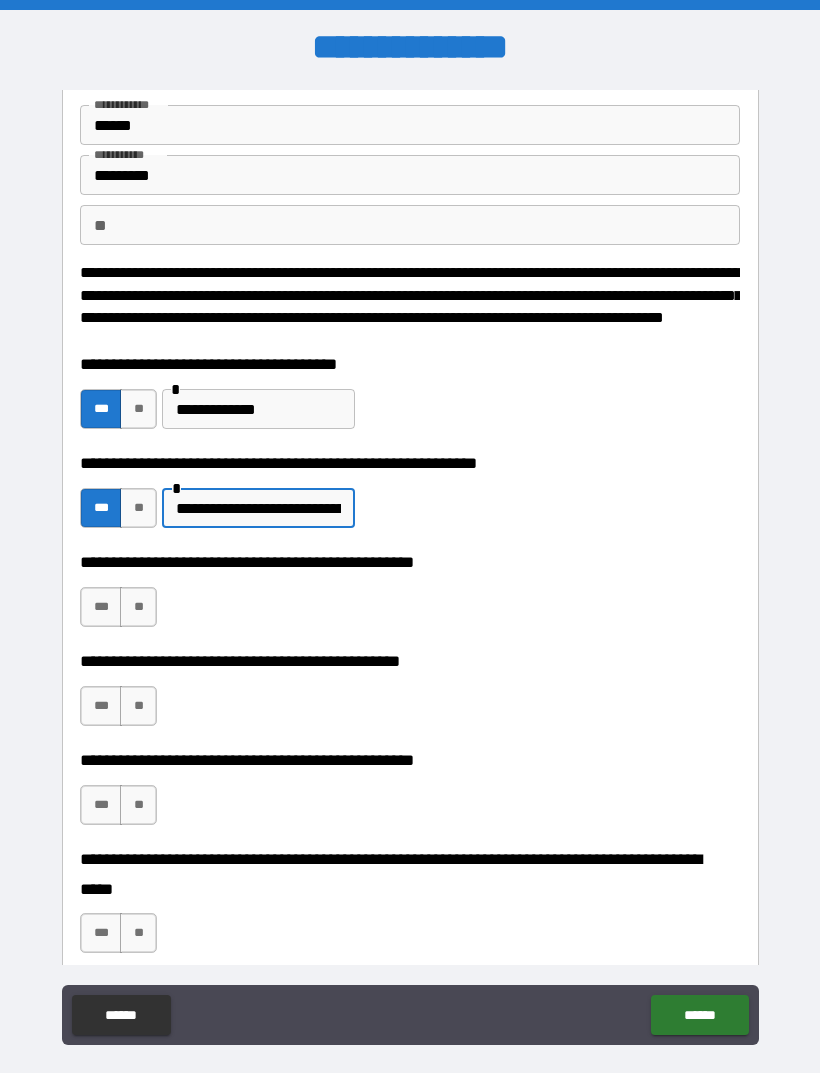 scroll, scrollTop: 87, scrollLeft: 0, axis: vertical 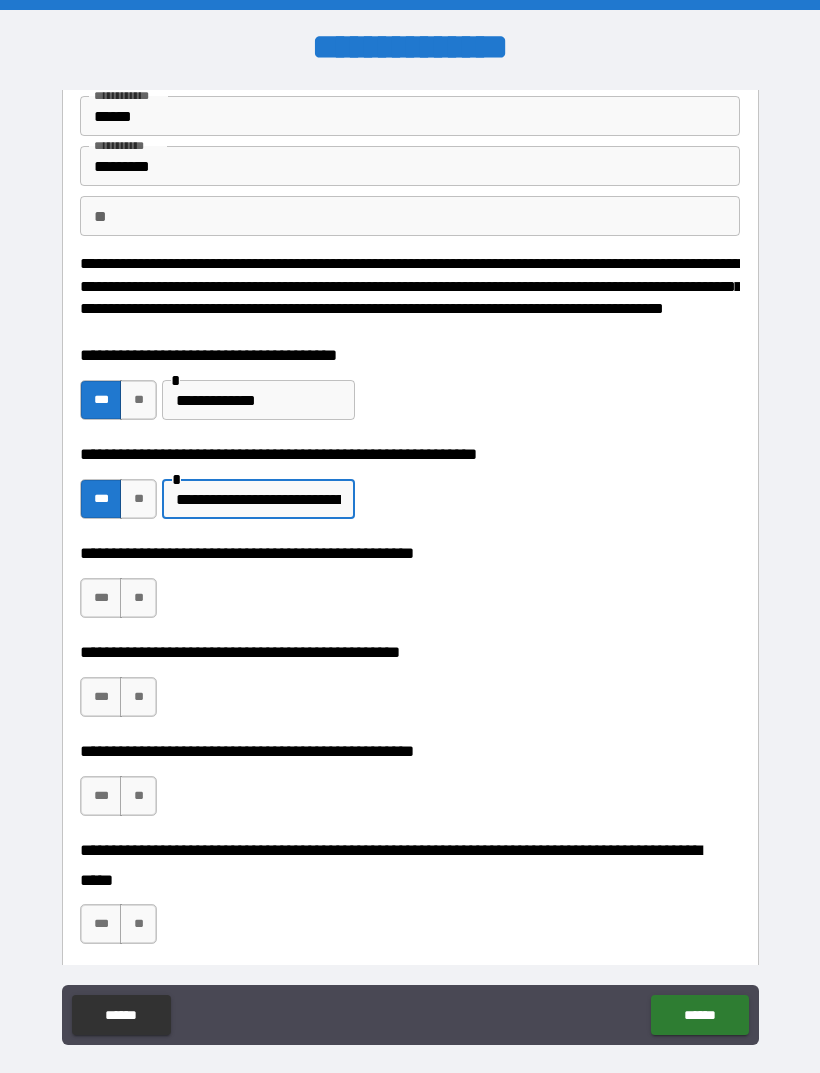 type on "**********" 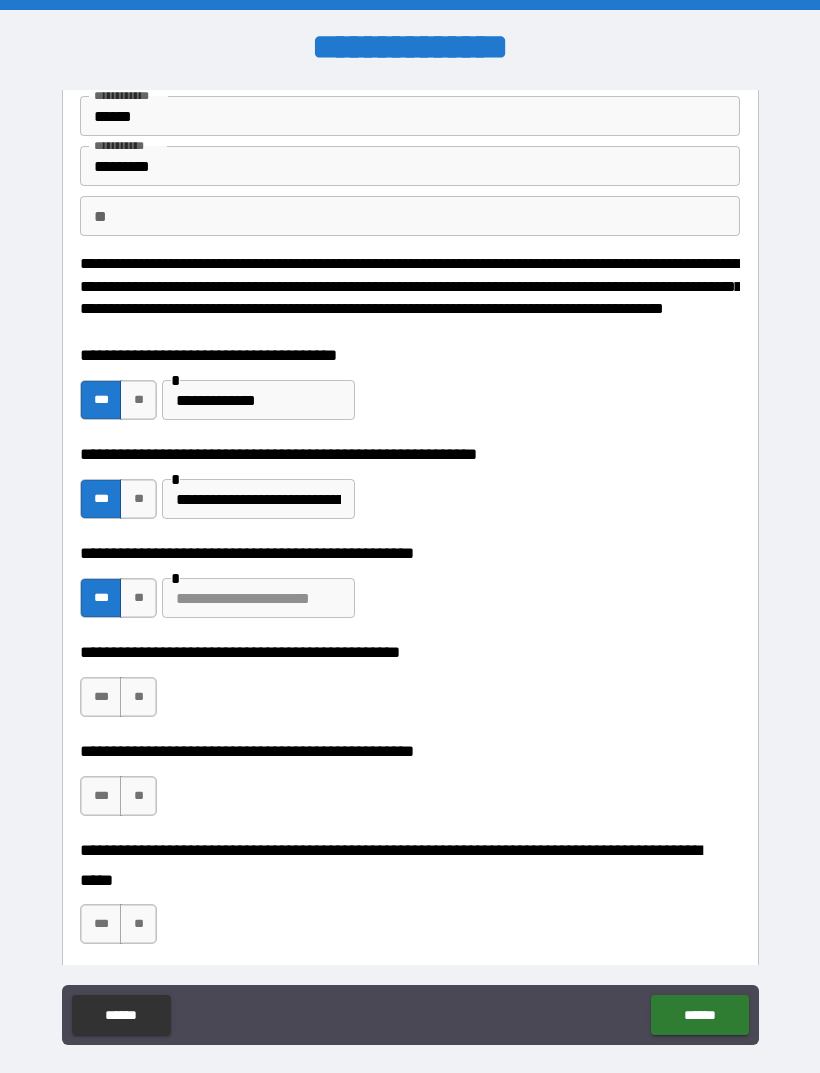 click at bounding box center [258, 598] 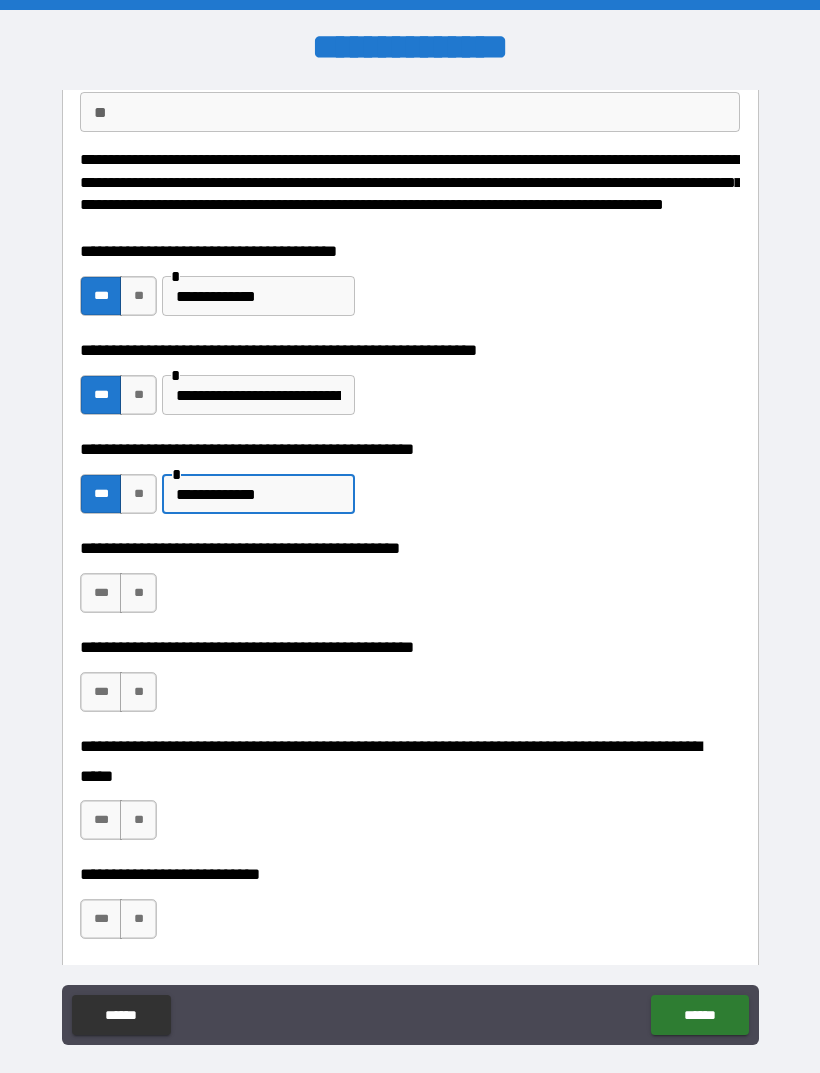 scroll, scrollTop: 194, scrollLeft: 0, axis: vertical 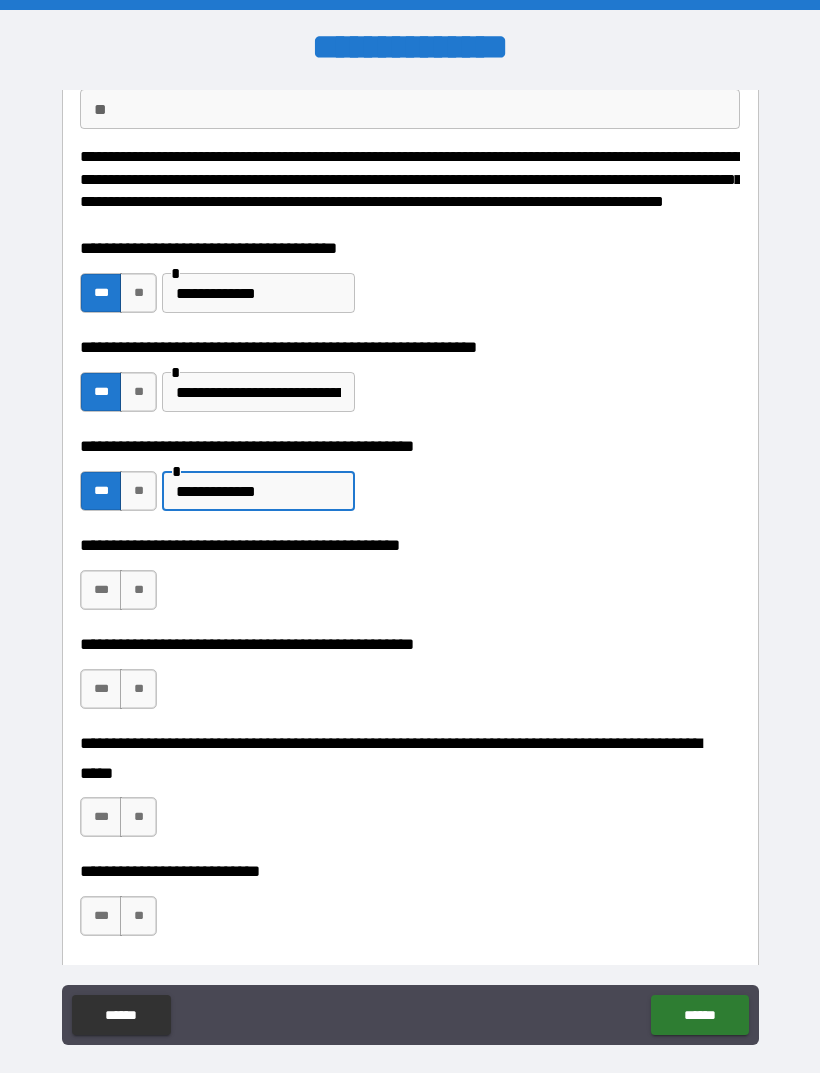 type on "**********" 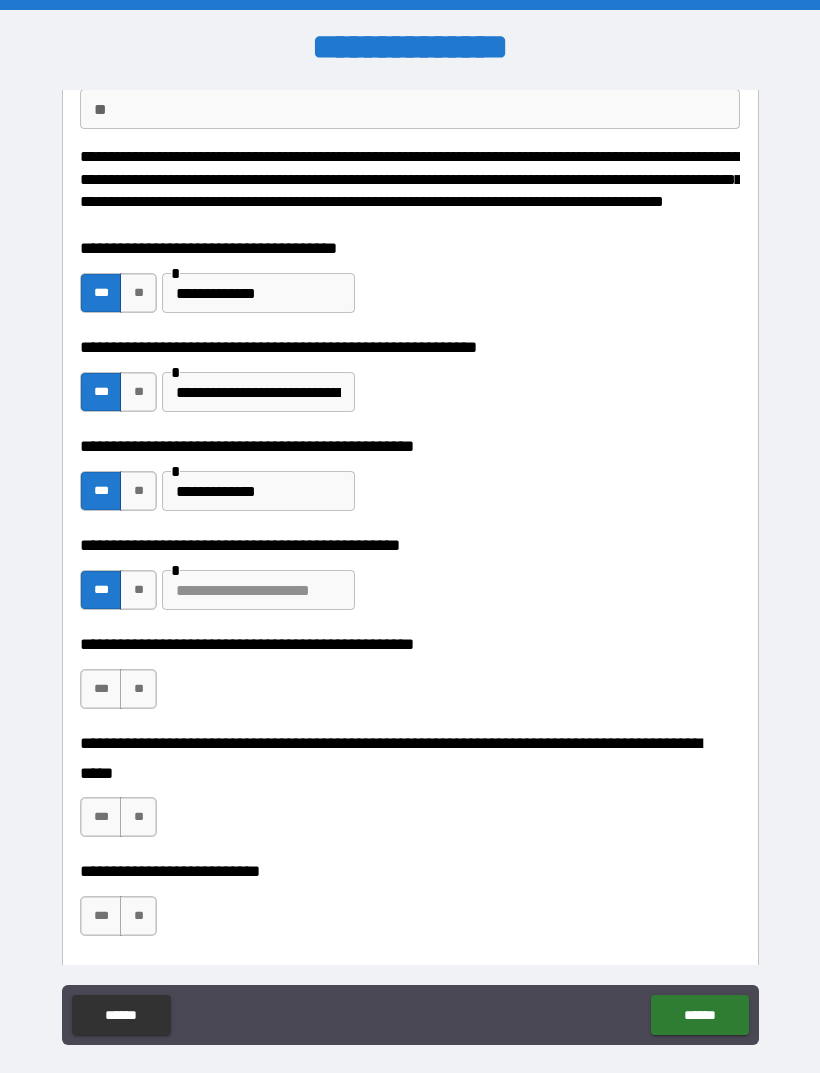 click at bounding box center [258, 590] 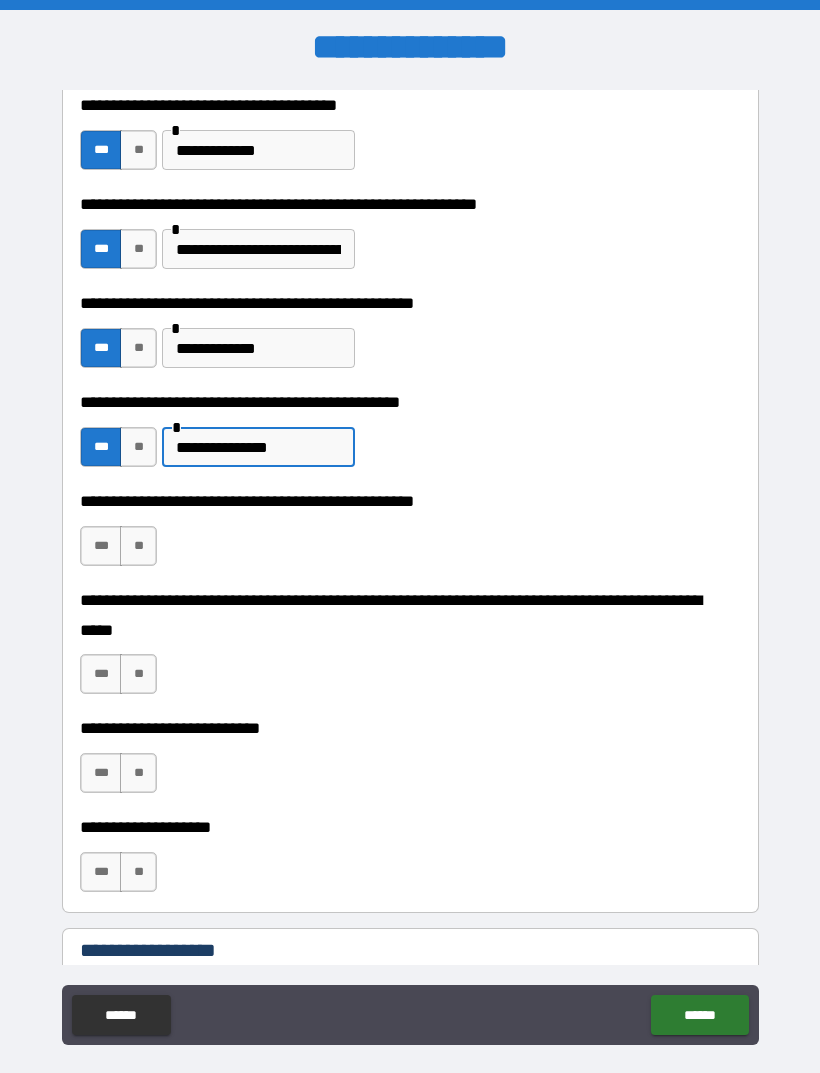 scroll, scrollTop: 340, scrollLeft: 0, axis: vertical 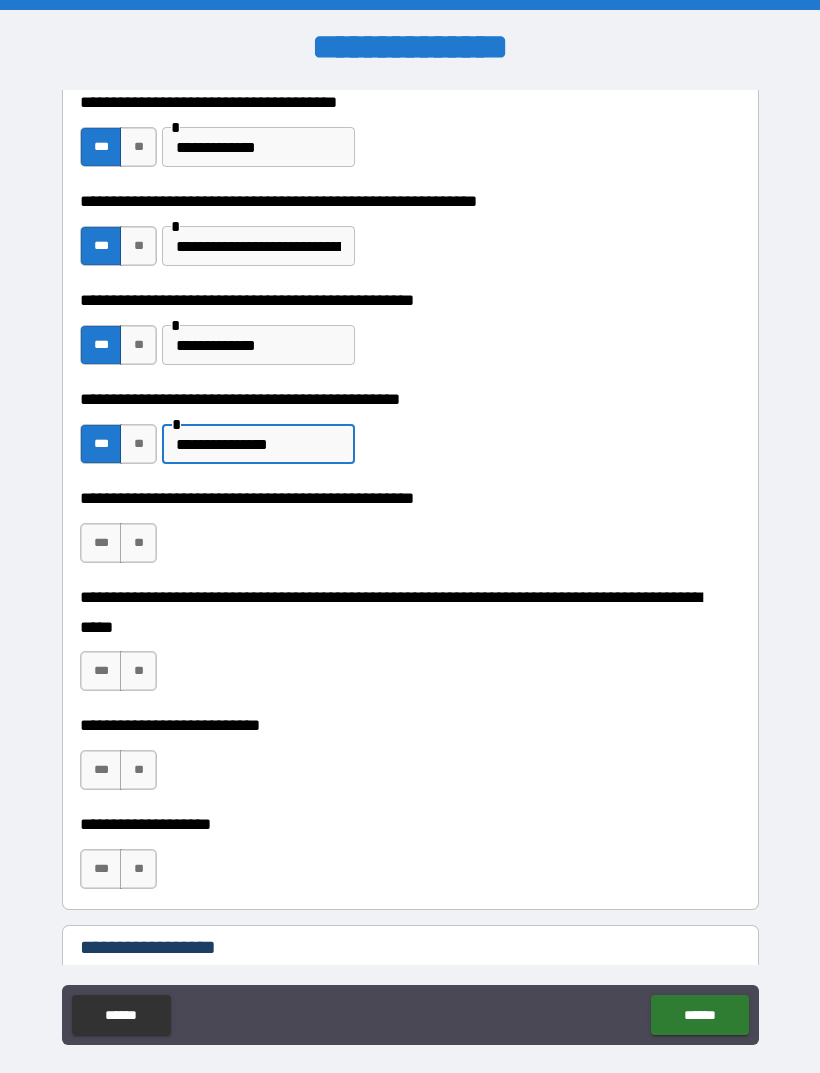 type on "**********" 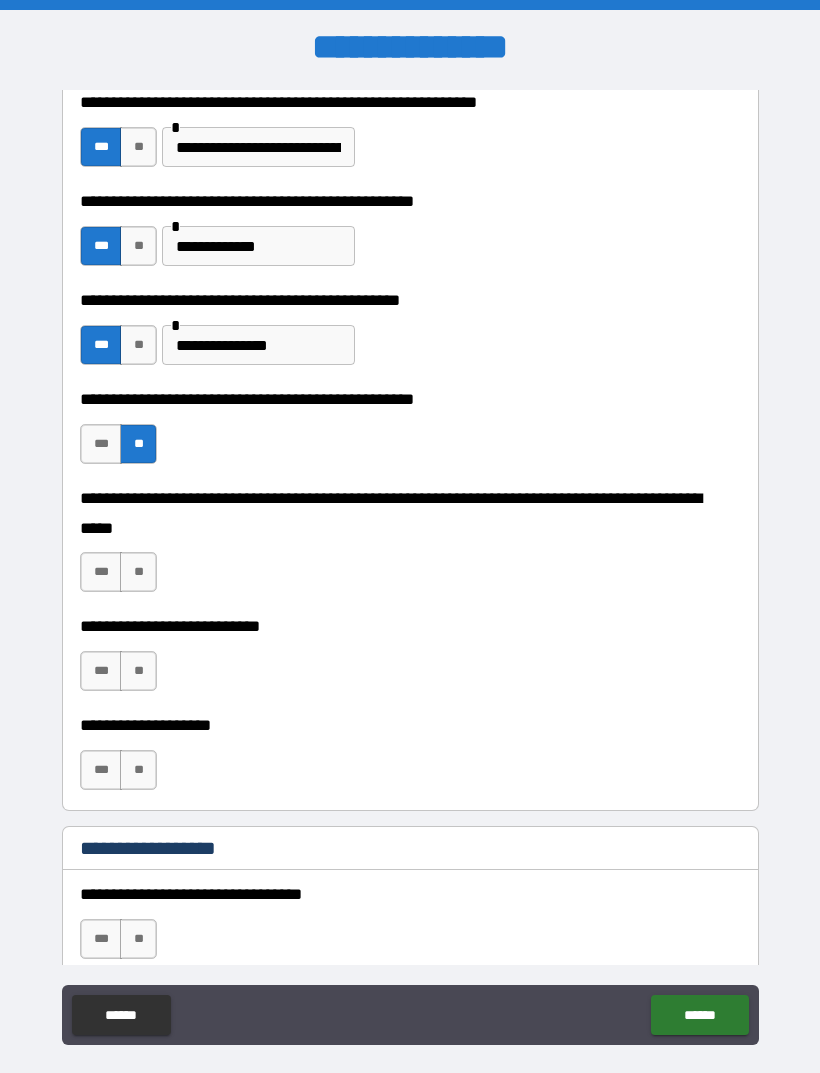 scroll, scrollTop: 448, scrollLeft: 0, axis: vertical 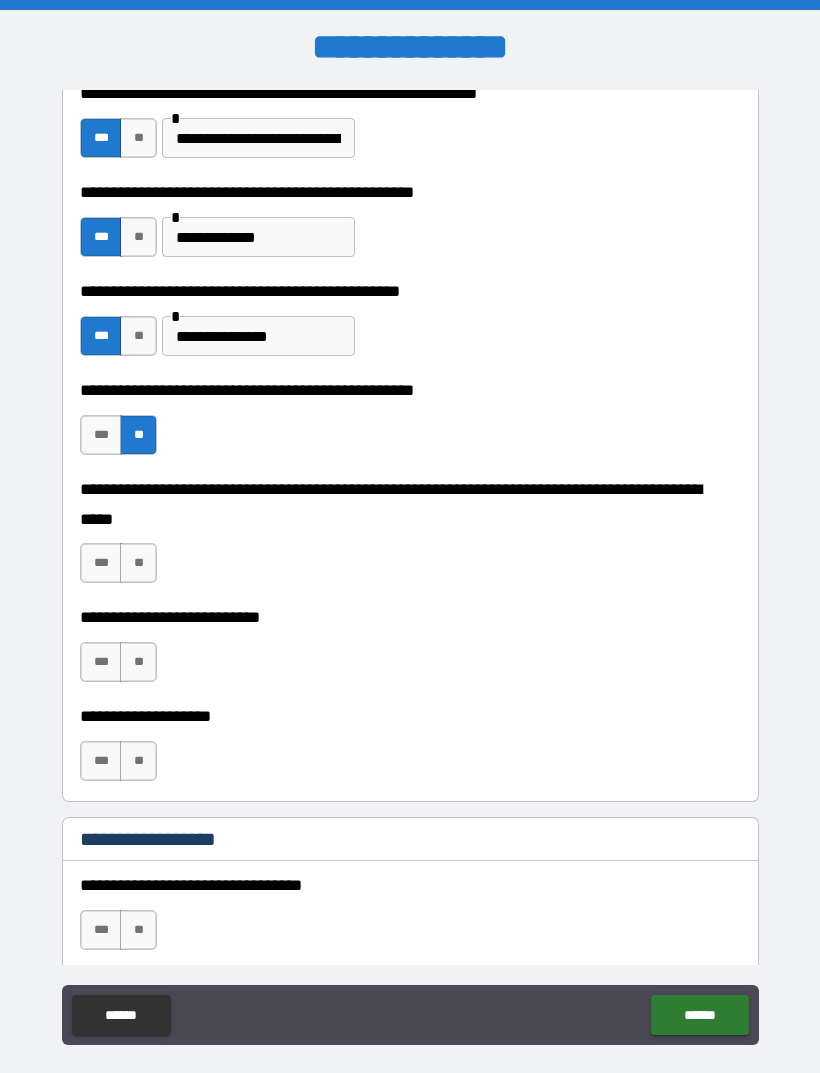 click on "**" at bounding box center [138, 563] 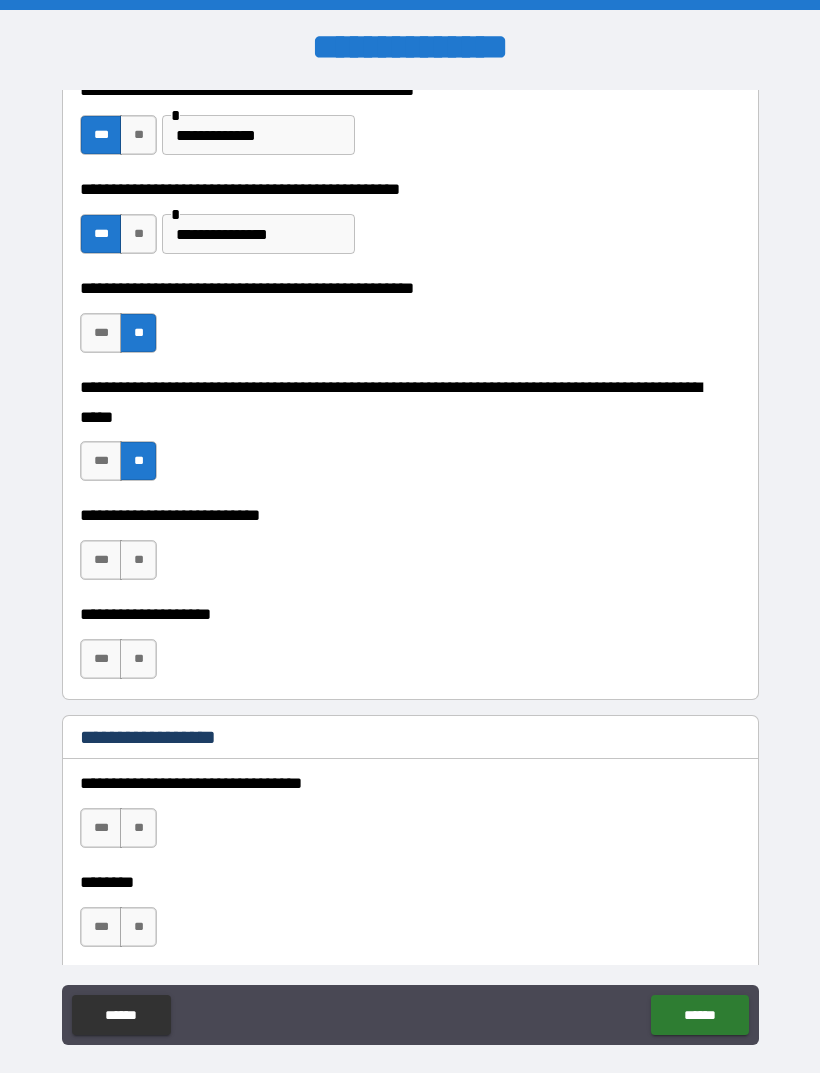 scroll, scrollTop: 549, scrollLeft: 0, axis: vertical 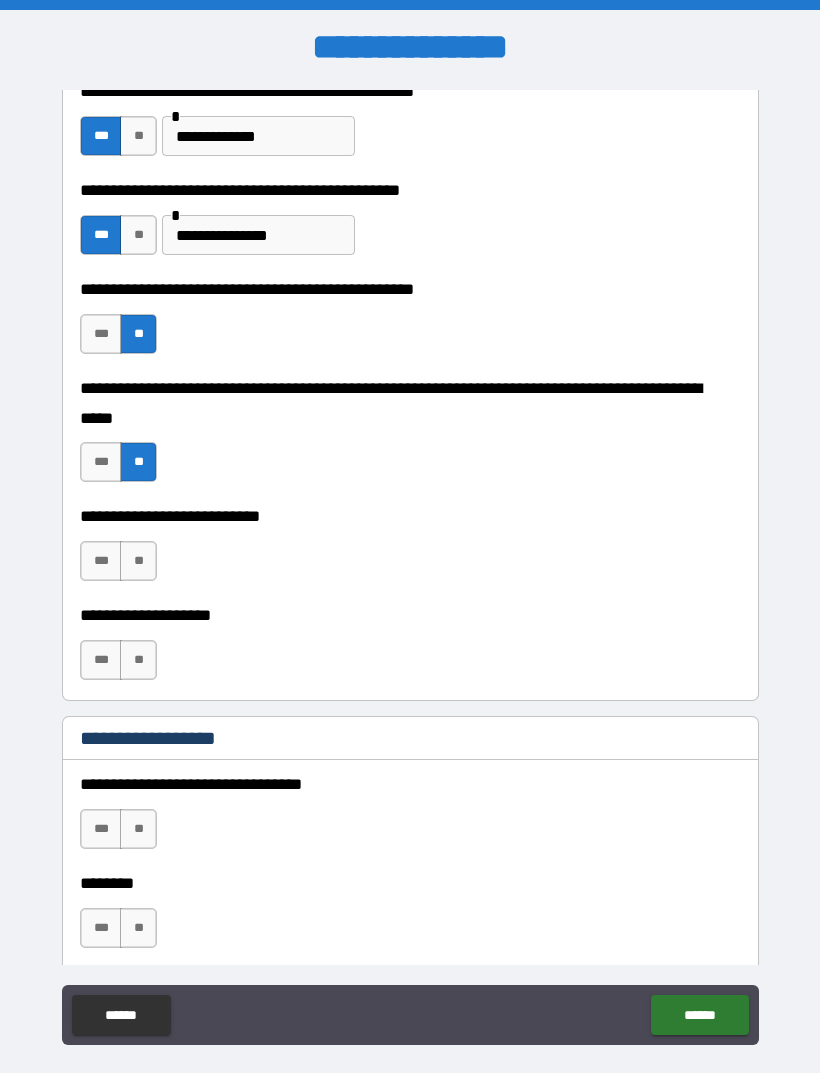 click on "**" at bounding box center (138, 561) 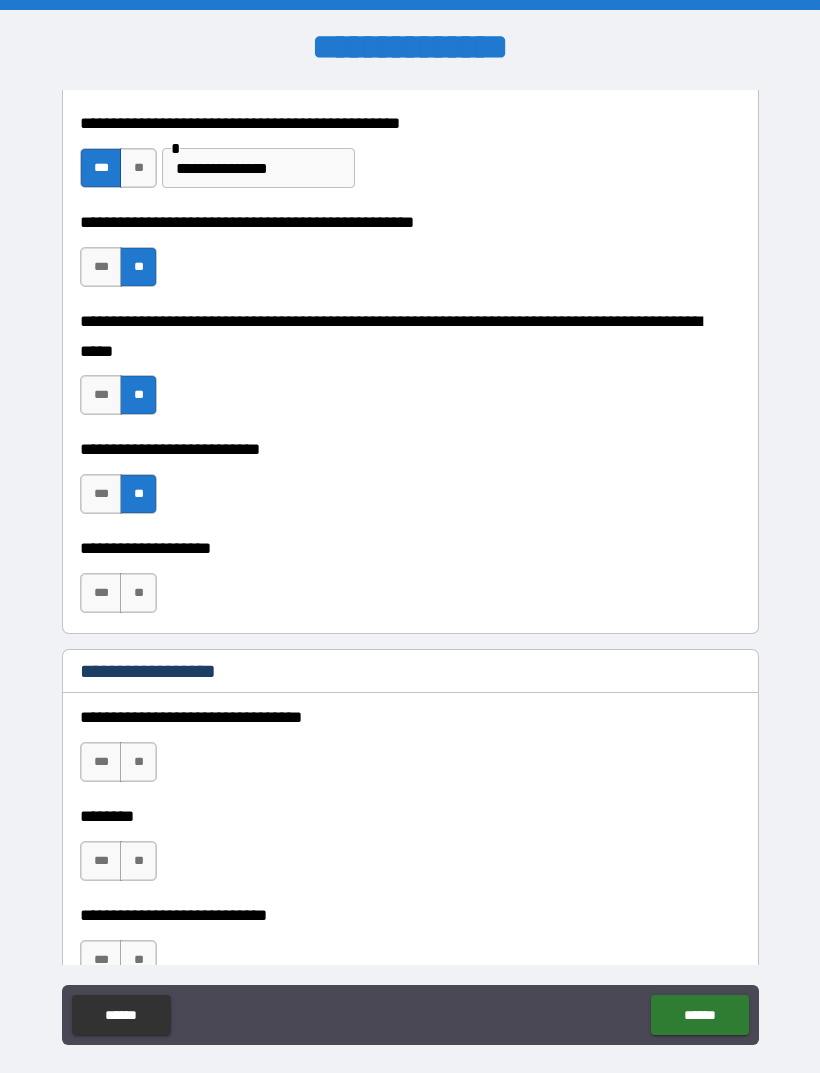 scroll, scrollTop: 615, scrollLeft: 0, axis: vertical 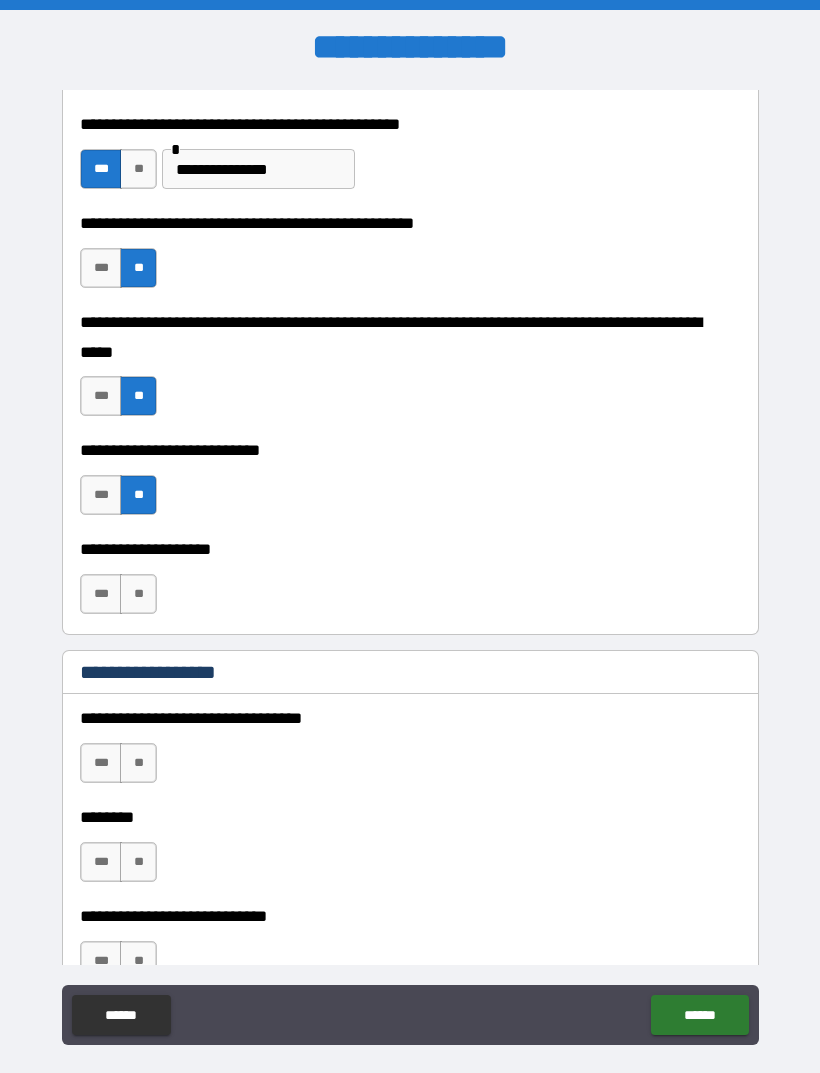 click on "**" at bounding box center [138, 594] 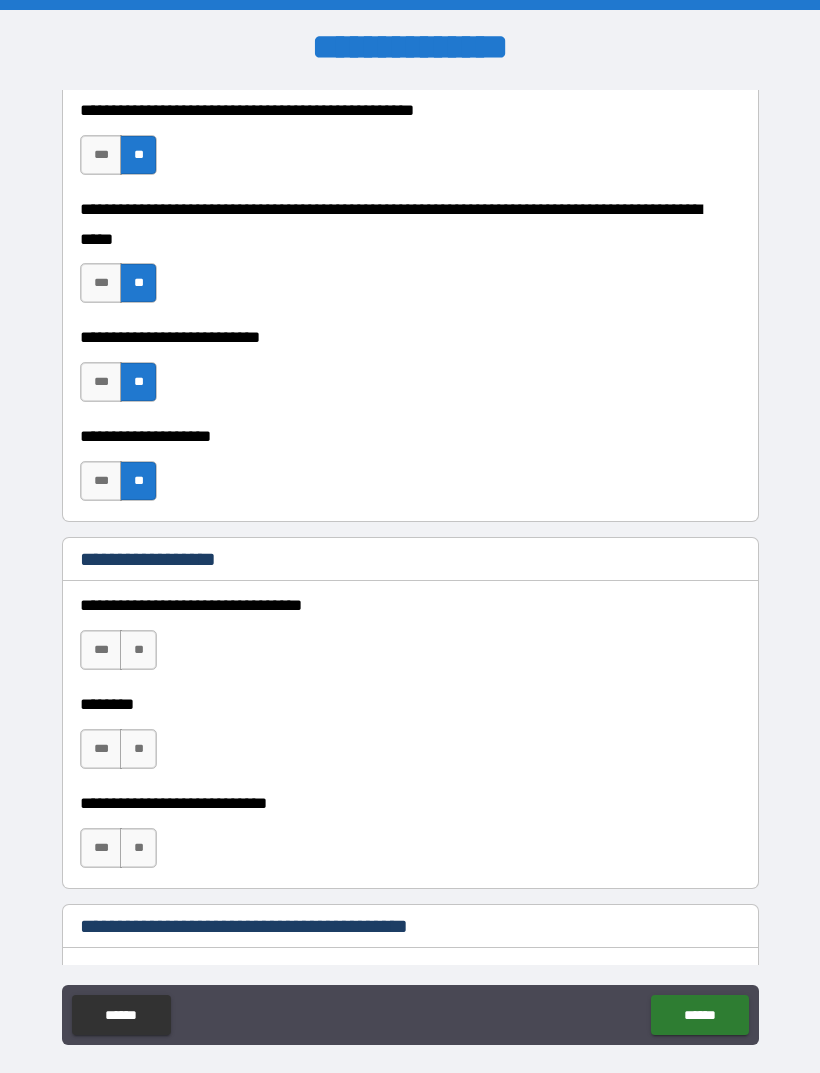 click on "**" at bounding box center (138, 650) 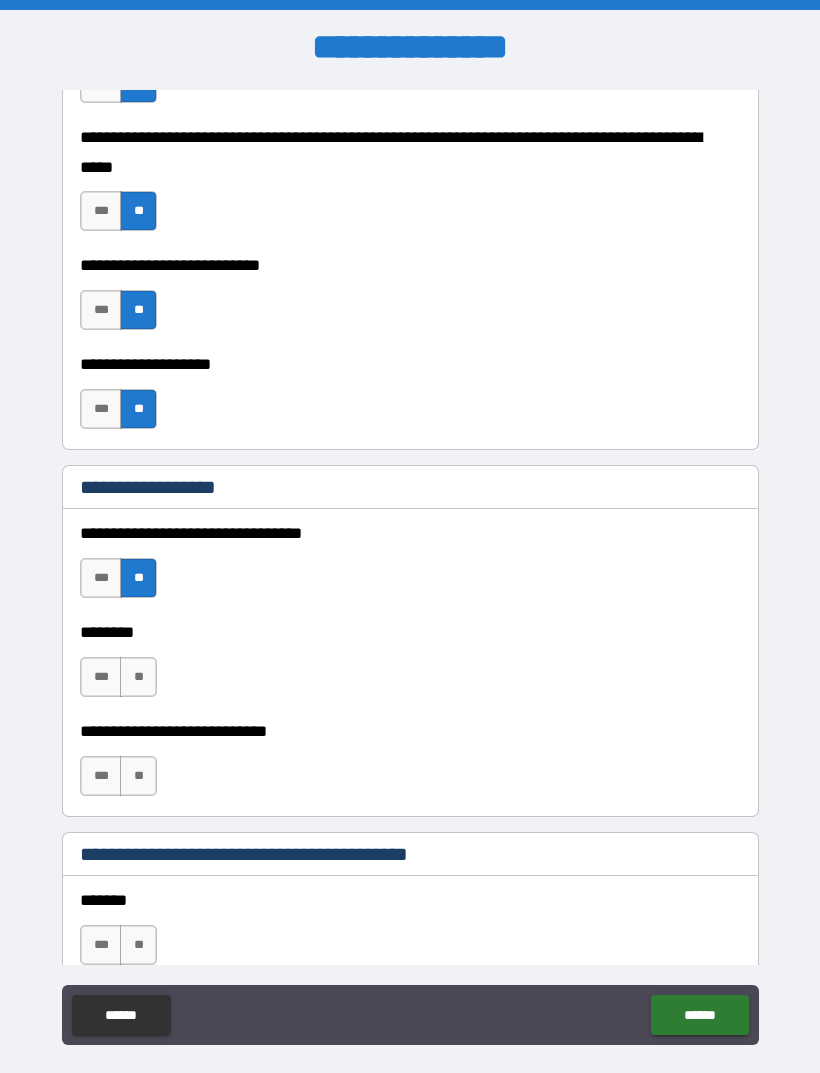 scroll, scrollTop: 843, scrollLeft: 0, axis: vertical 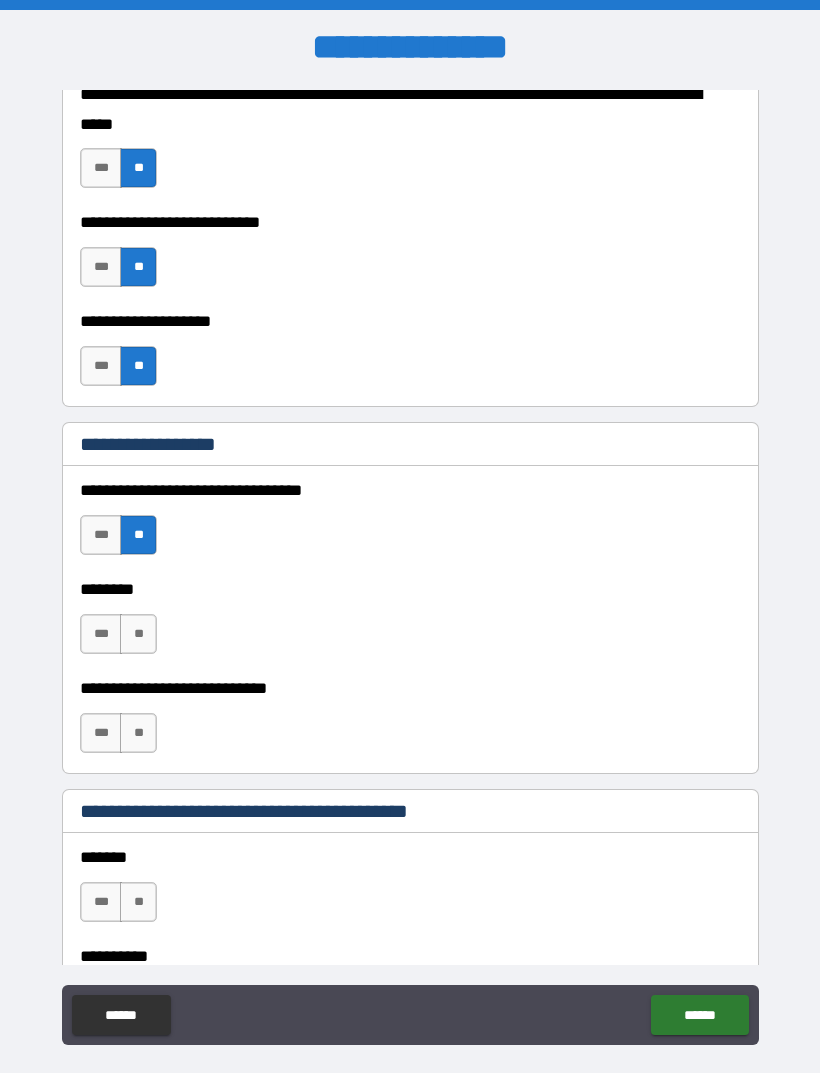 click on "**" at bounding box center (138, 634) 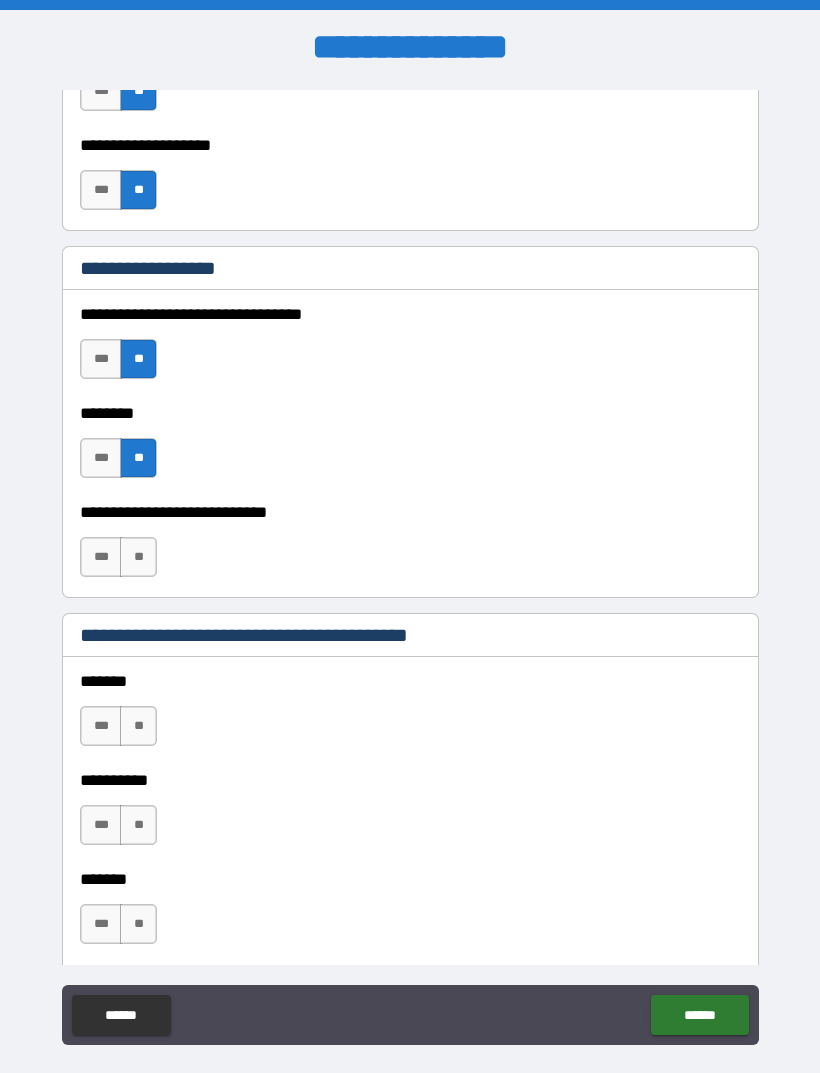 scroll, scrollTop: 1030, scrollLeft: 0, axis: vertical 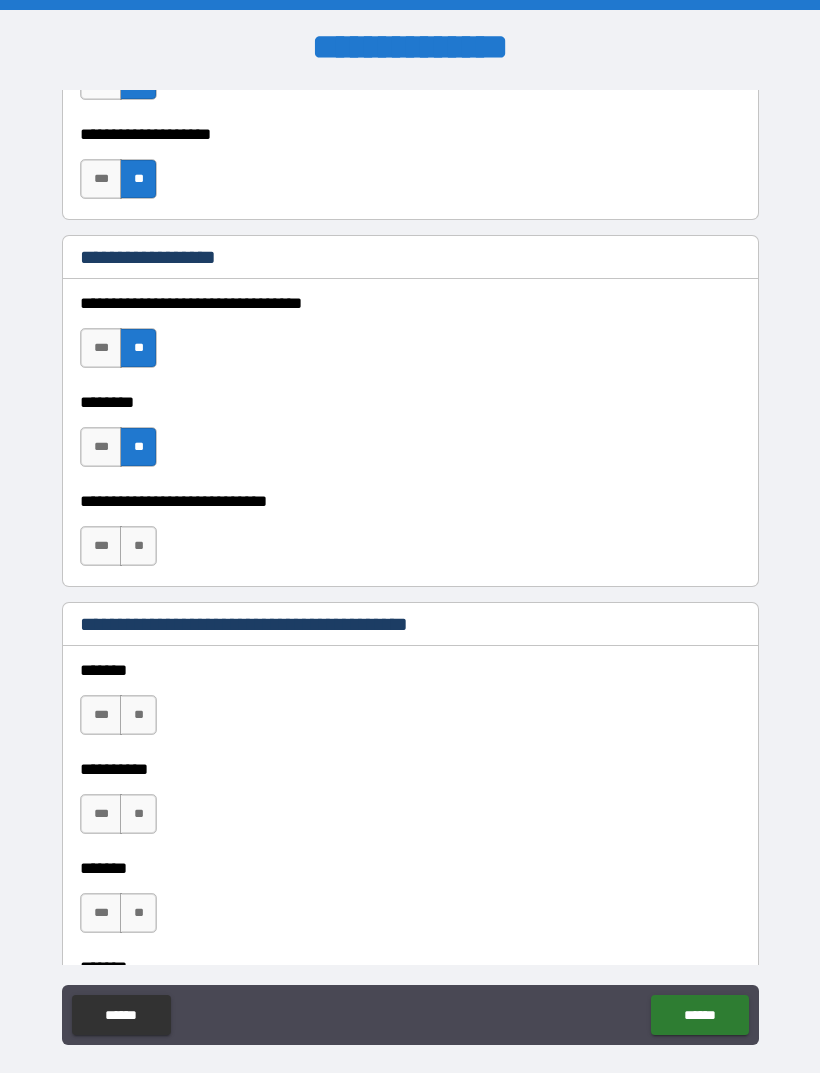click on "**" at bounding box center [138, 546] 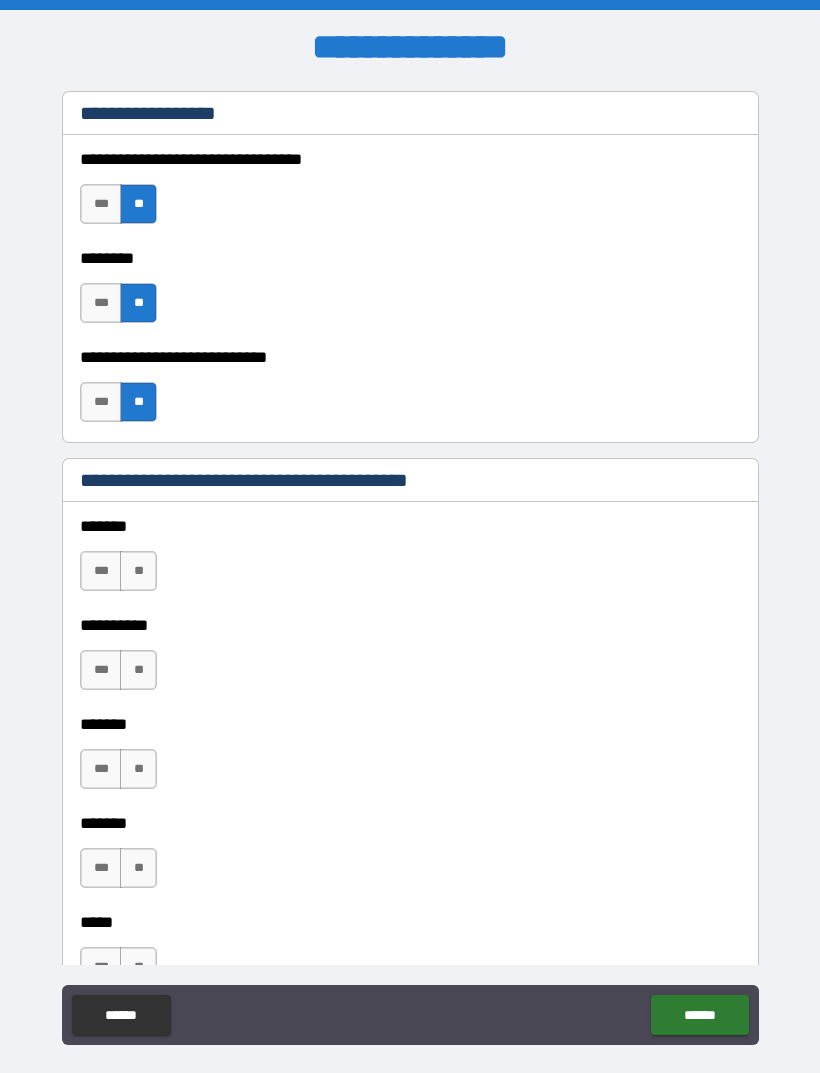 scroll, scrollTop: 1170, scrollLeft: 0, axis: vertical 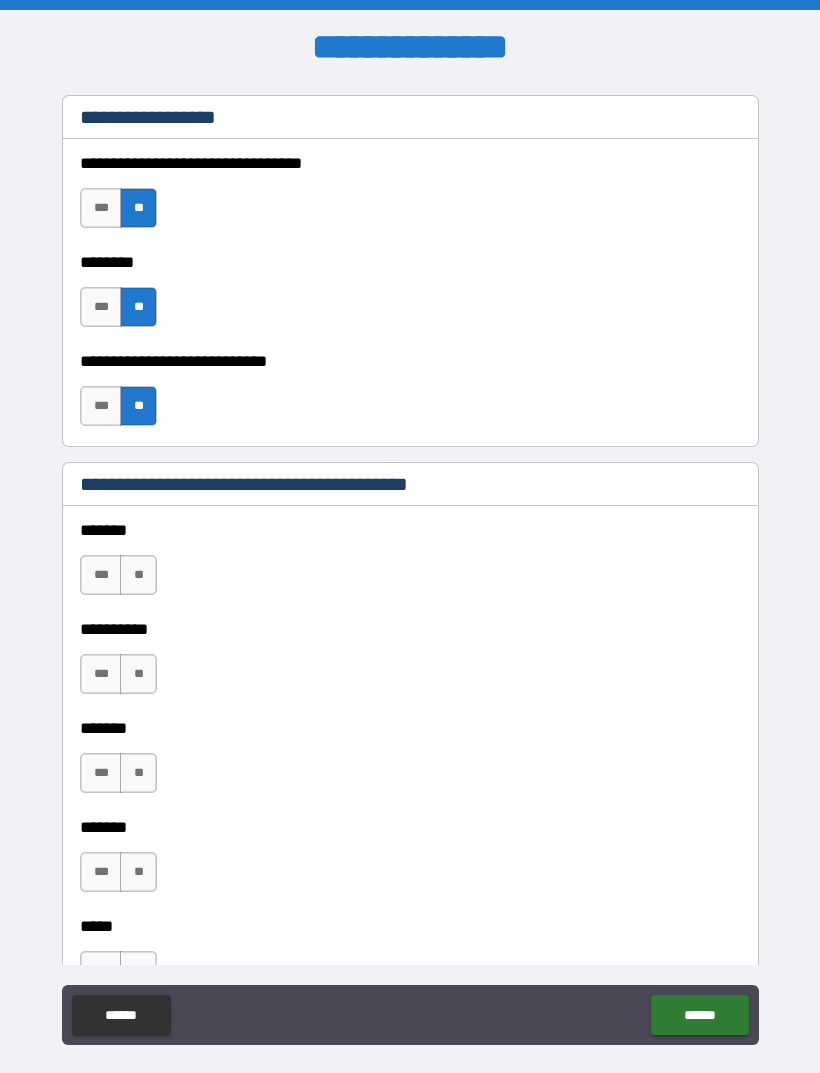 click on "**" at bounding box center (138, 575) 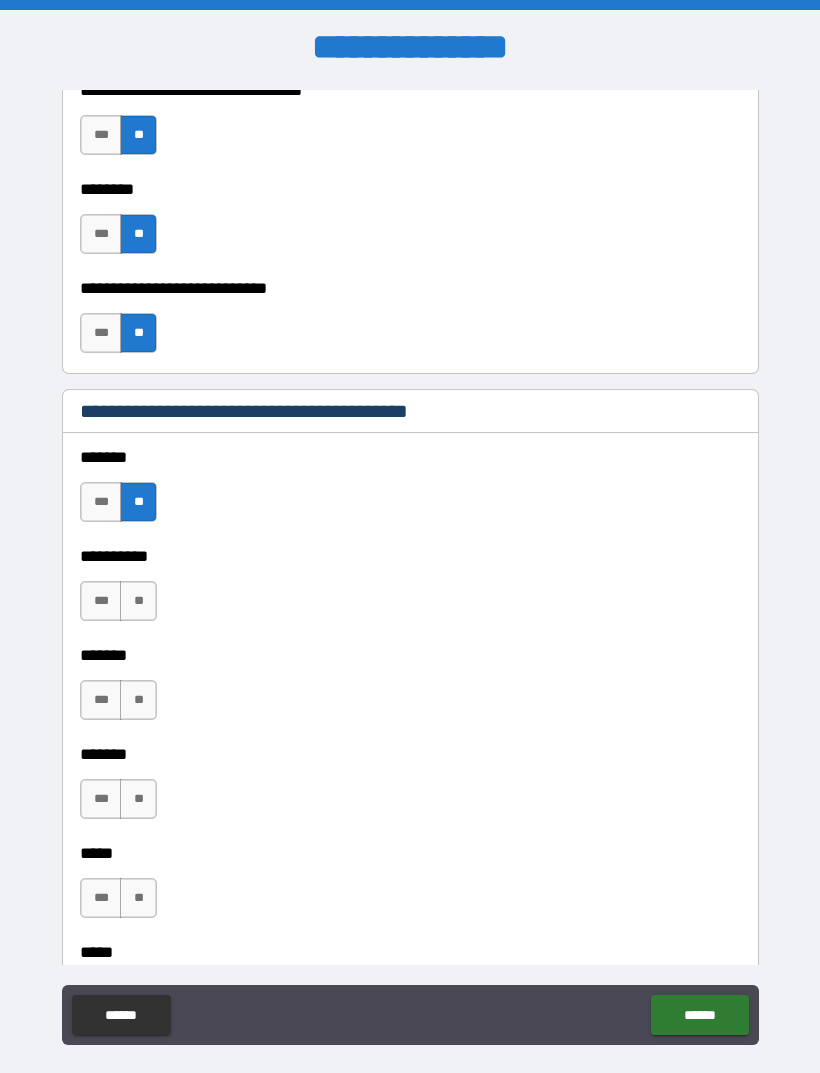 scroll, scrollTop: 1256, scrollLeft: 0, axis: vertical 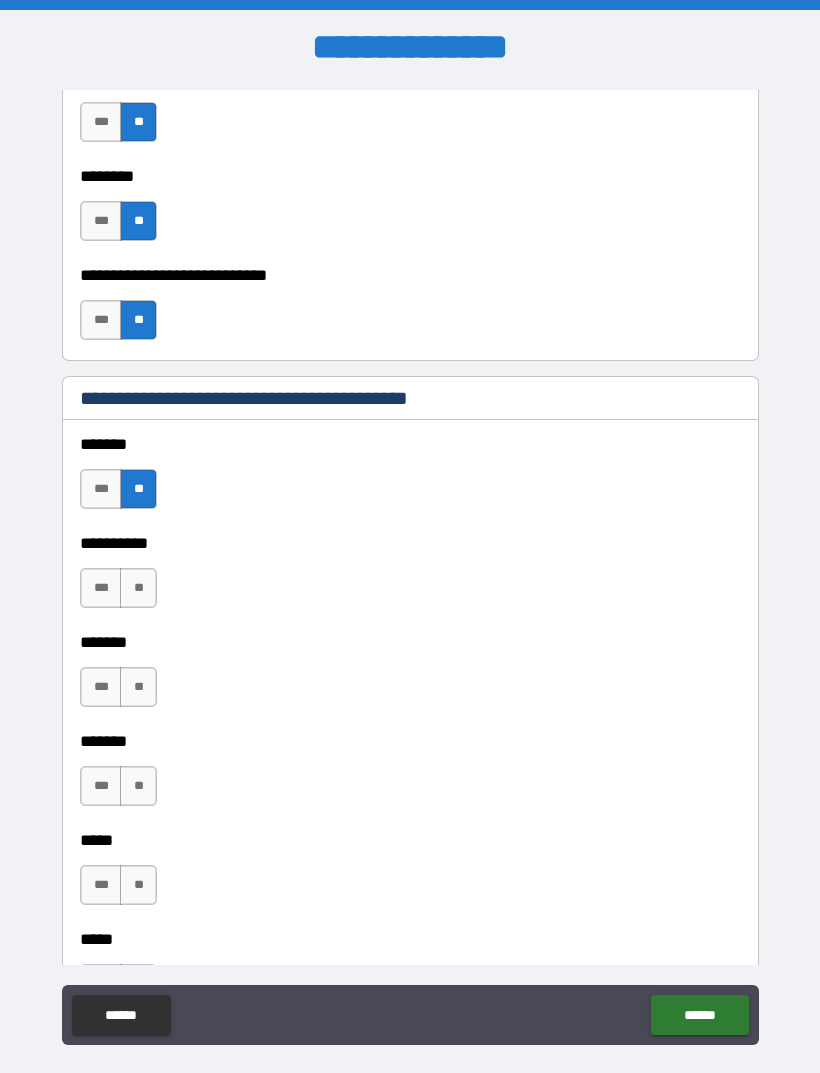 click on "**" at bounding box center [138, 588] 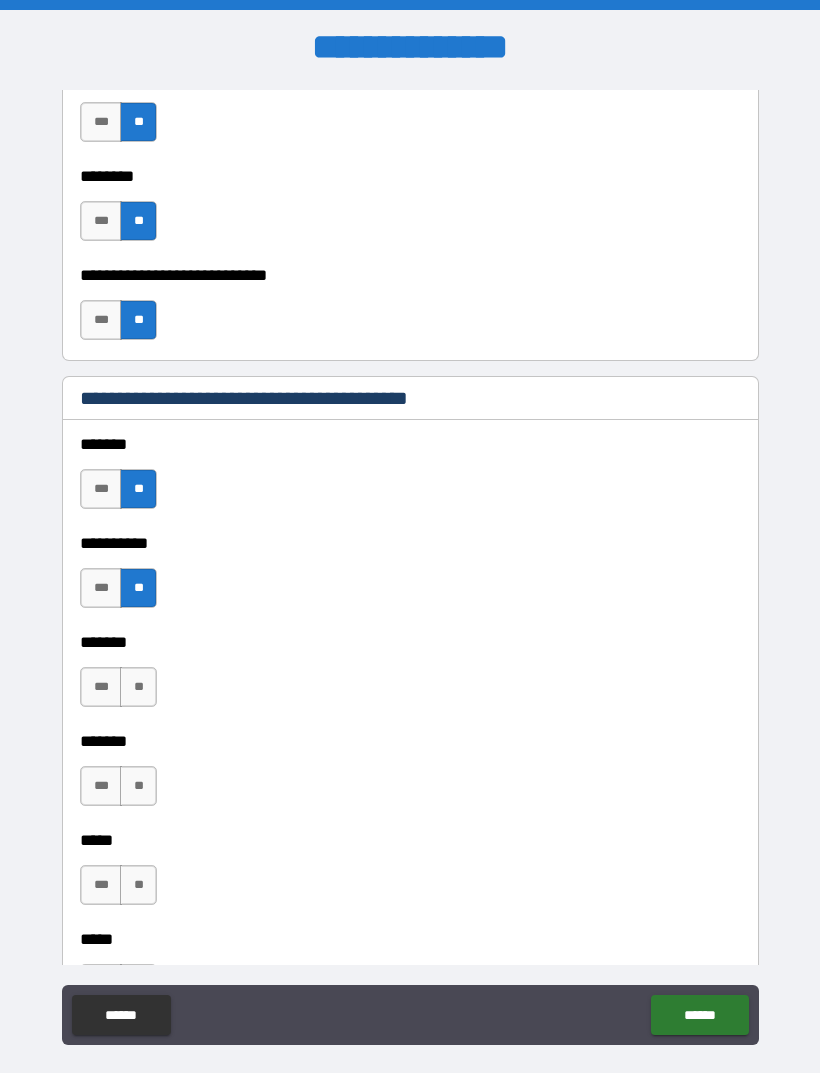 click on "**" at bounding box center [138, 687] 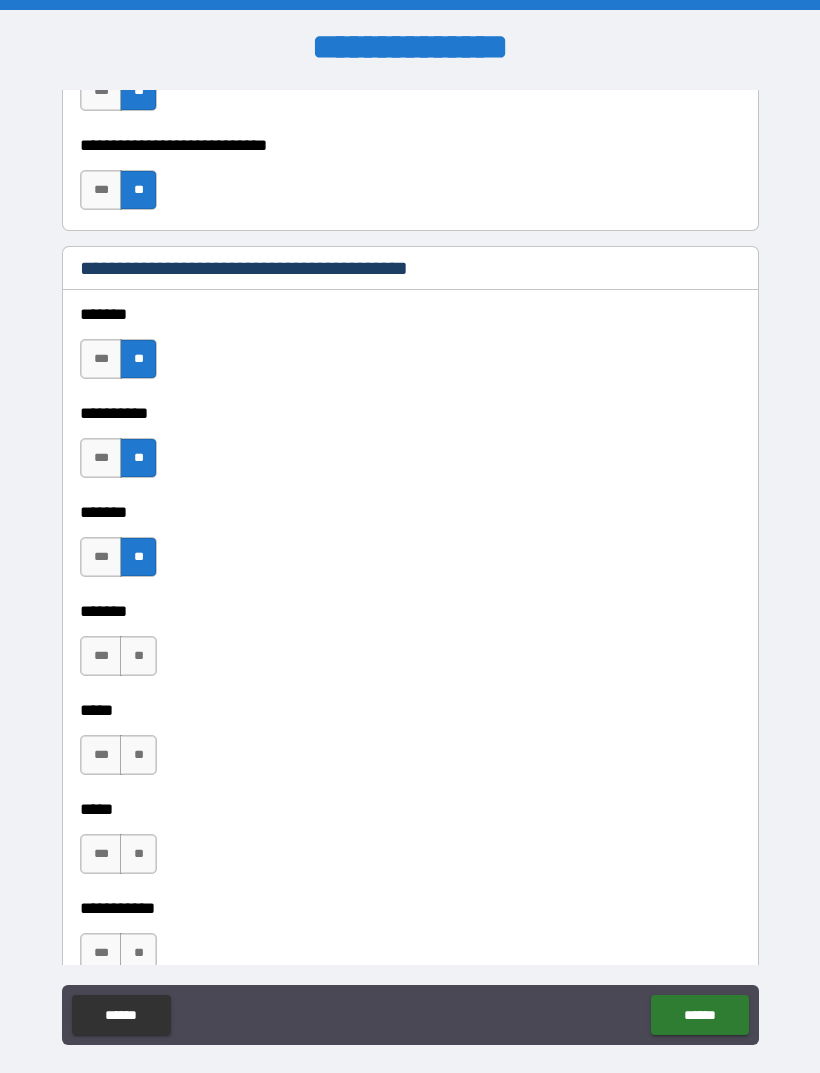 scroll, scrollTop: 1386, scrollLeft: 0, axis: vertical 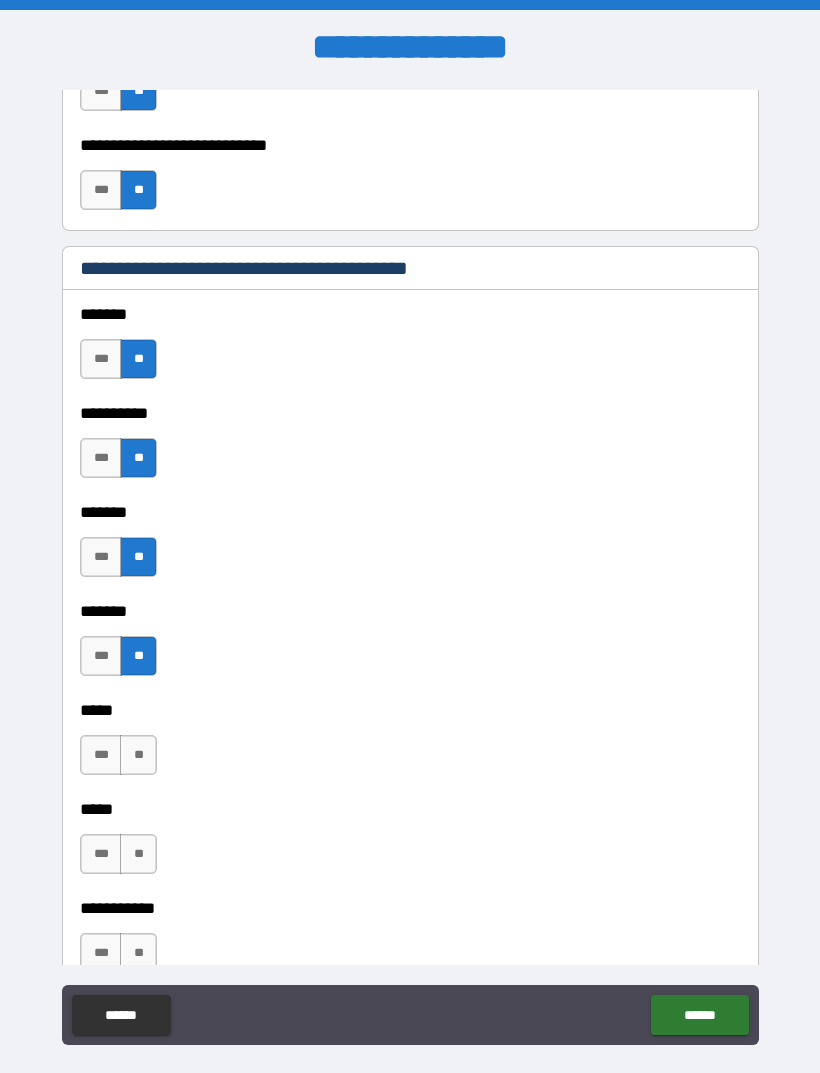 click on "**" at bounding box center (138, 755) 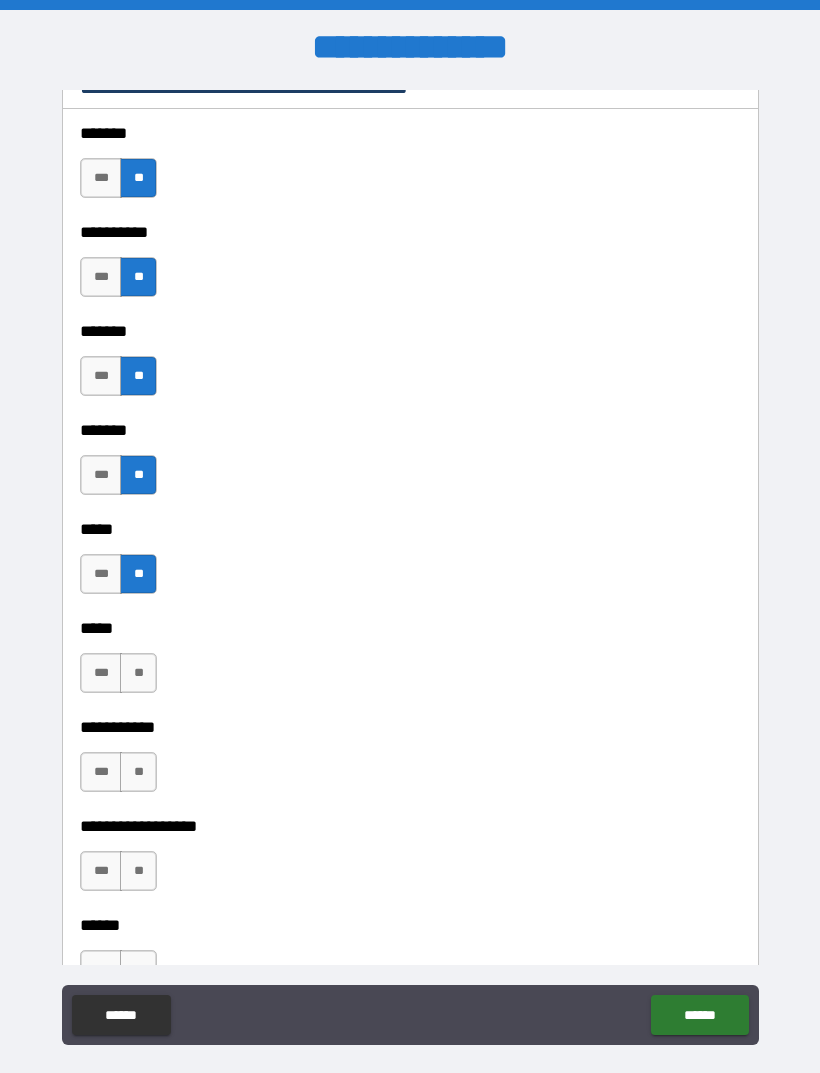 scroll, scrollTop: 1564, scrollLeft: 0, axis: vertical 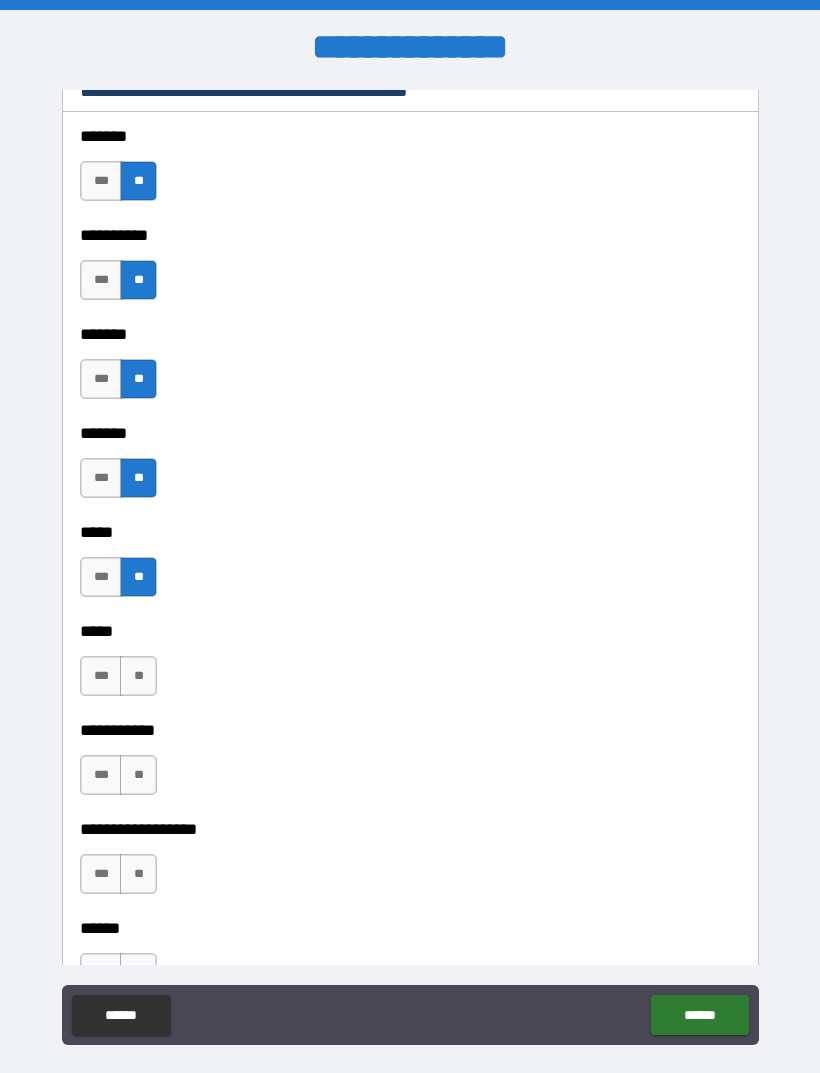 click on "**" at bounding box center (138, 676) 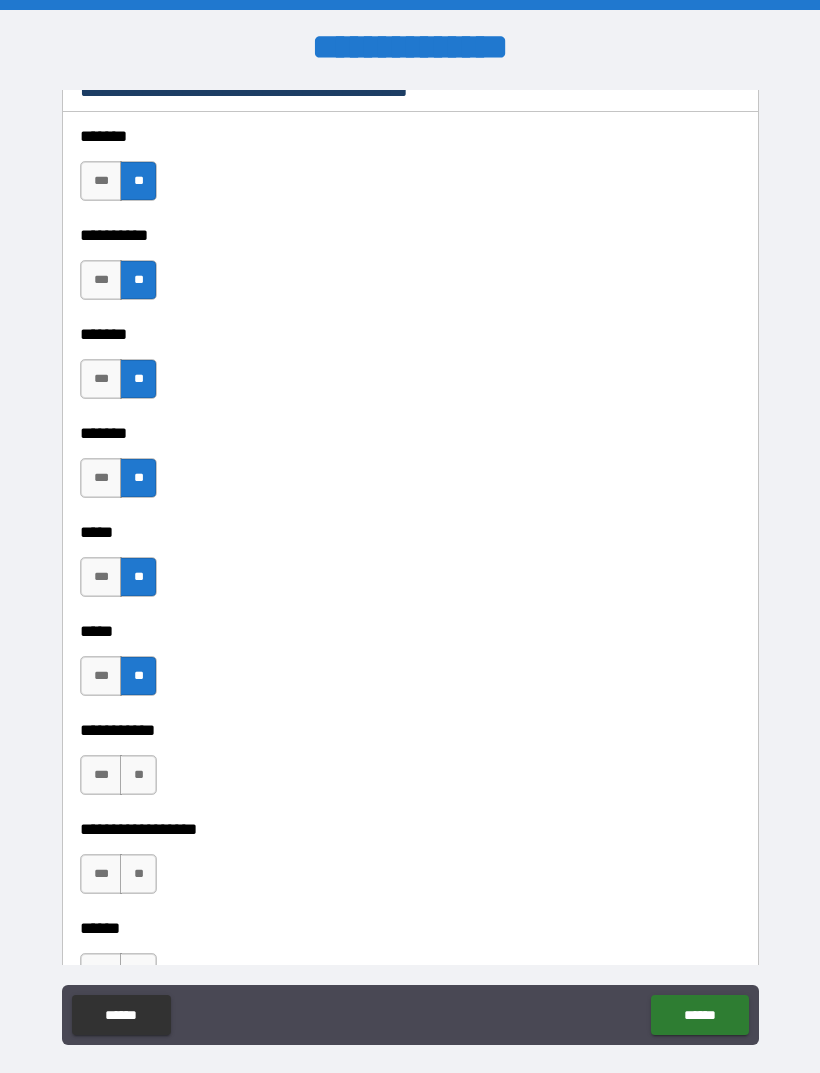 click on "**" at bounding box center (138, 775) 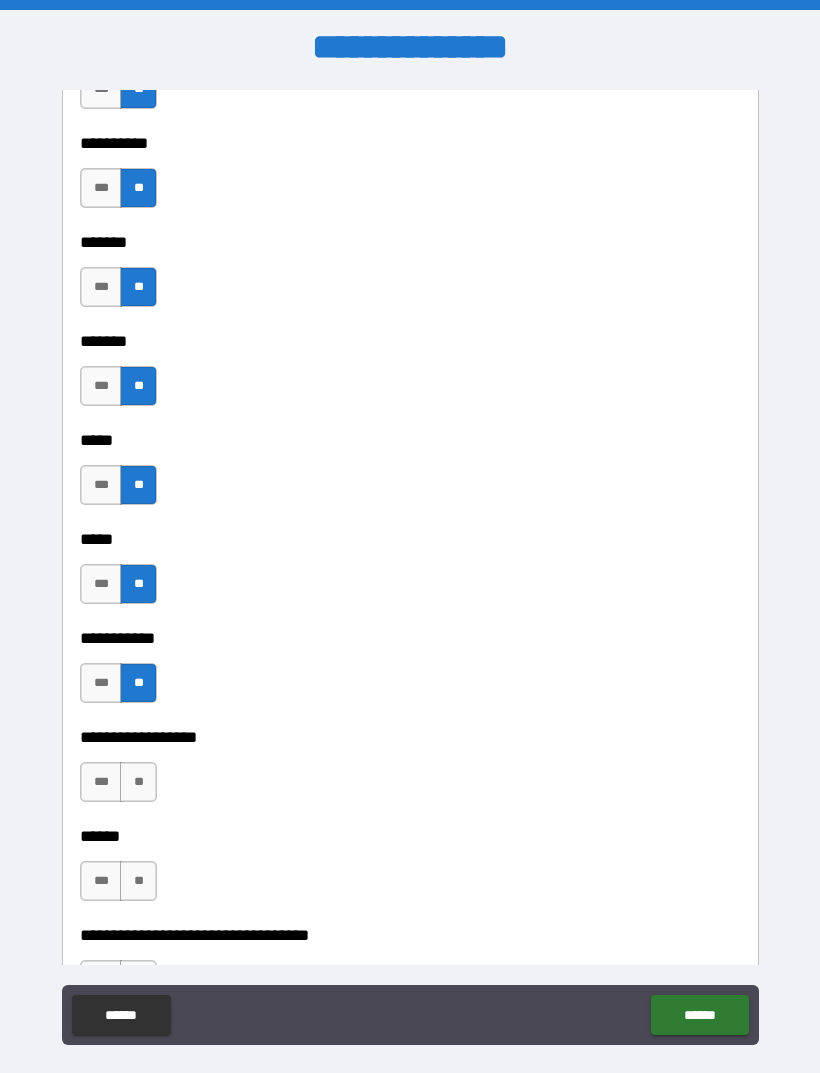 click on "**" at bounding box center [138, 782] 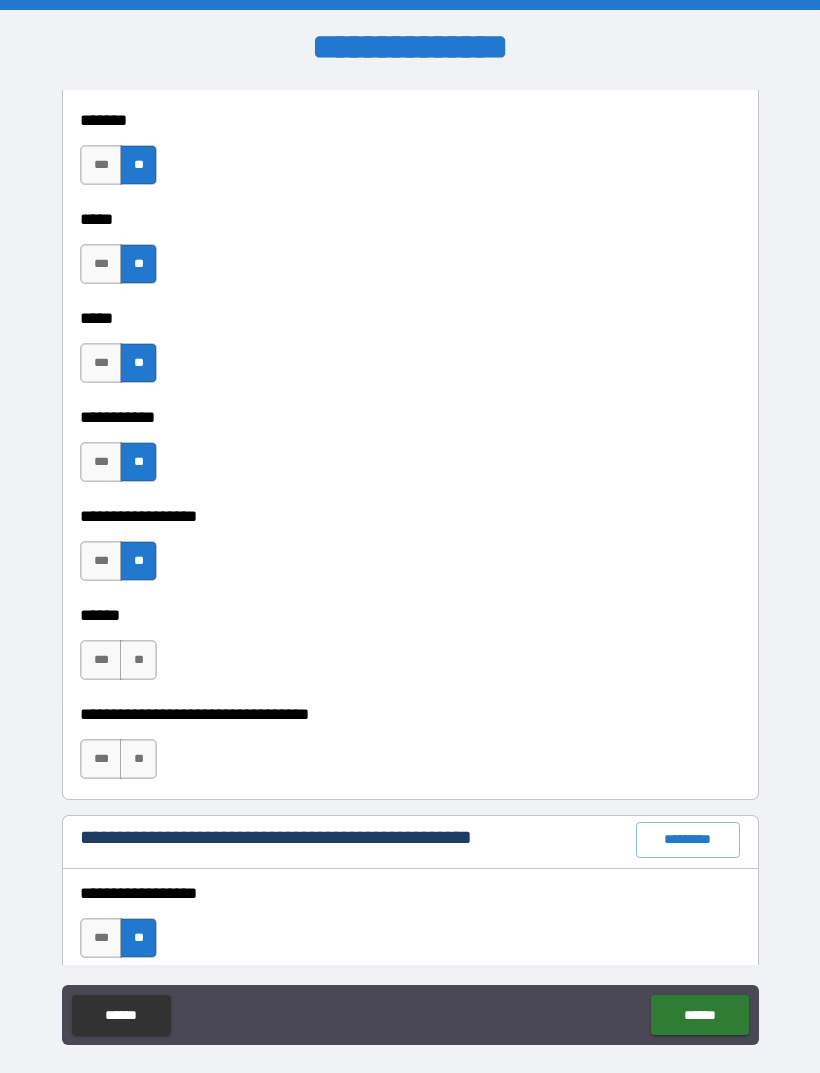 scroll, scrollTop: 1899, scrollLeft: 0, axis: vertical 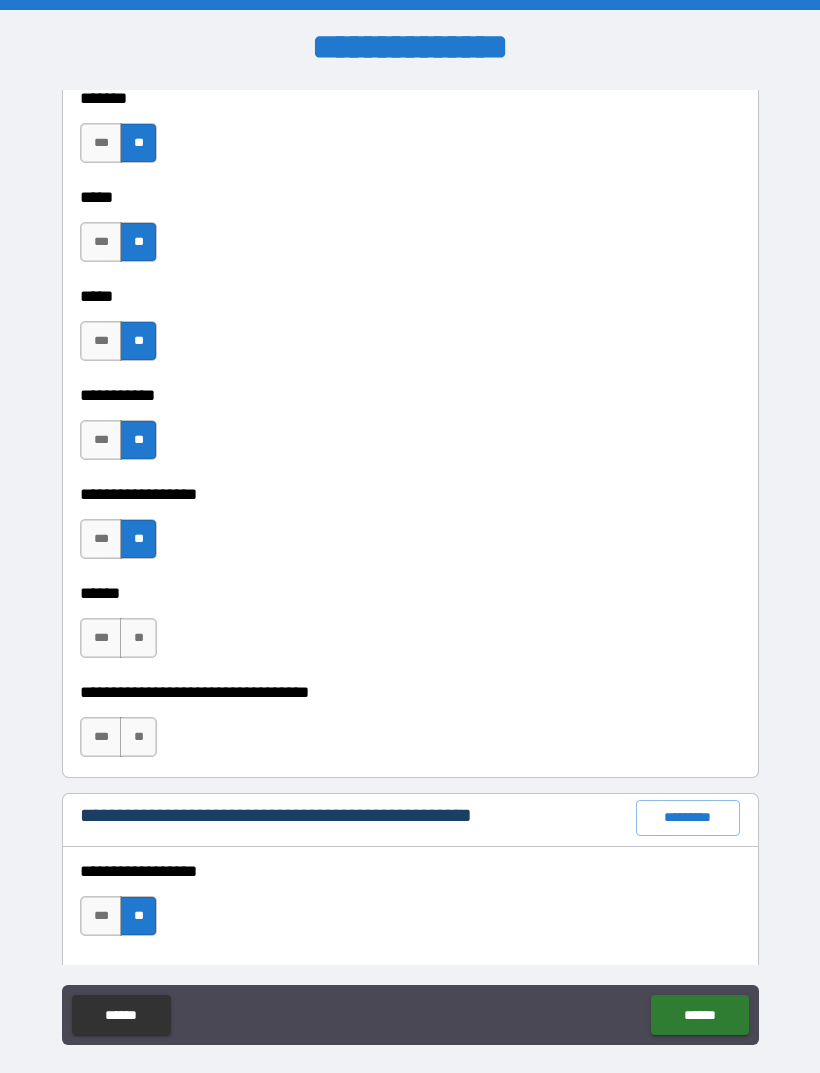 click on "**" at bounding box center (138, 638) 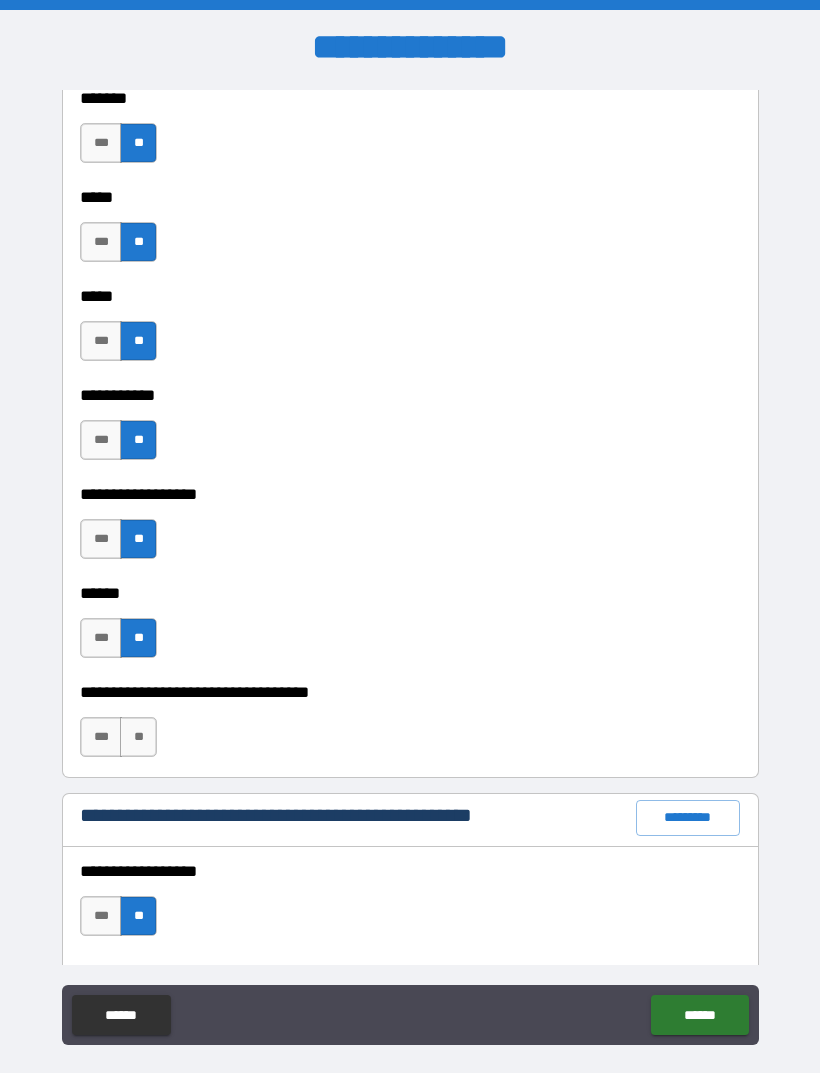 click on "**" at bounding box center (138, 737) 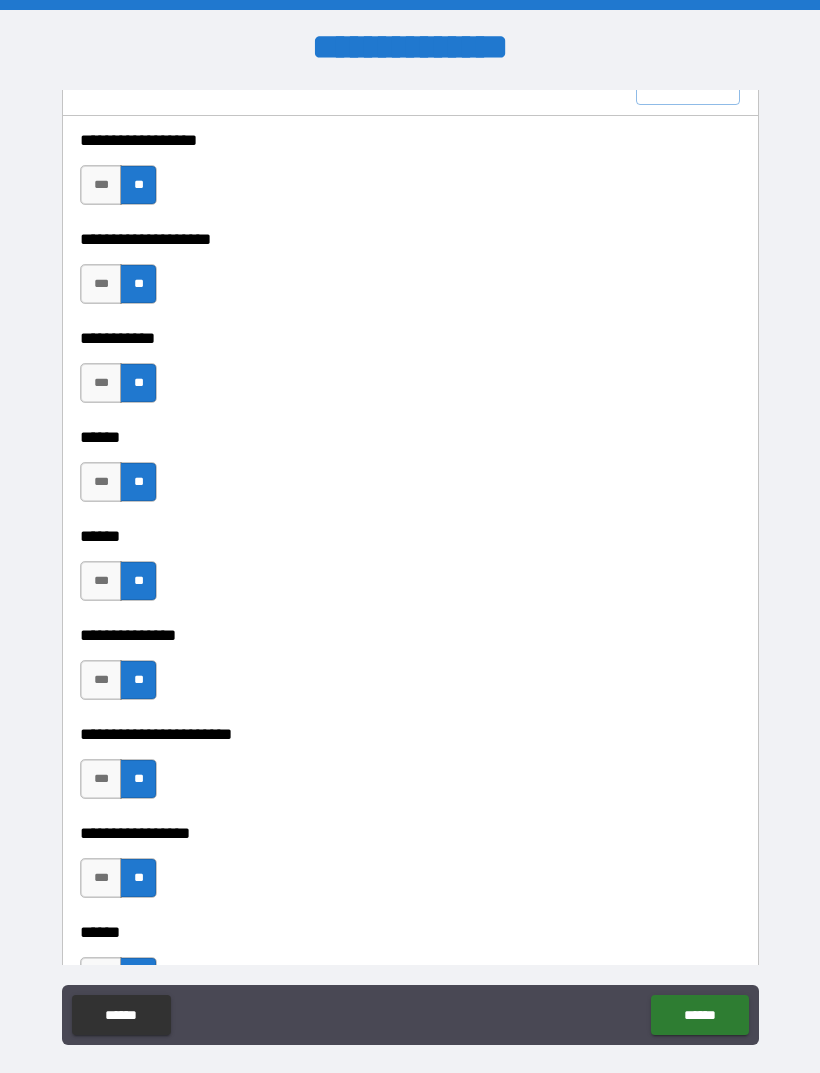 scroll, scrollTop: 2631, scrollLeft: 0, axis: vertical 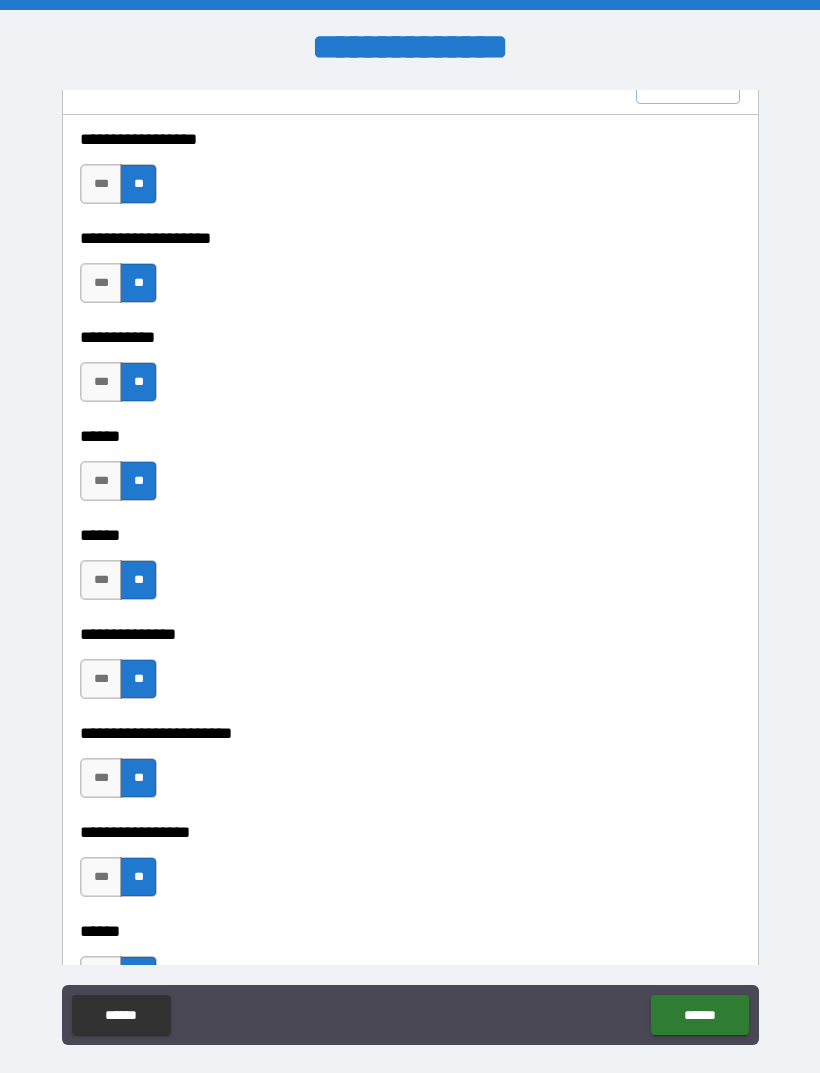 click on "***" at bounding box center [101, 679] 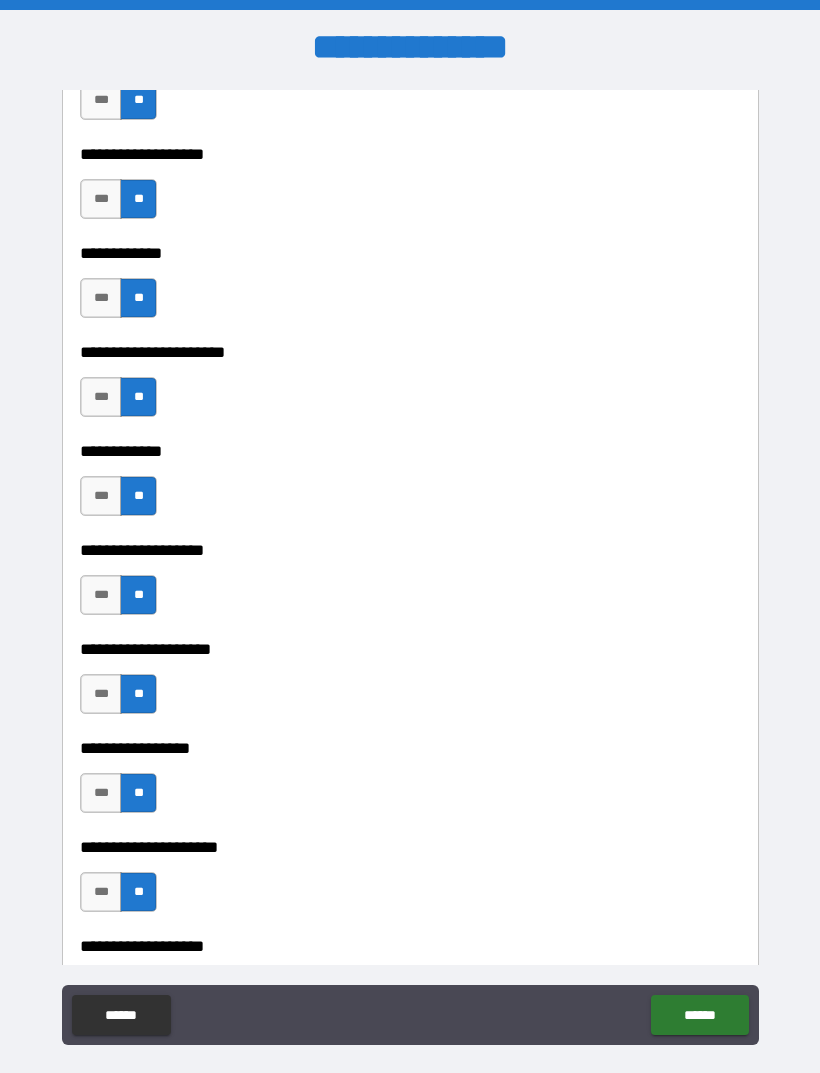 scroll, scrollTop: 7619, scrollLeft: 0, axis: vertical 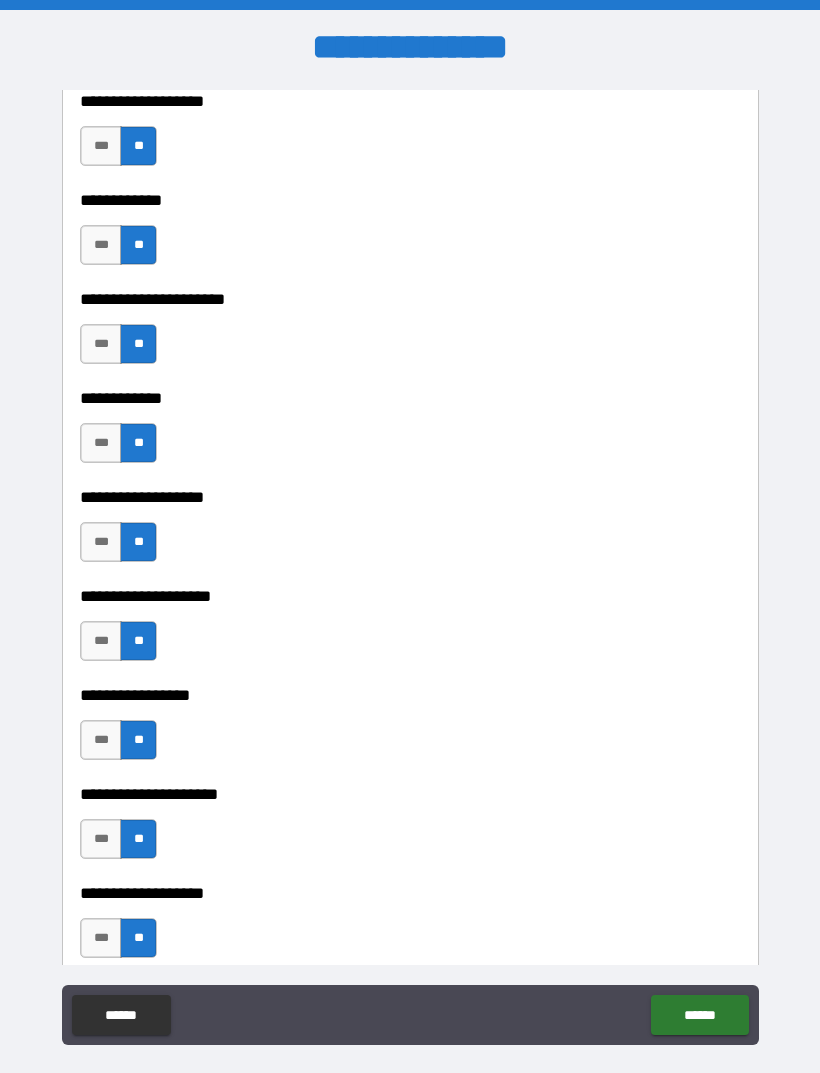 click on "***" at bounding box center (101, 542) 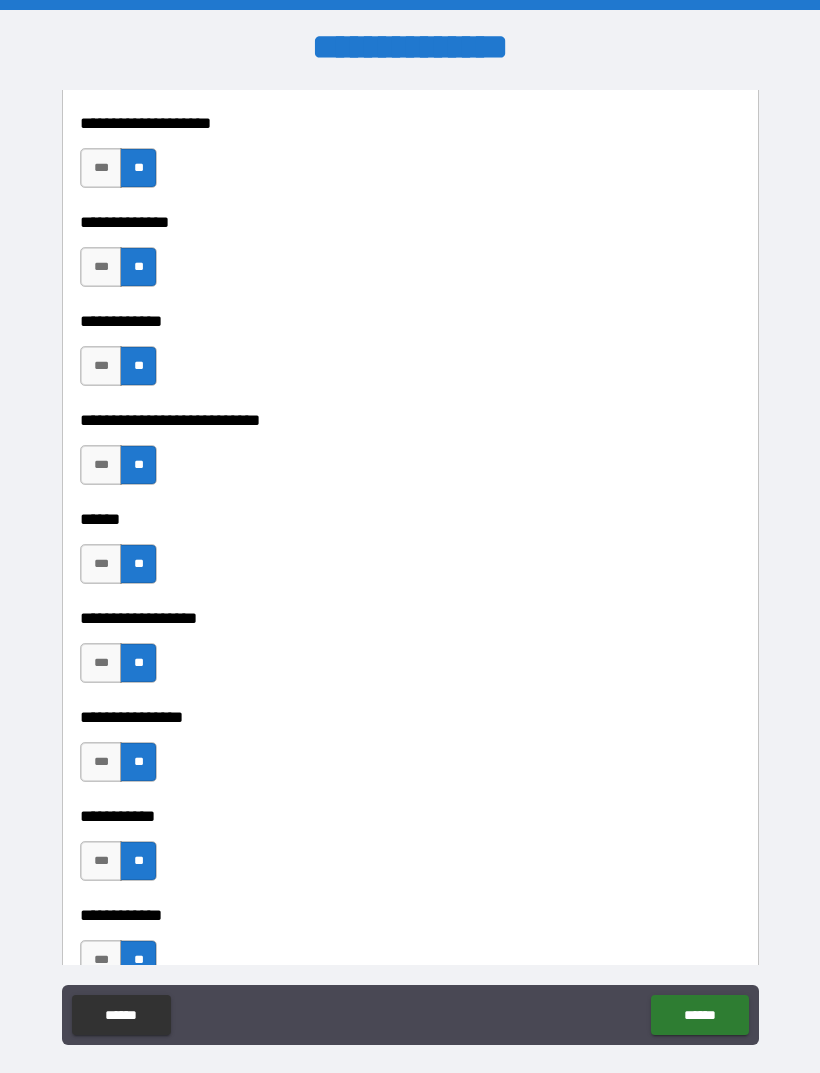 scroll, scrollTop: 8982, scrollLeft: 0, axis: vertical 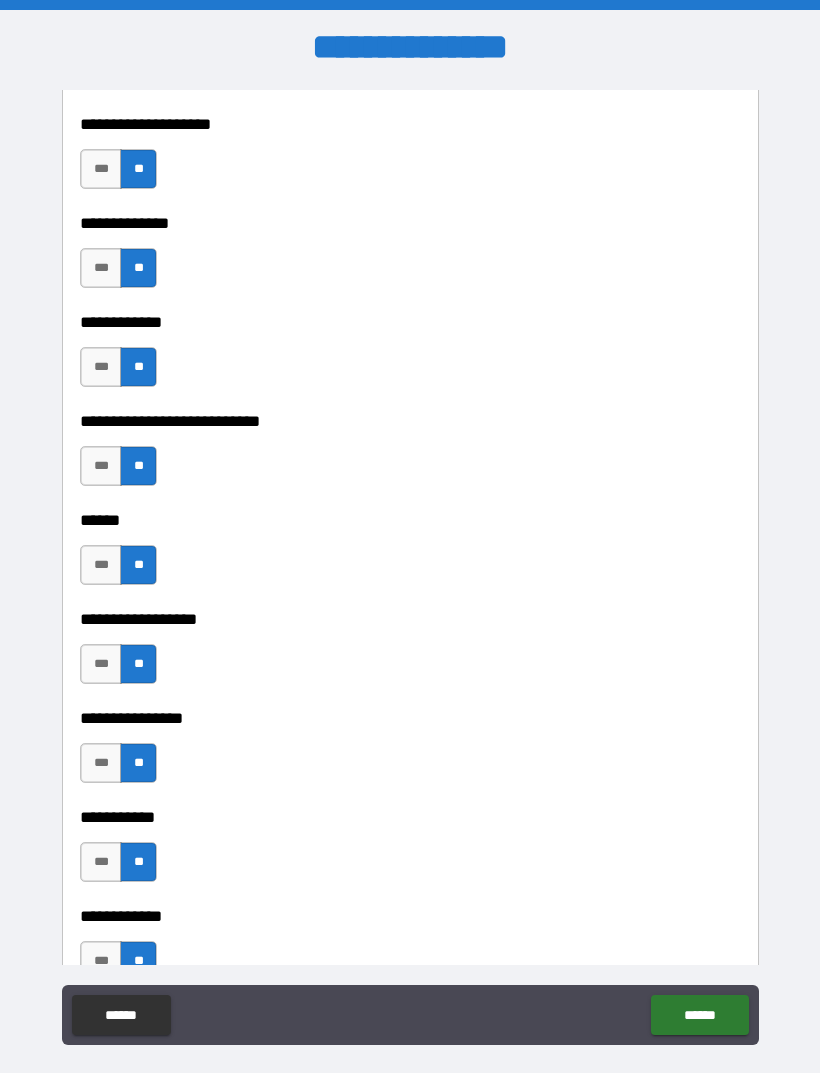 click on "***" at bounding box center (101, 763) 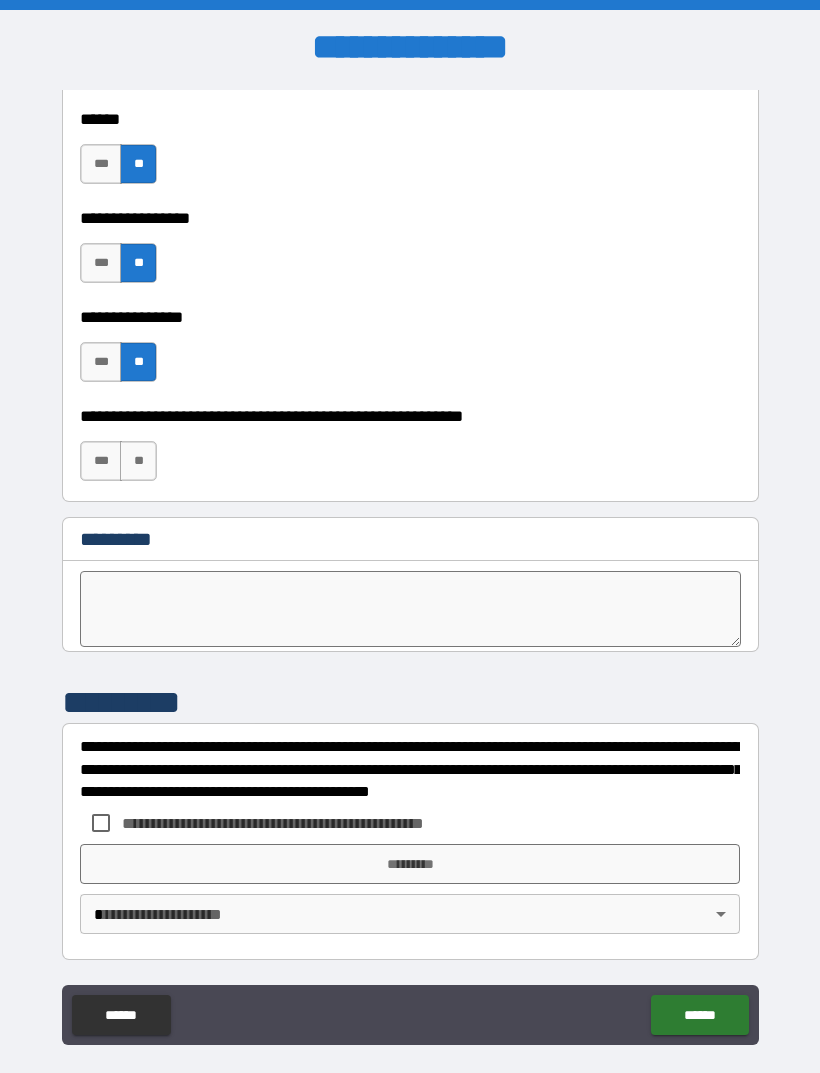 scroll, scrollTop: 9977, scrollLeft: 0, axis: vertical 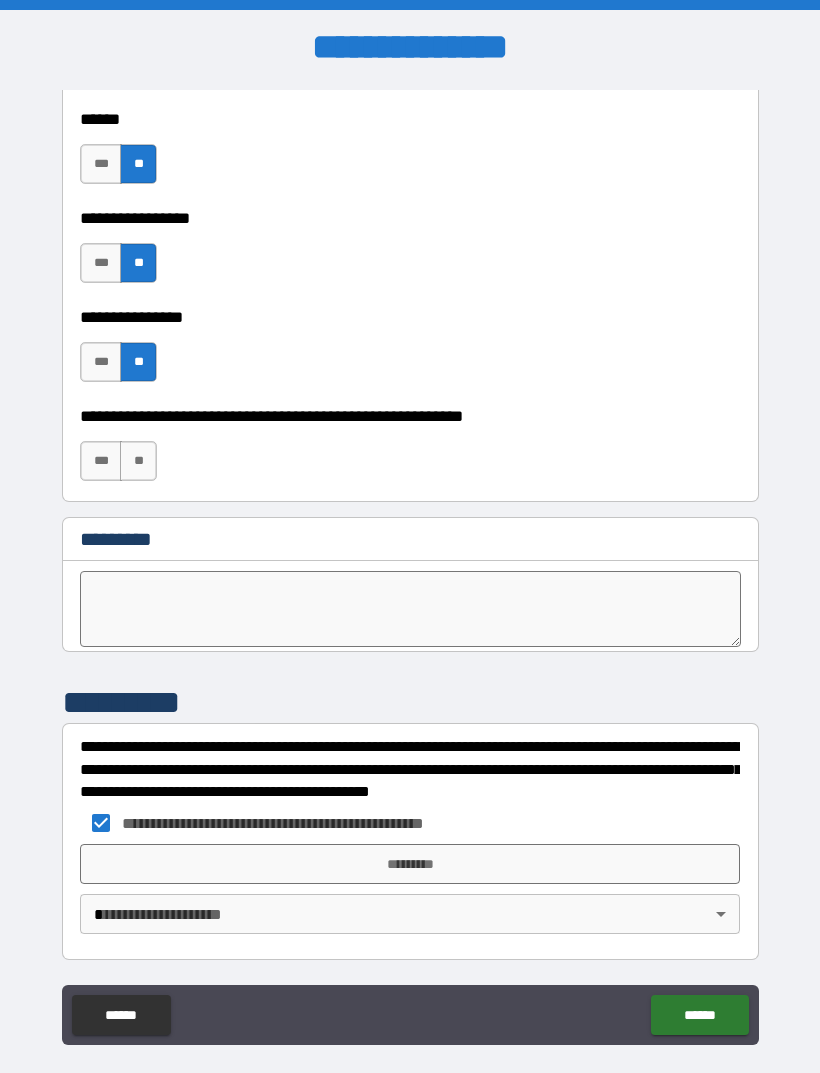 click on "*********" at bounding box center [410, 864] 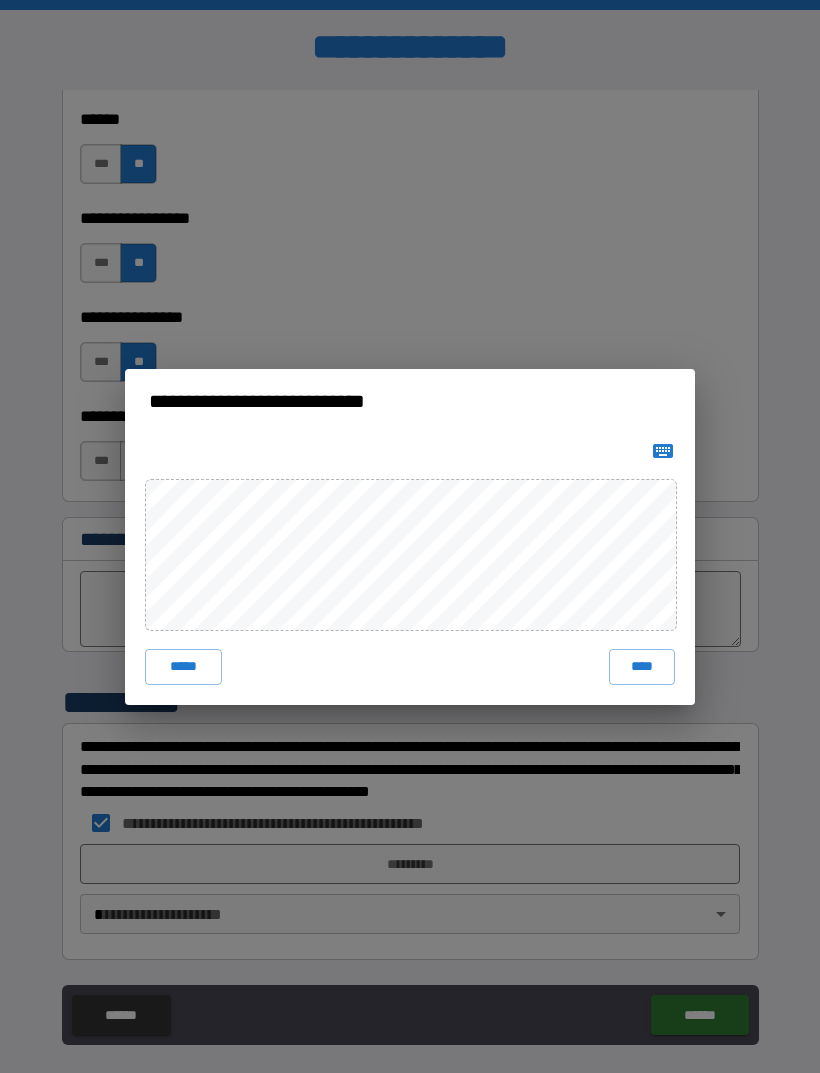 click on "****" at bounding box center (642, 667) 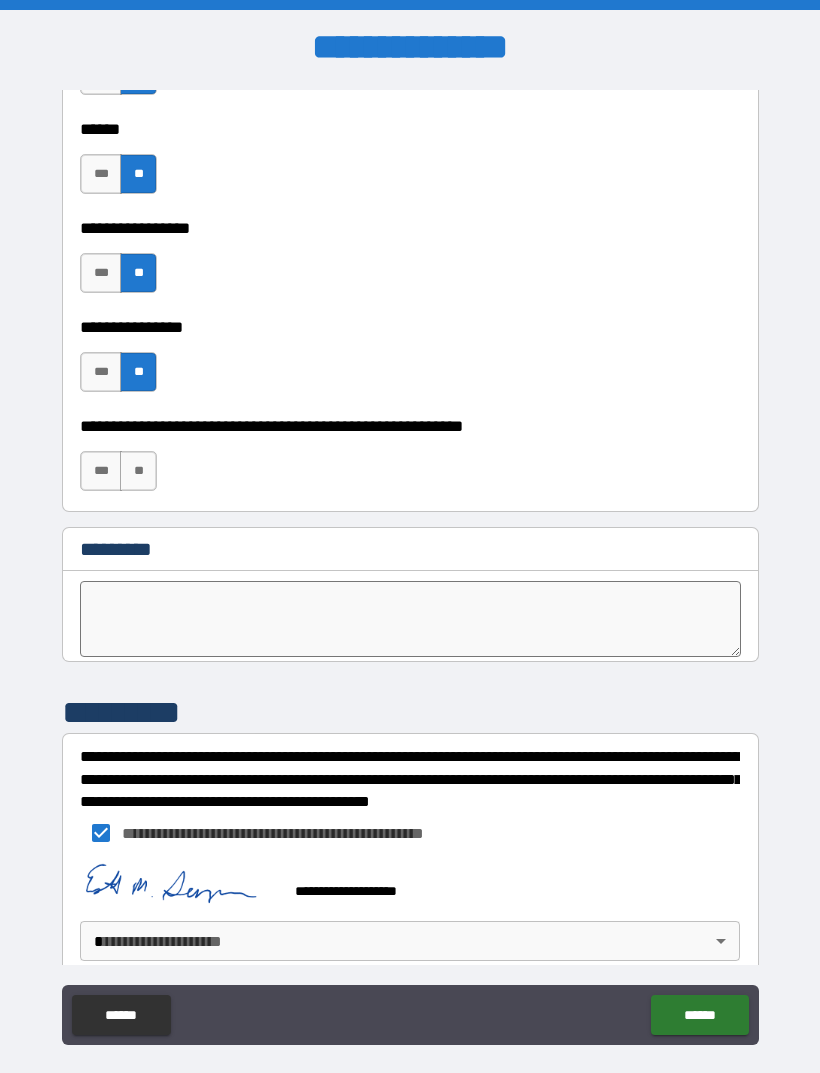 click on "******" at bounding box center (699, 1015) 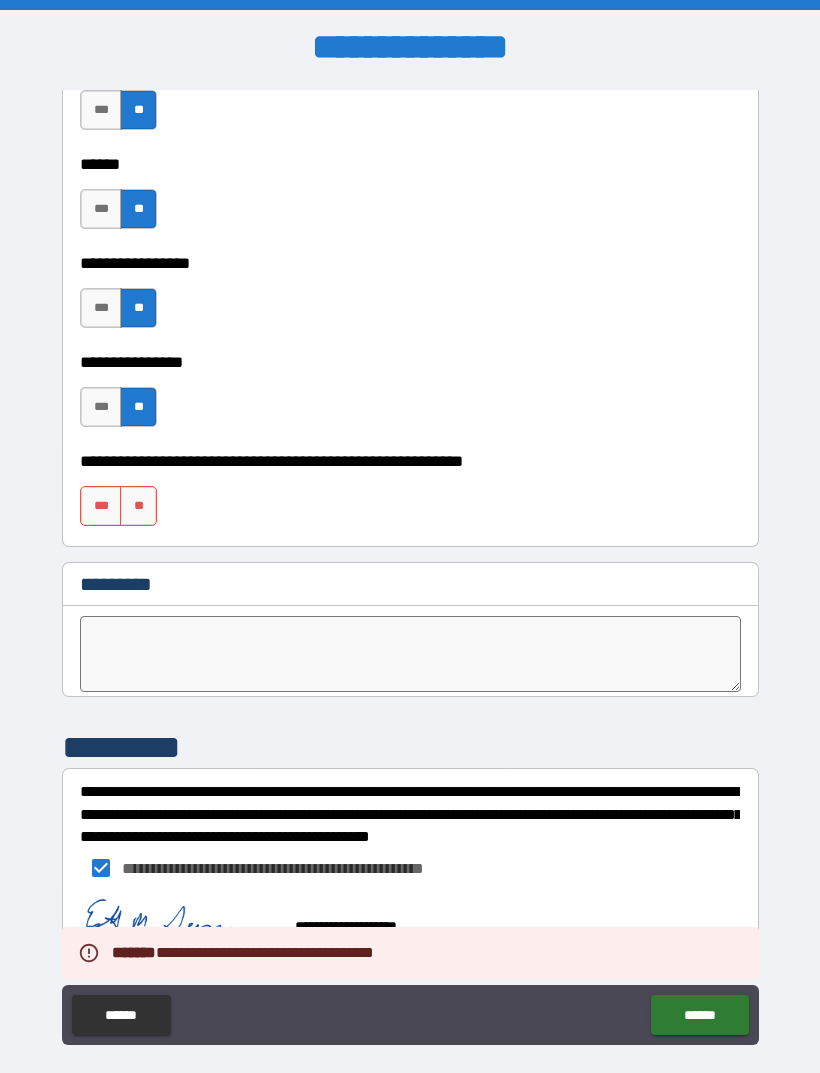scroll, scrollTop: 9934, scrollLeft: 0, axis: vertical 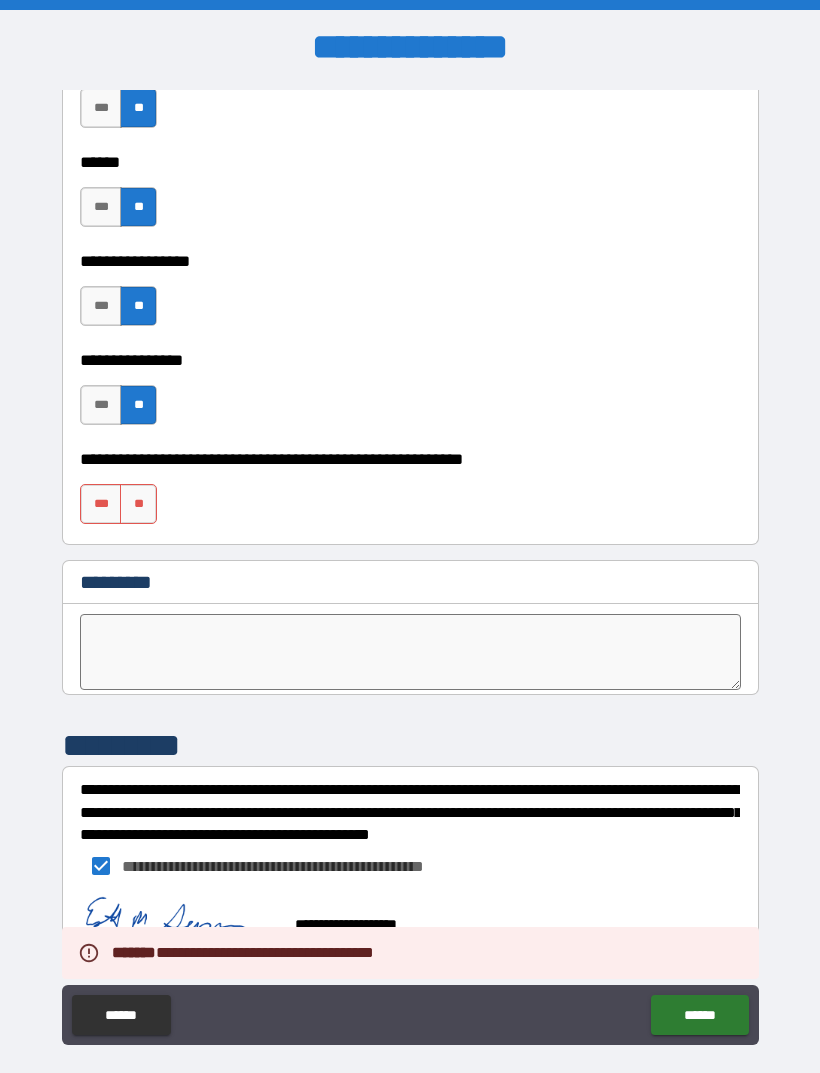 click on "**" at bounding box center [138, 504] 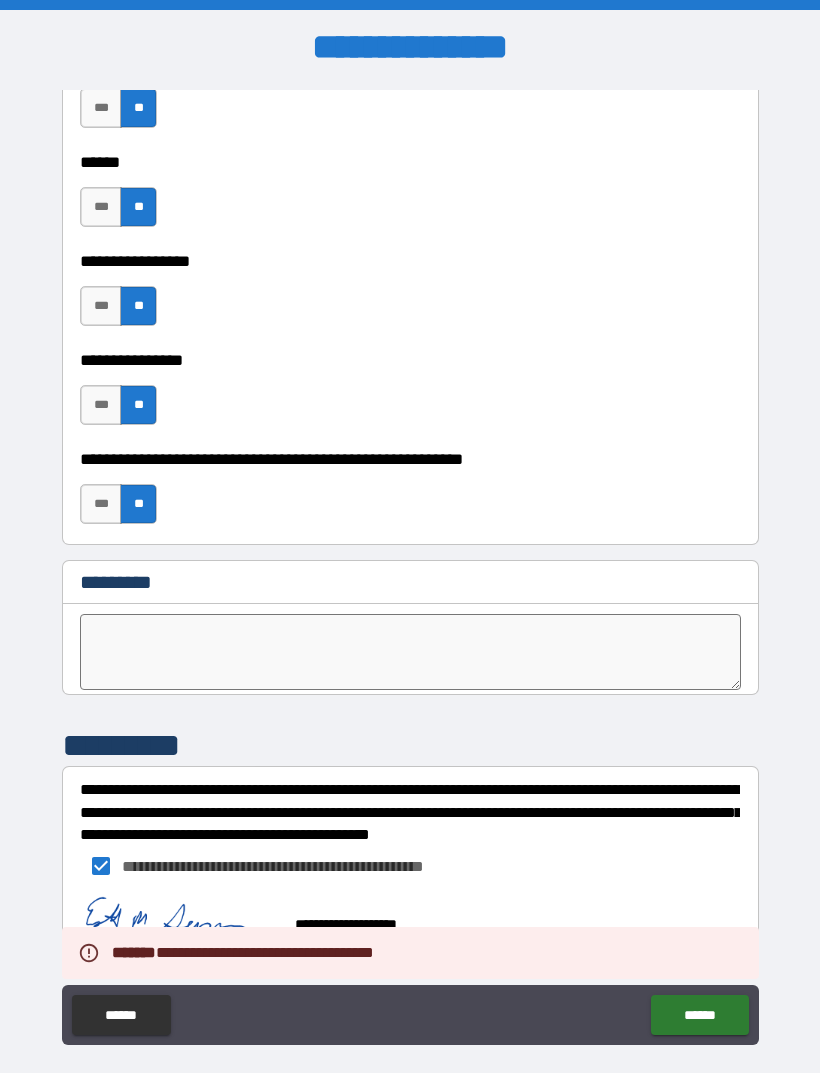 click on "******" at bounding box center (699, 1015) 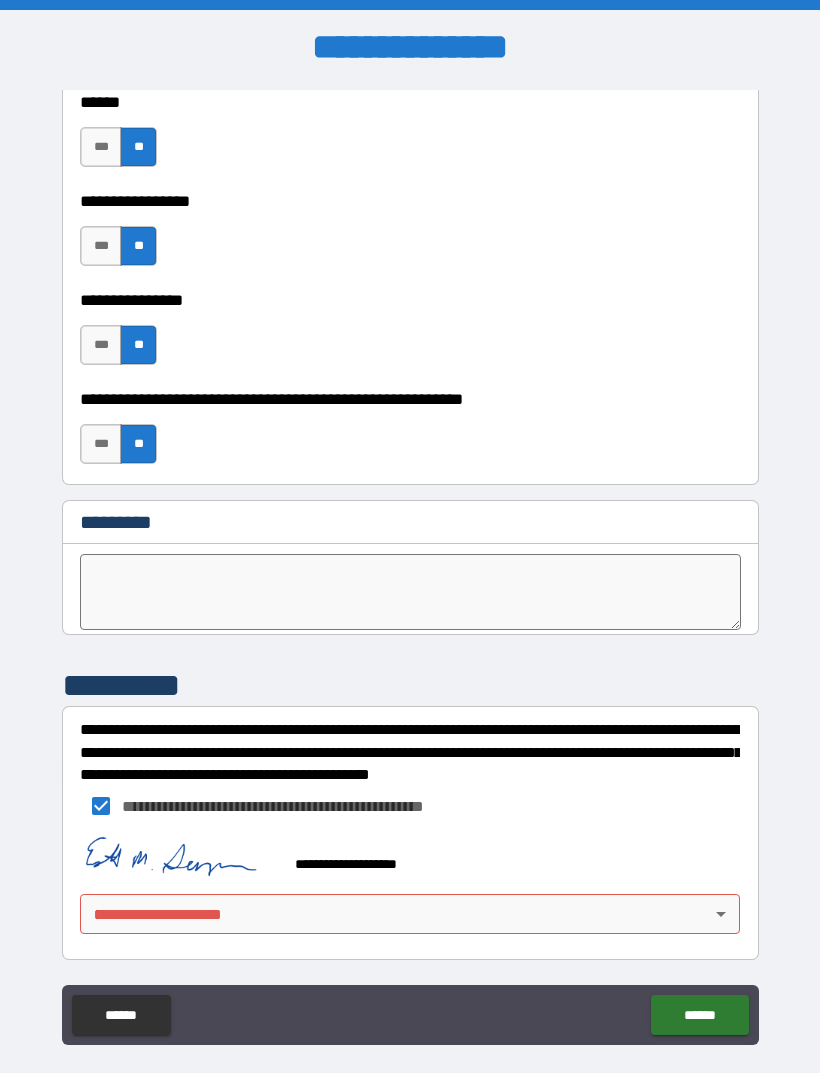 scroll, scrollTop: 9994, scrollLeft: 0, axis: vertical 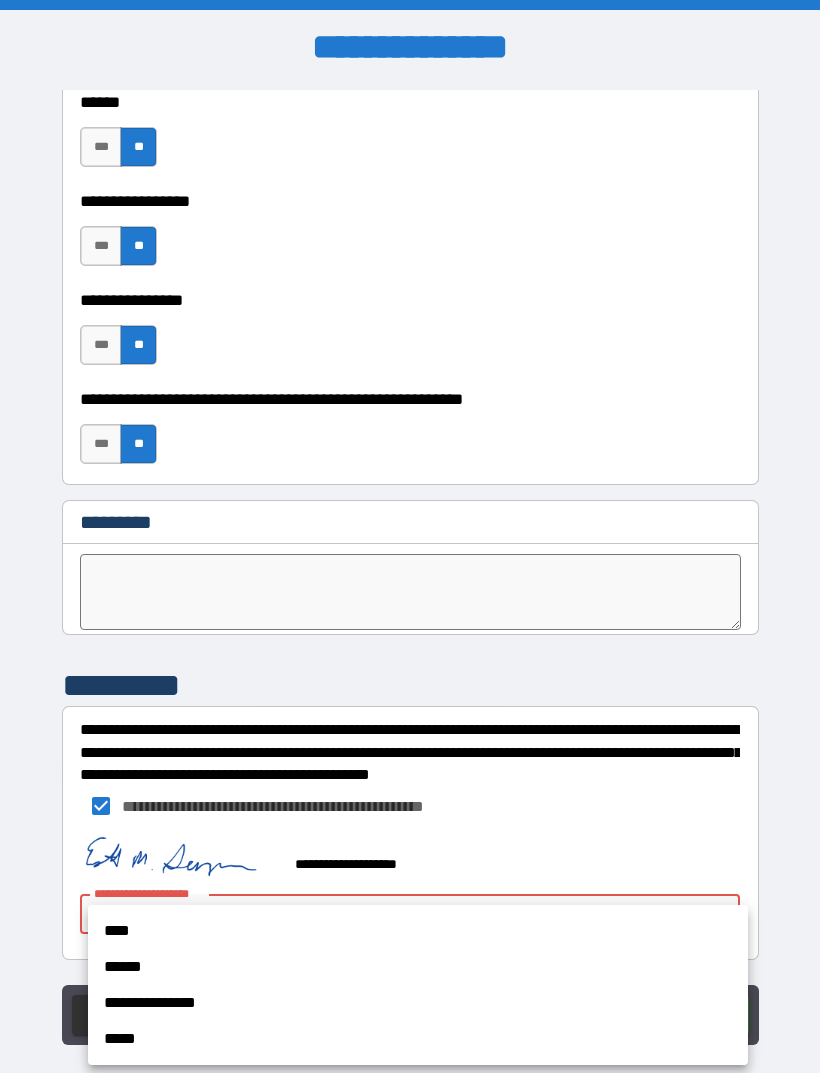 click on "****" at bounding box center [418, 931] 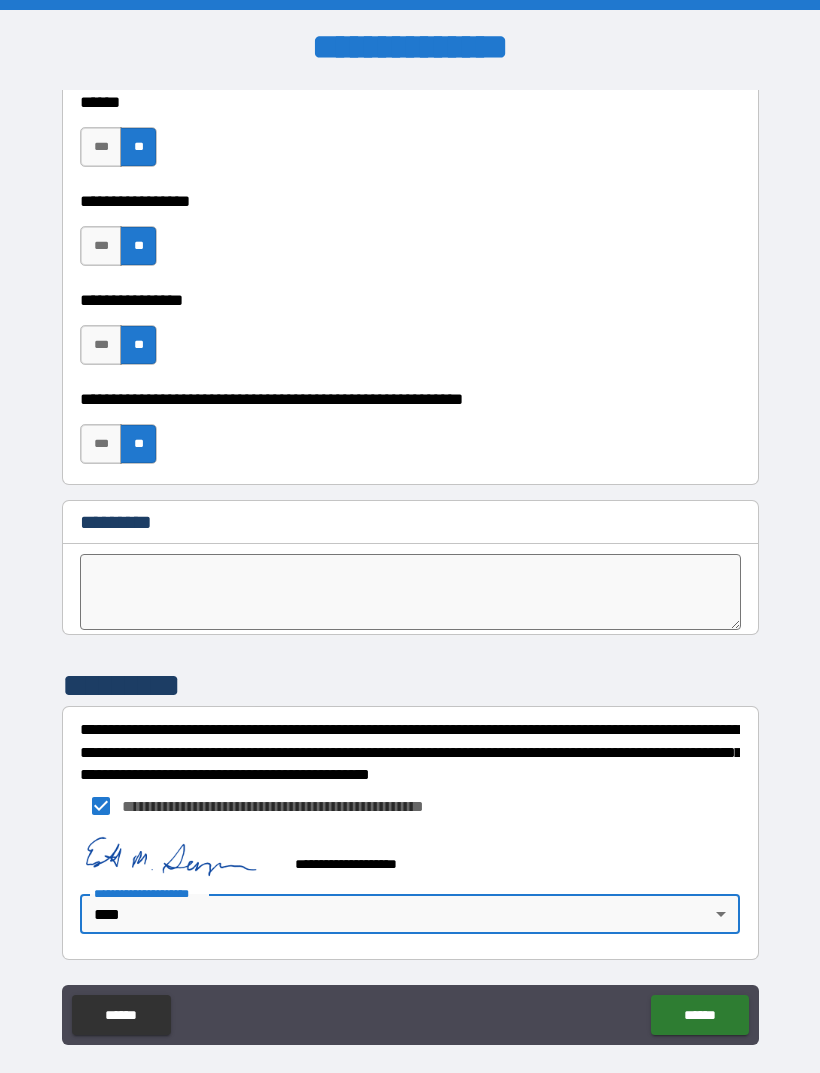 click on "******" at bounding box center (699, 1015) 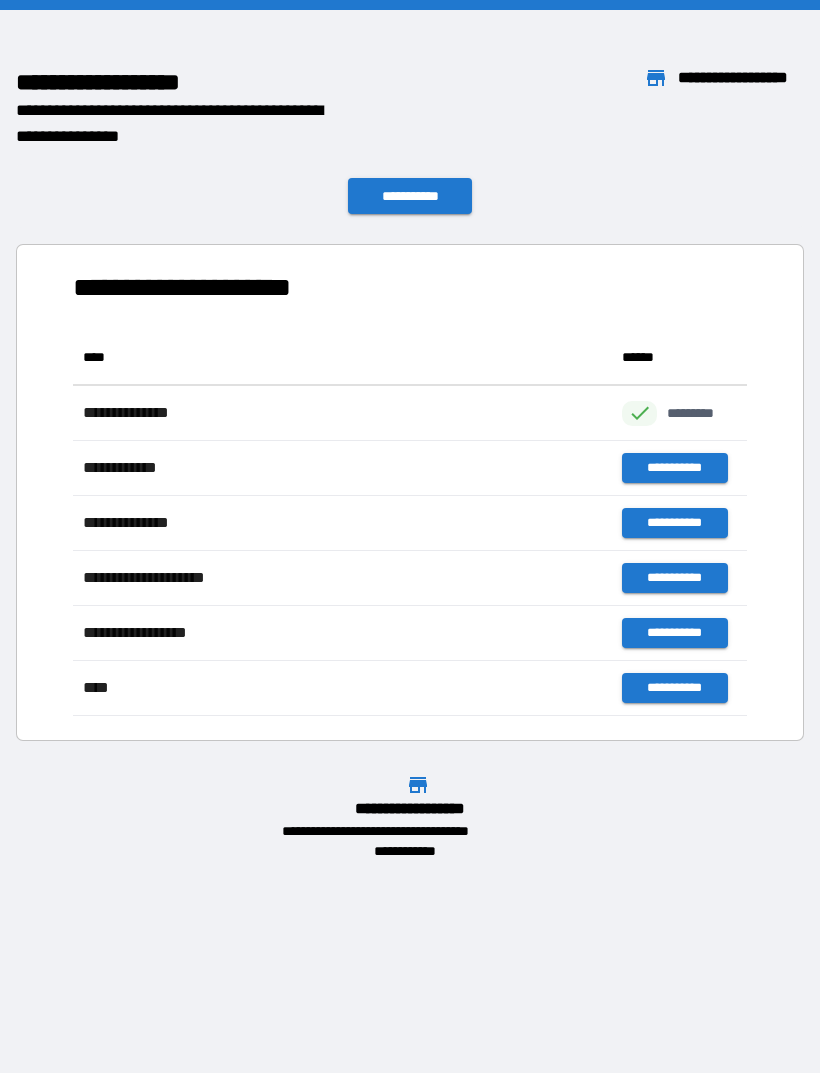 scroll, scrollTop: 1, scrollLeft: 1, axis: both 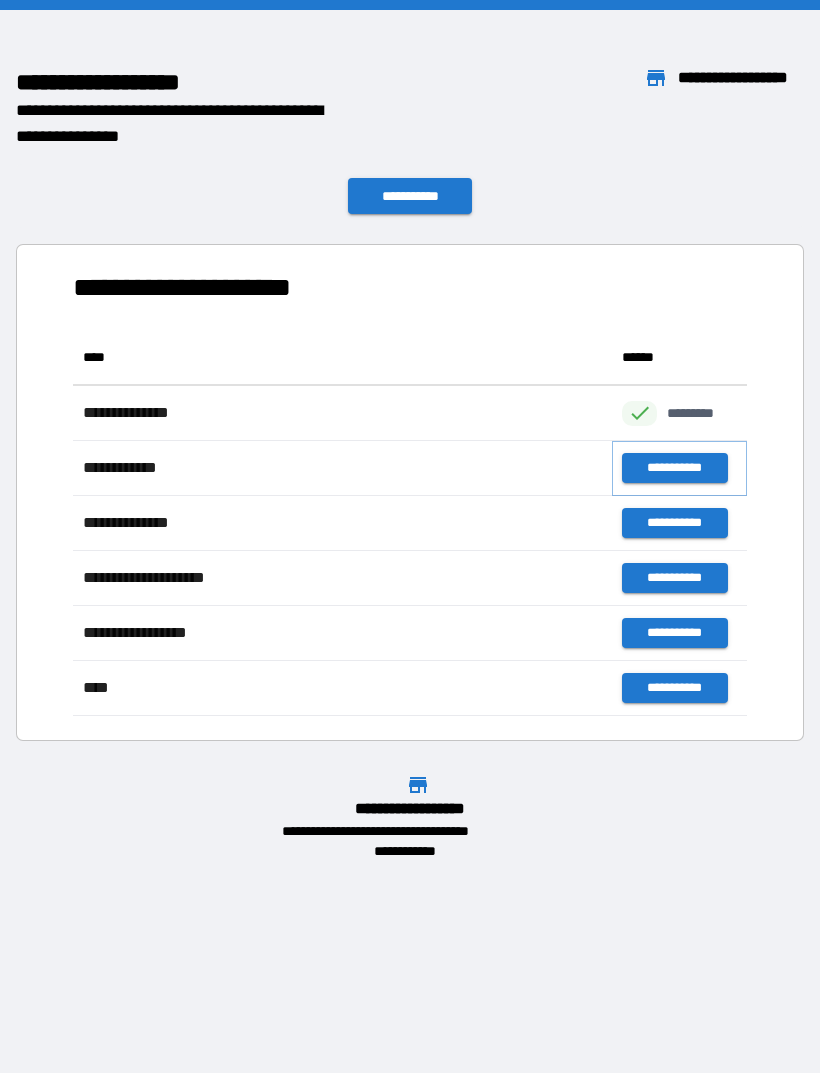click on "**********" at bounding box center (674, 468) 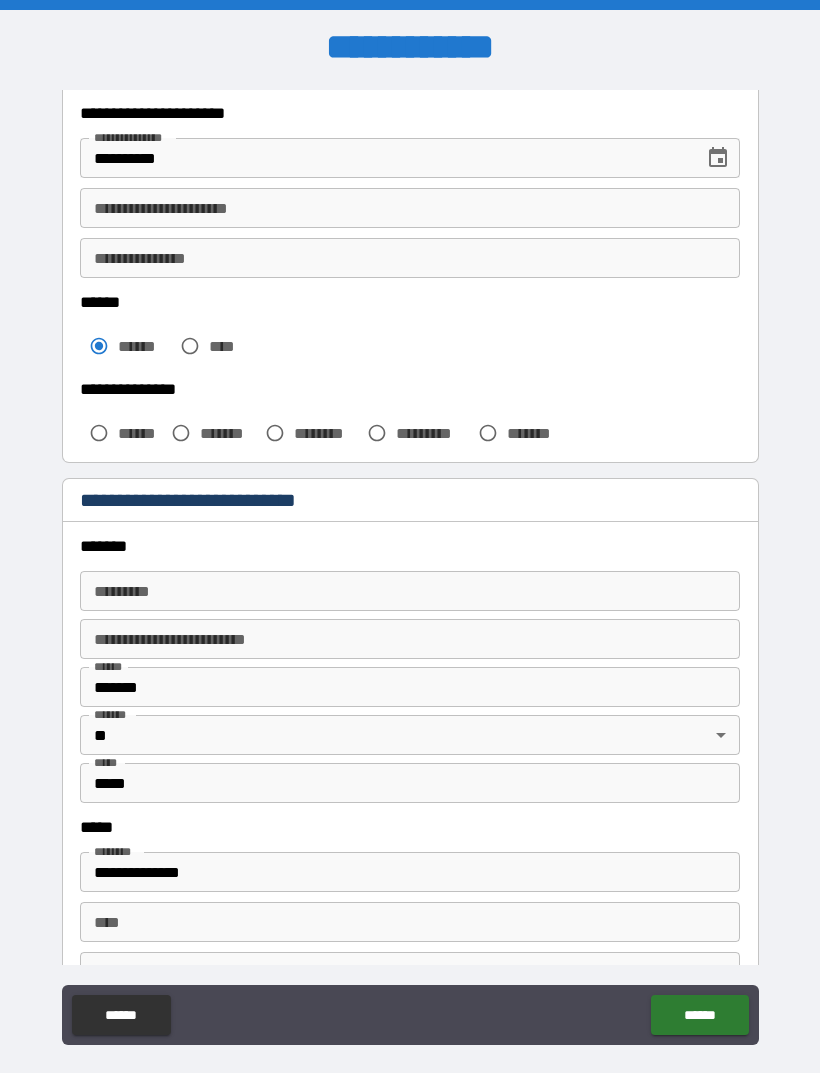 scroll, scrollTop: 349, scrollLeft: 0, axis: vertical 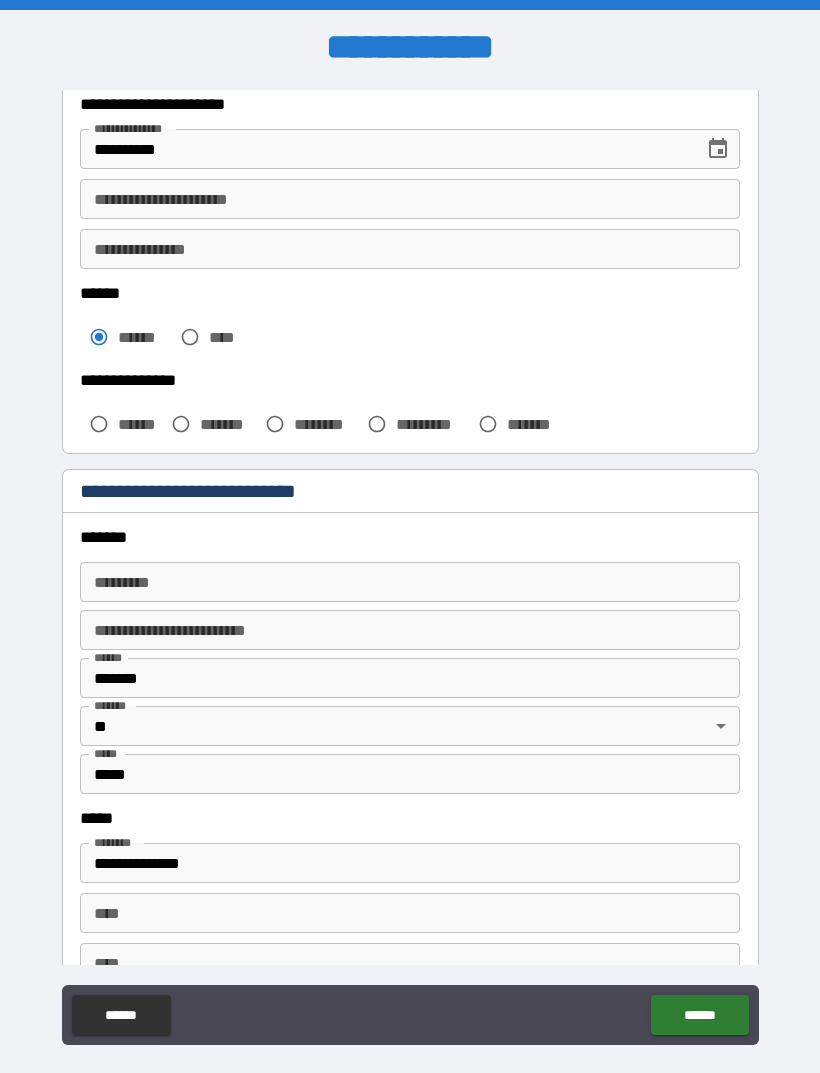 click on "*******   *" at bounding box center [410, 582] 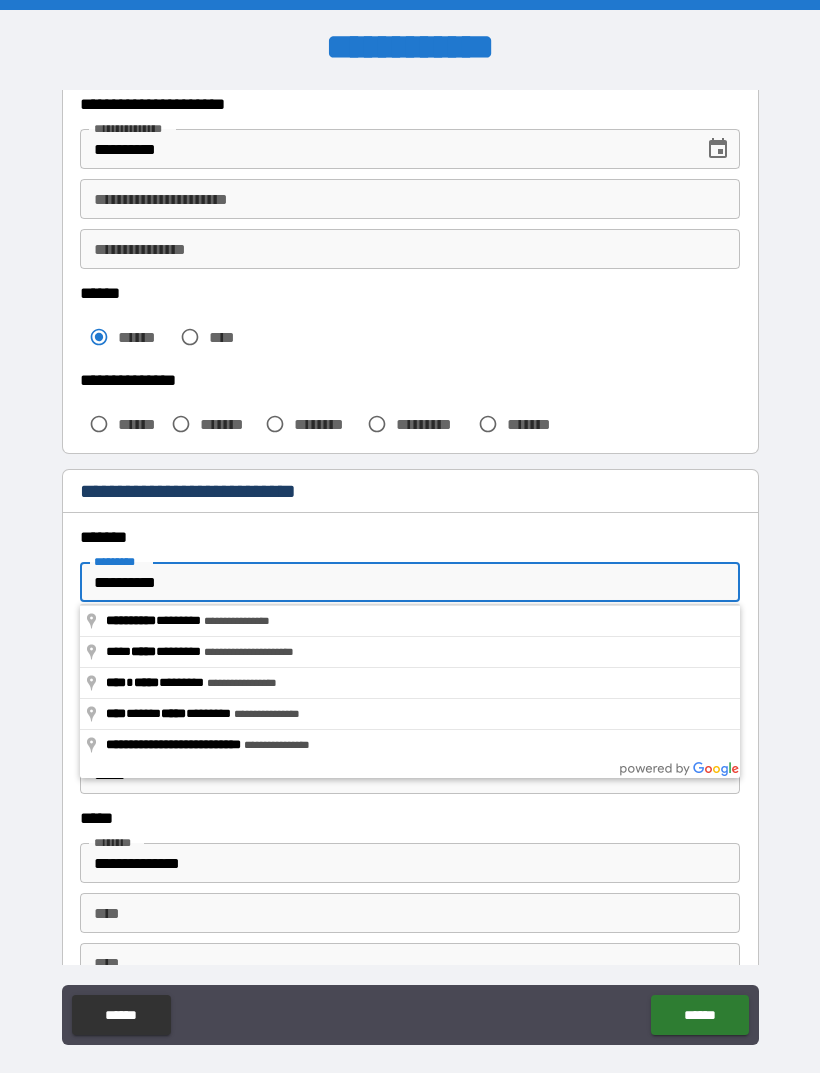 type on "**********" 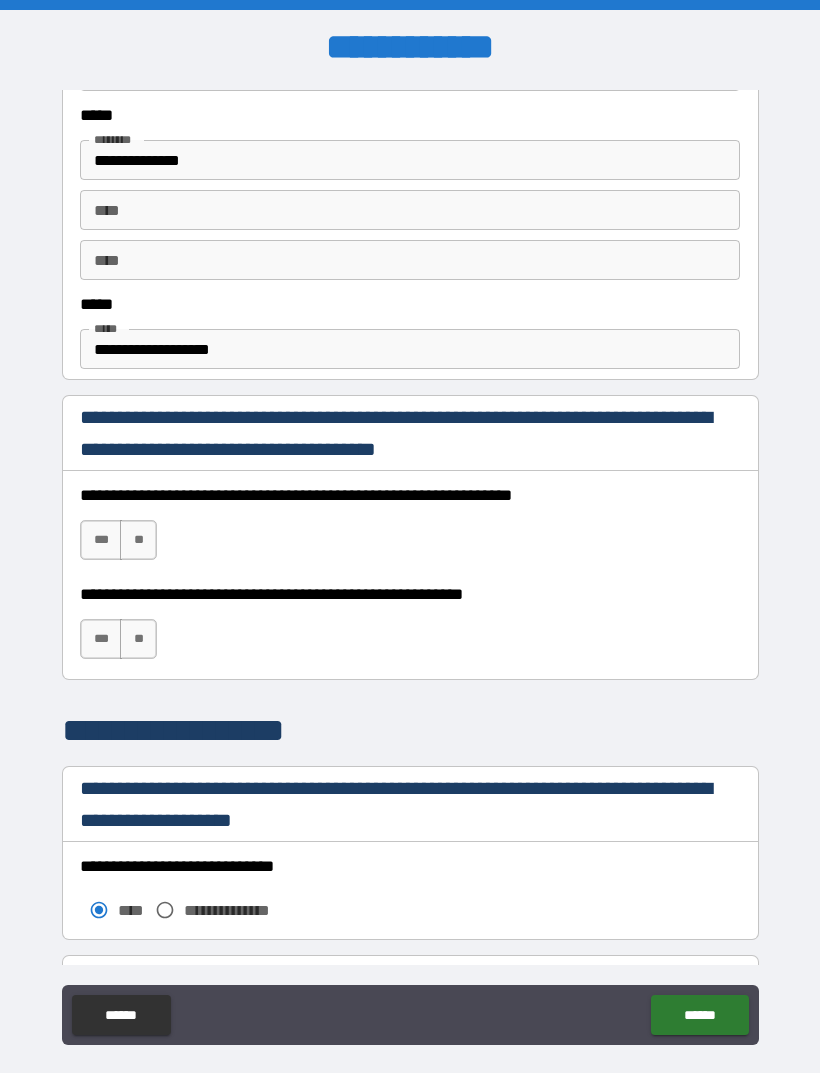 scroll, scrollTop: 1051, scrollLeft: 0, axis: vertical 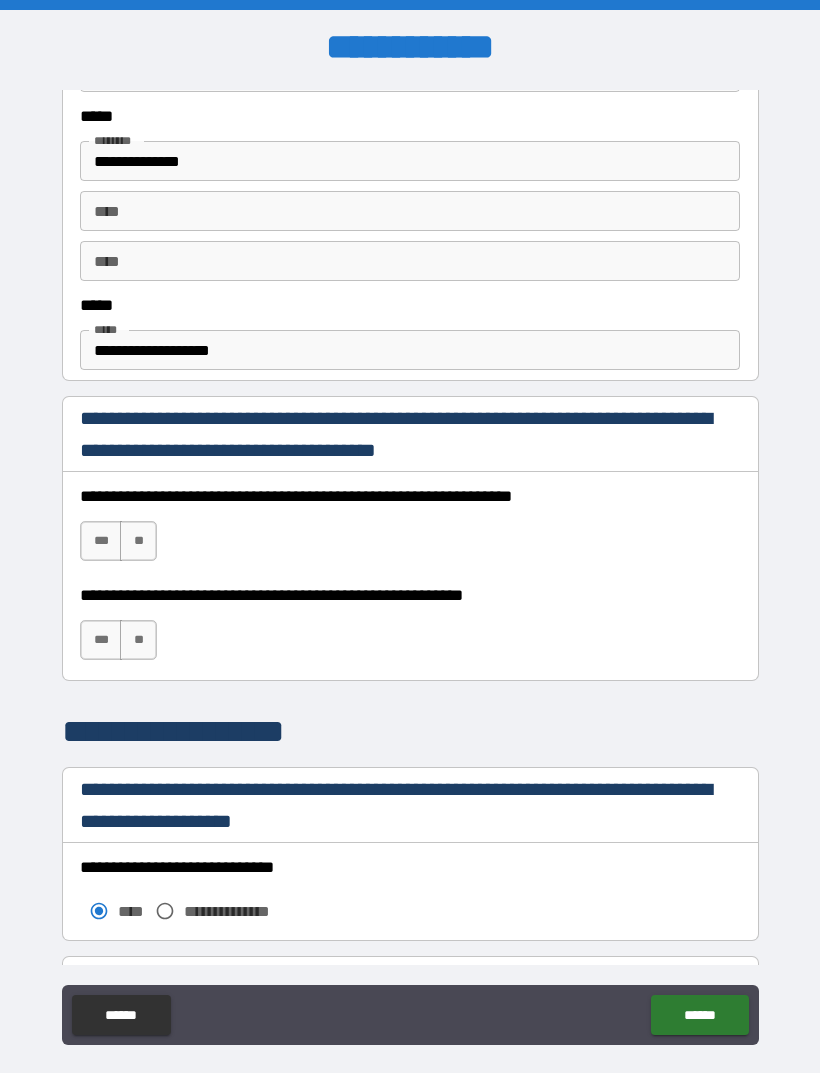 type on "***" 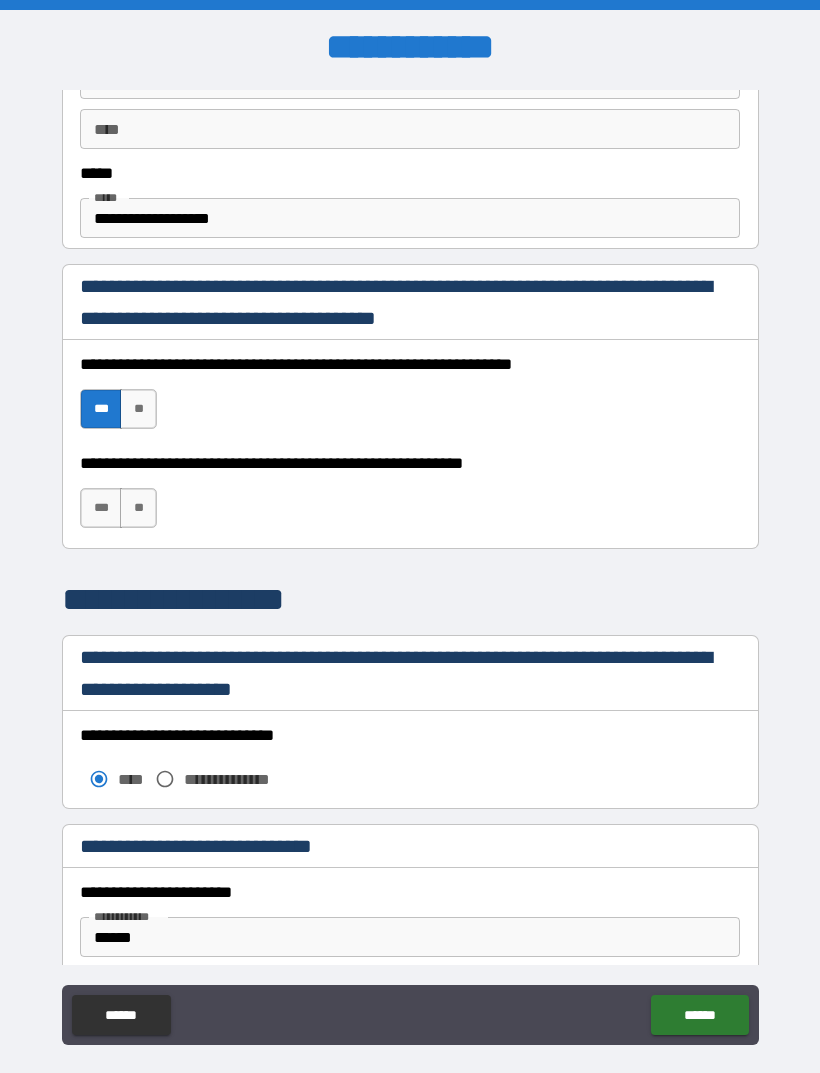 scroll, scrollTop: 1184, scrollLeft: 0, axis: vertical 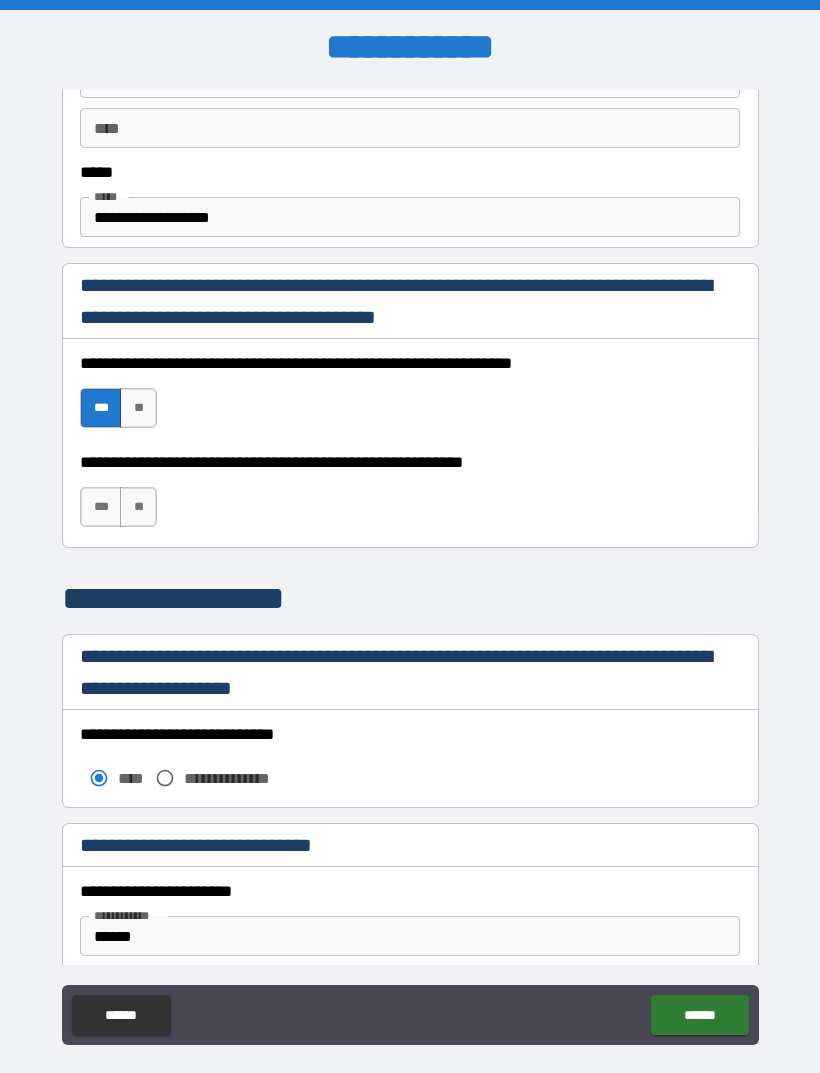 click on "***" at bounding box center (101, 507) 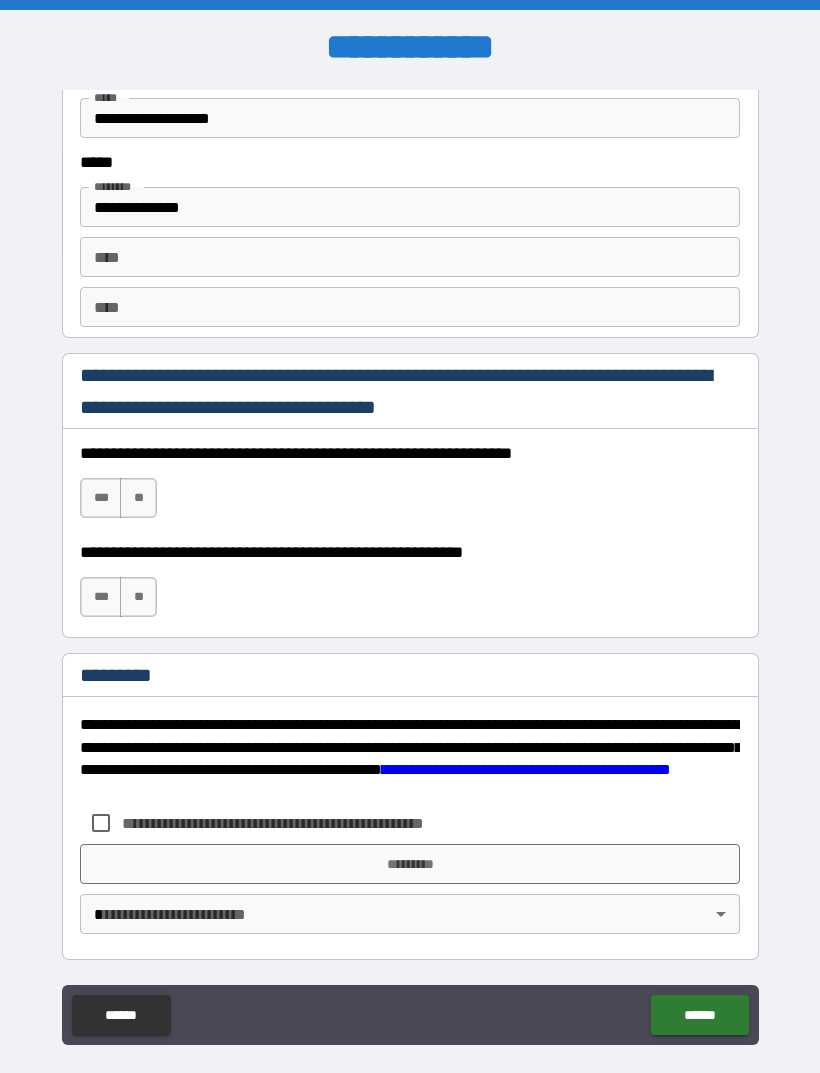 scroll, scrollTop: 2681, scrollLeft: 0, axis: vertical 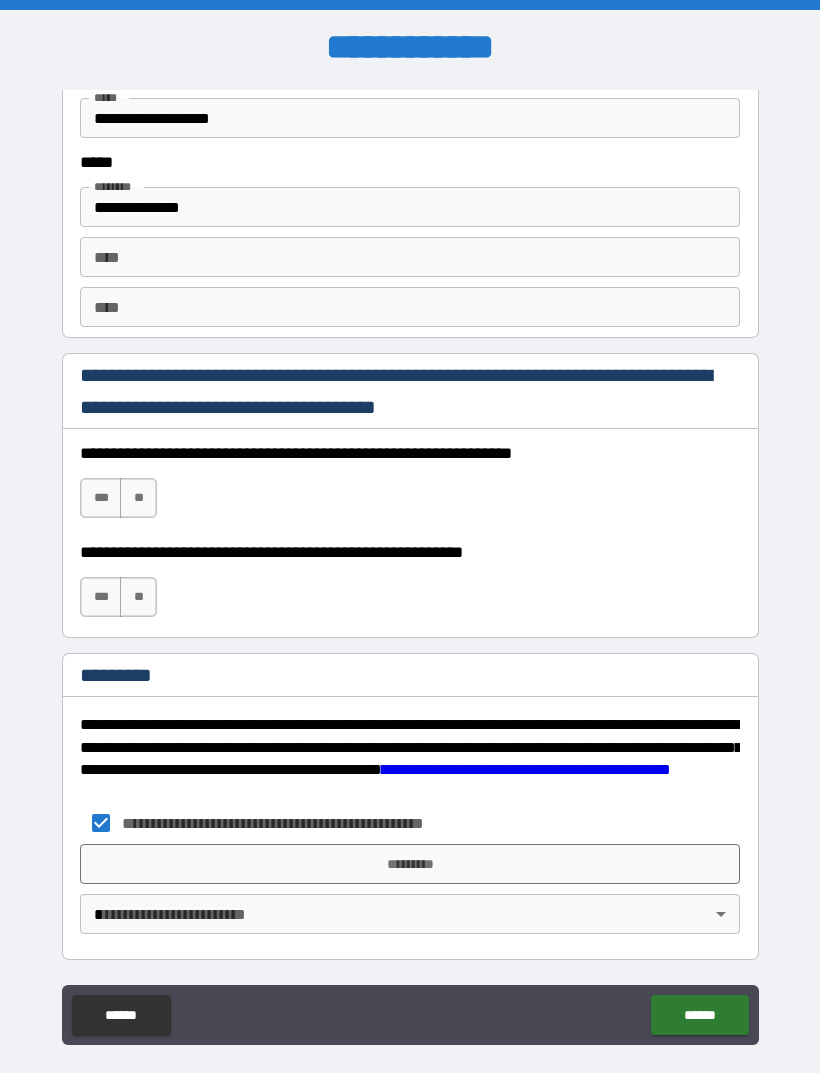 click on "*********" at bounding box center (410, 864) 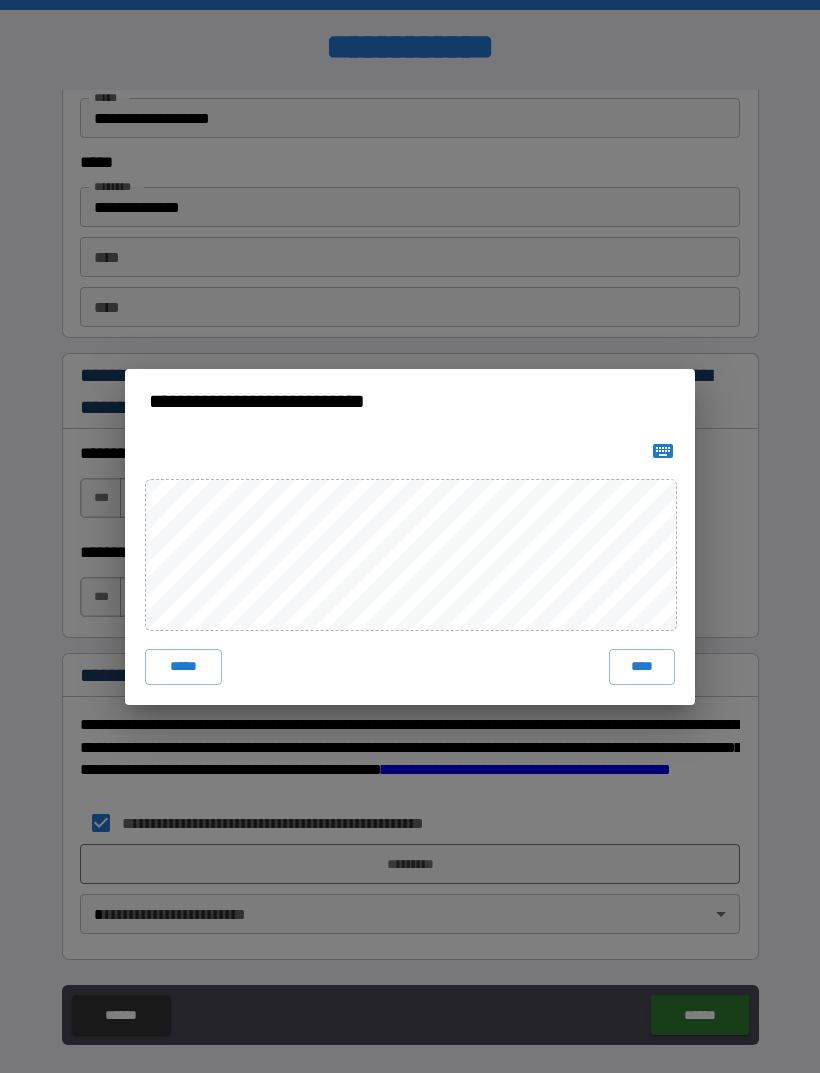 click on "****" at bounding box center [642, 667] 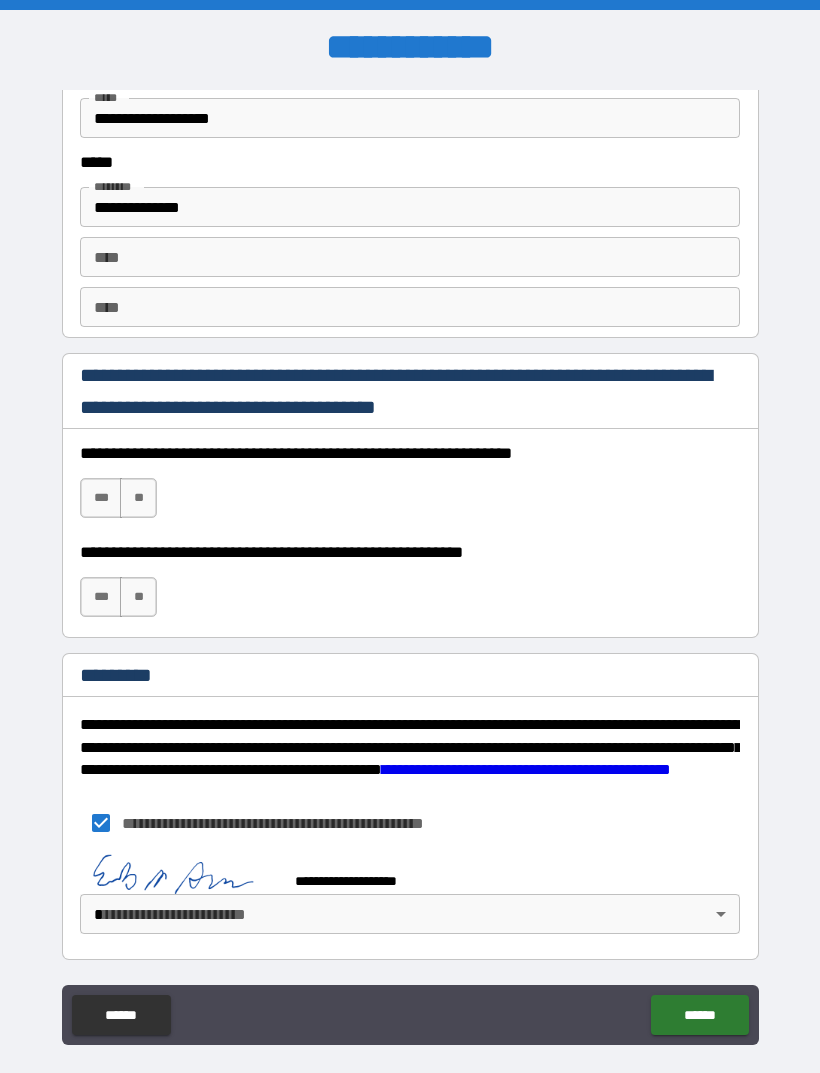 scroll, scrollTop: 2671, scrollLeft: 0, axis: vertical 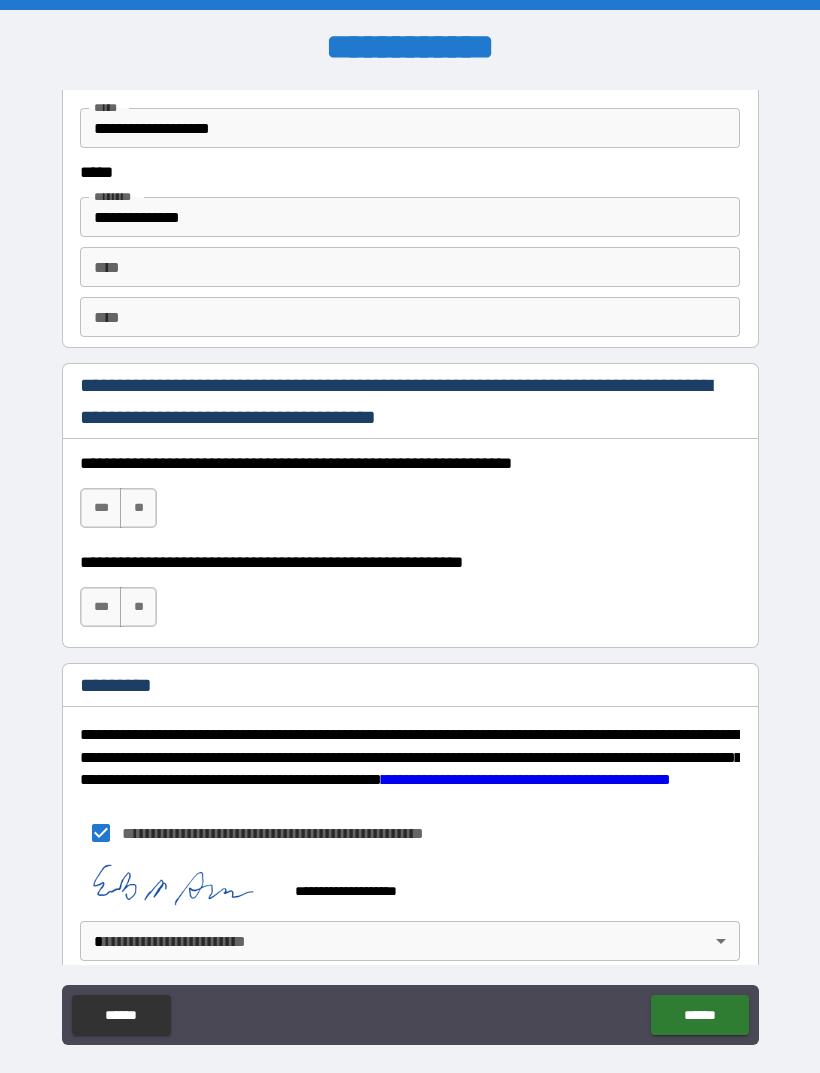 click on "******" at bounding box center [699, 1015] 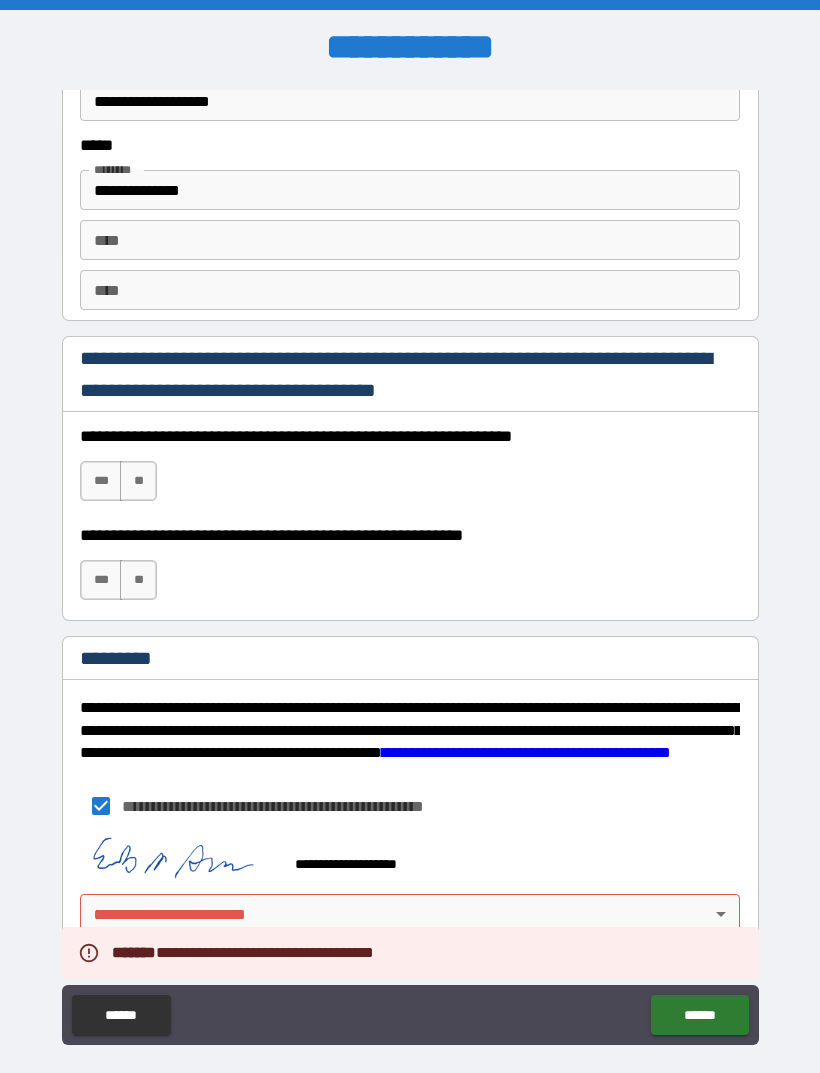 scroll, scrollTop: 2698, scrollLeft: 0, axis: vertical 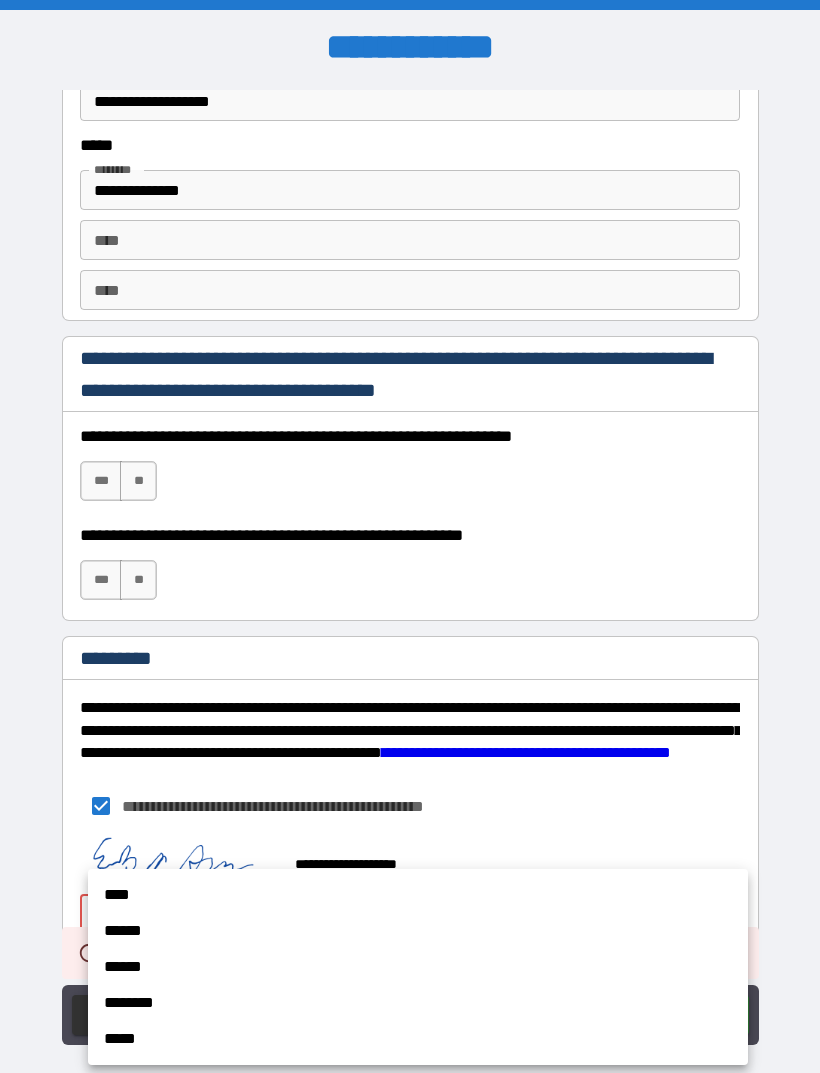 click on "****" at bounding box center (418, 895) 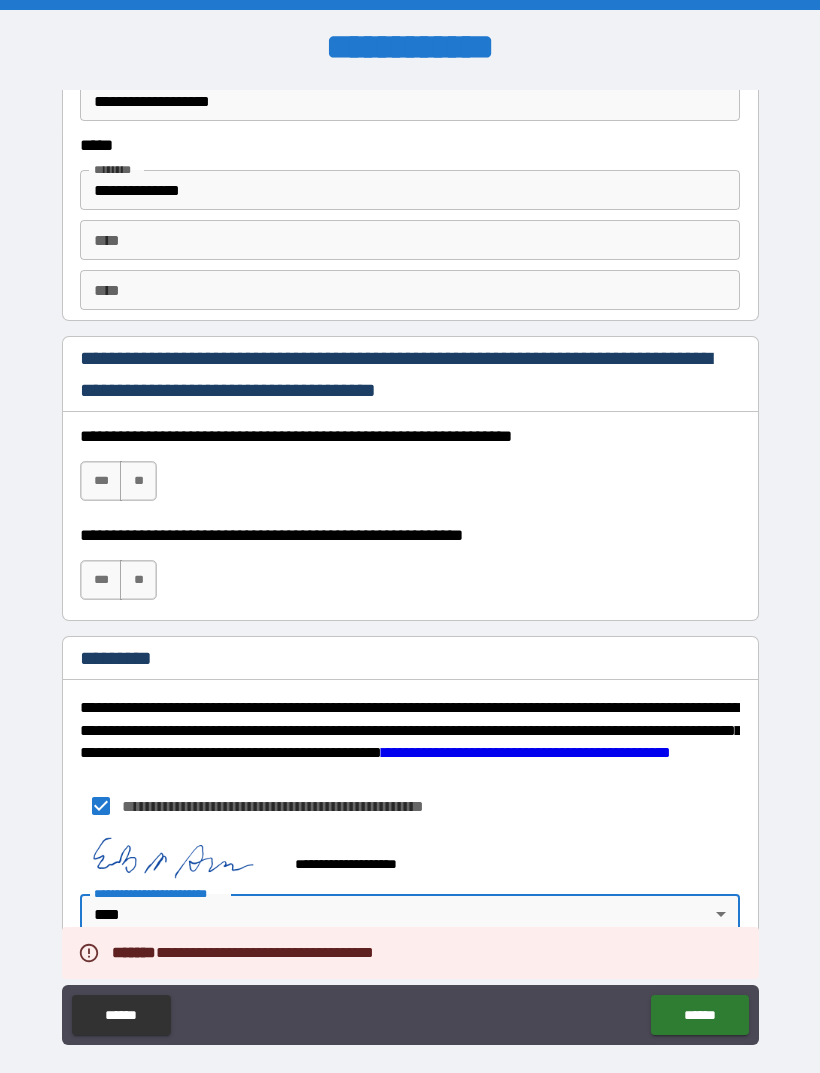 click on "******" at bounding box center (699, 1015) 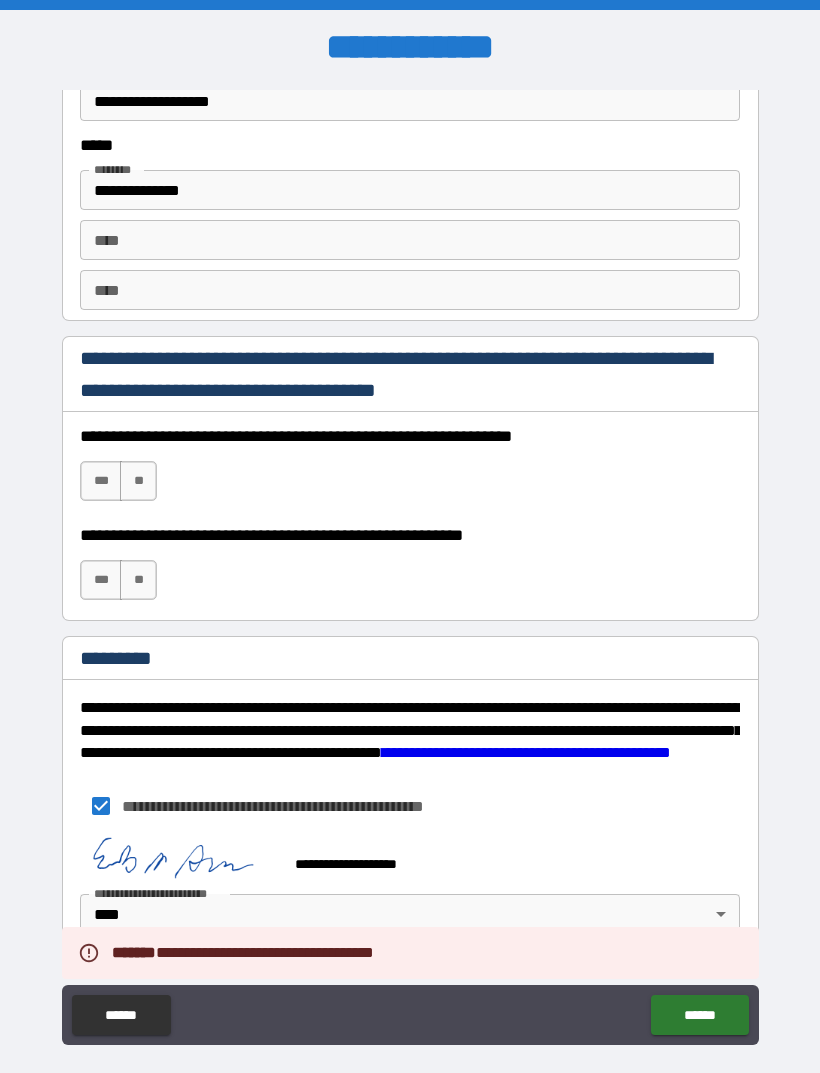 click on "******" at bounding box center [699, 1015] 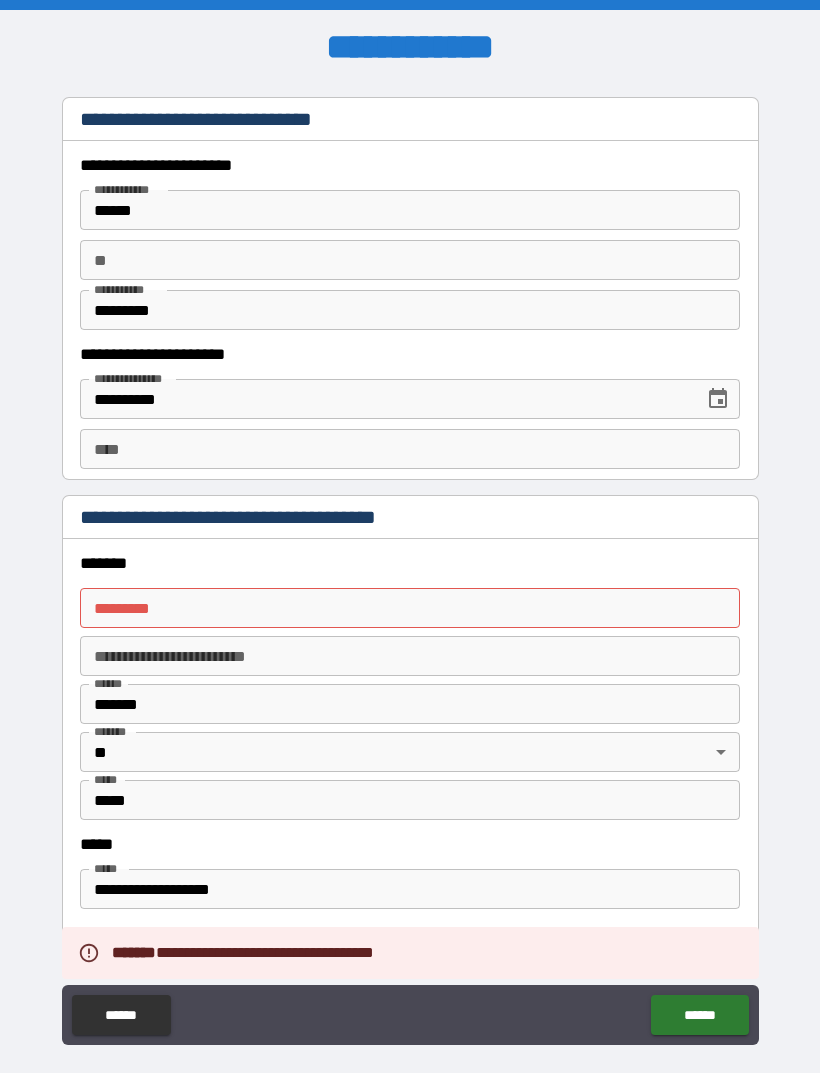 scroll, scrollTop: 1806, scrollLeft: 0, axis: vertical 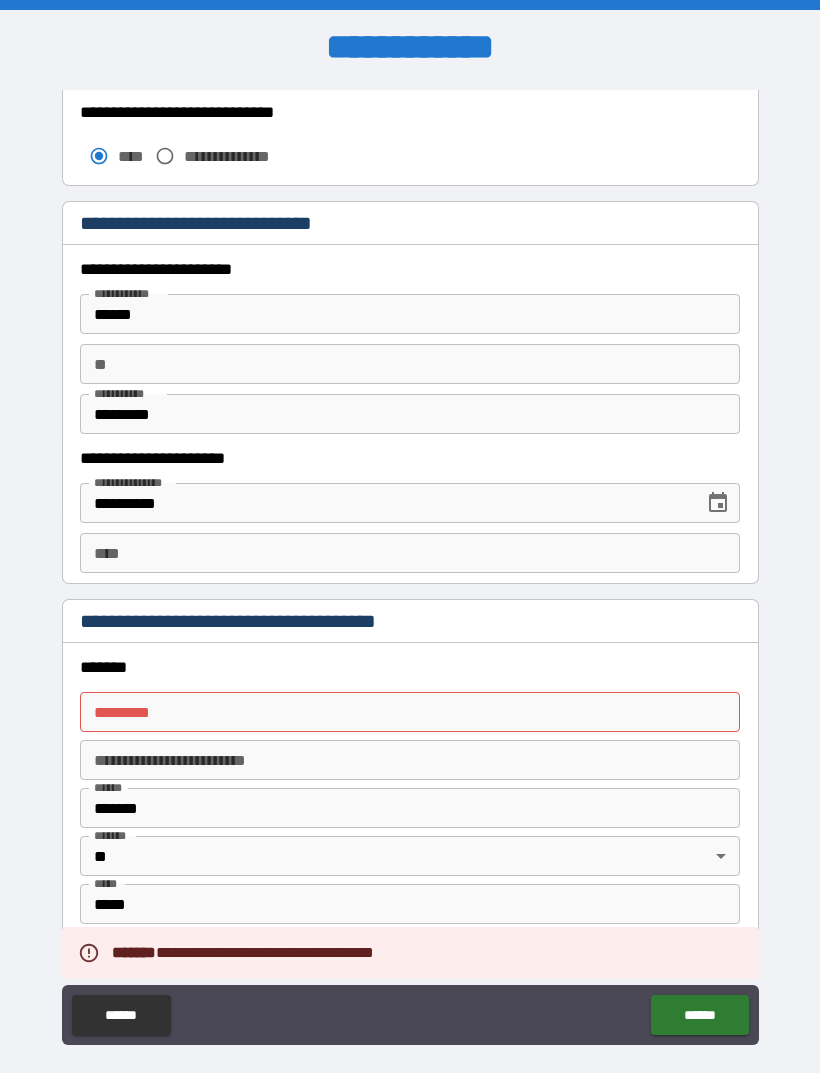 click on "*******   *" at bounding box center [410, 712] 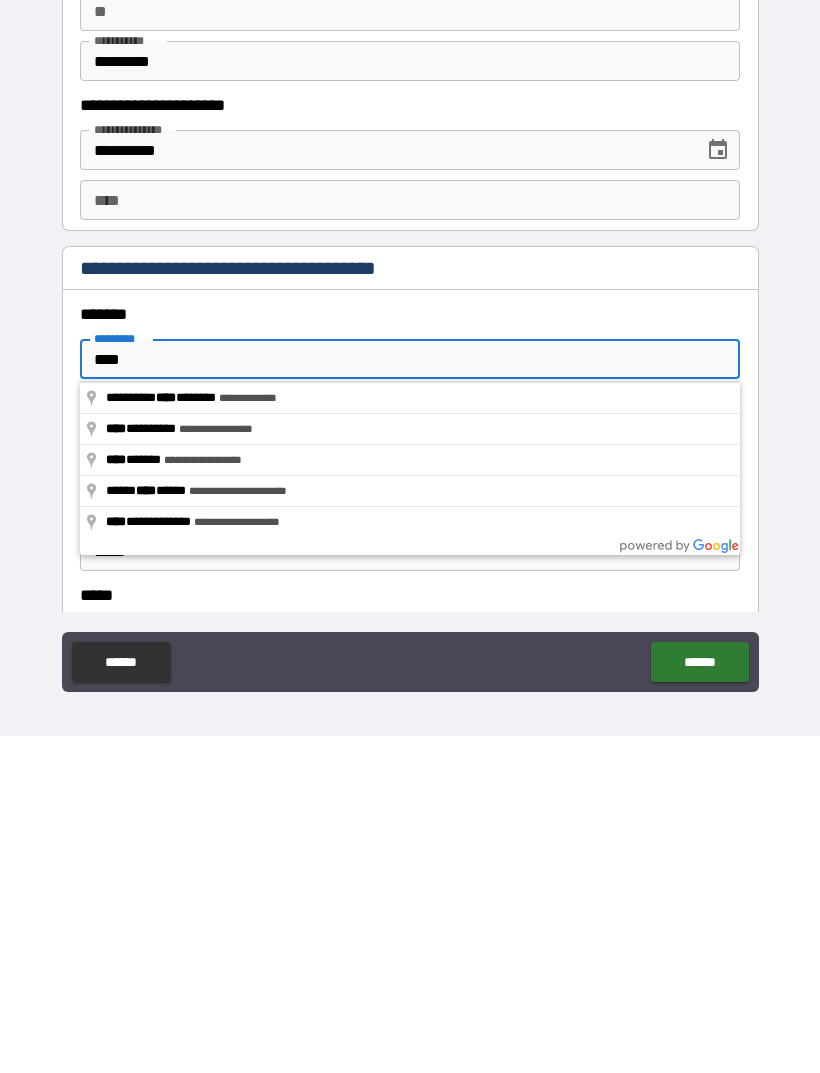 scroll, scrollTop: 64, scrollLeft: 0, axis: vertical 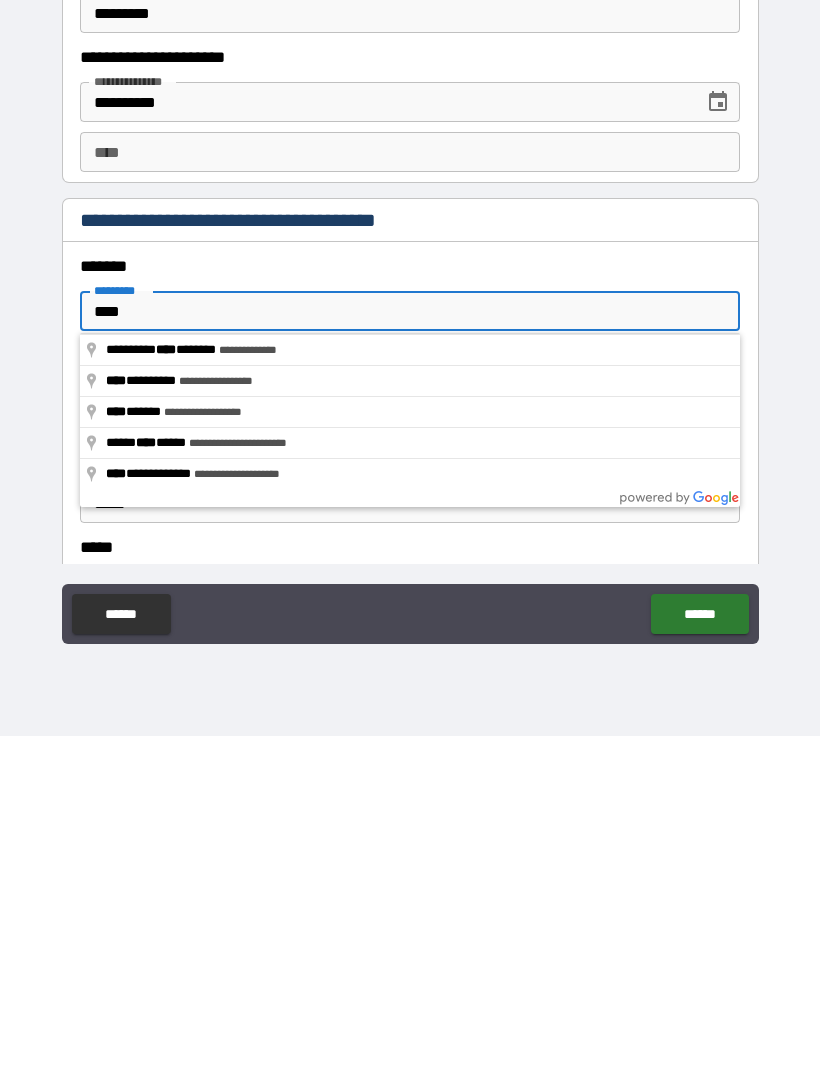 type on "****" 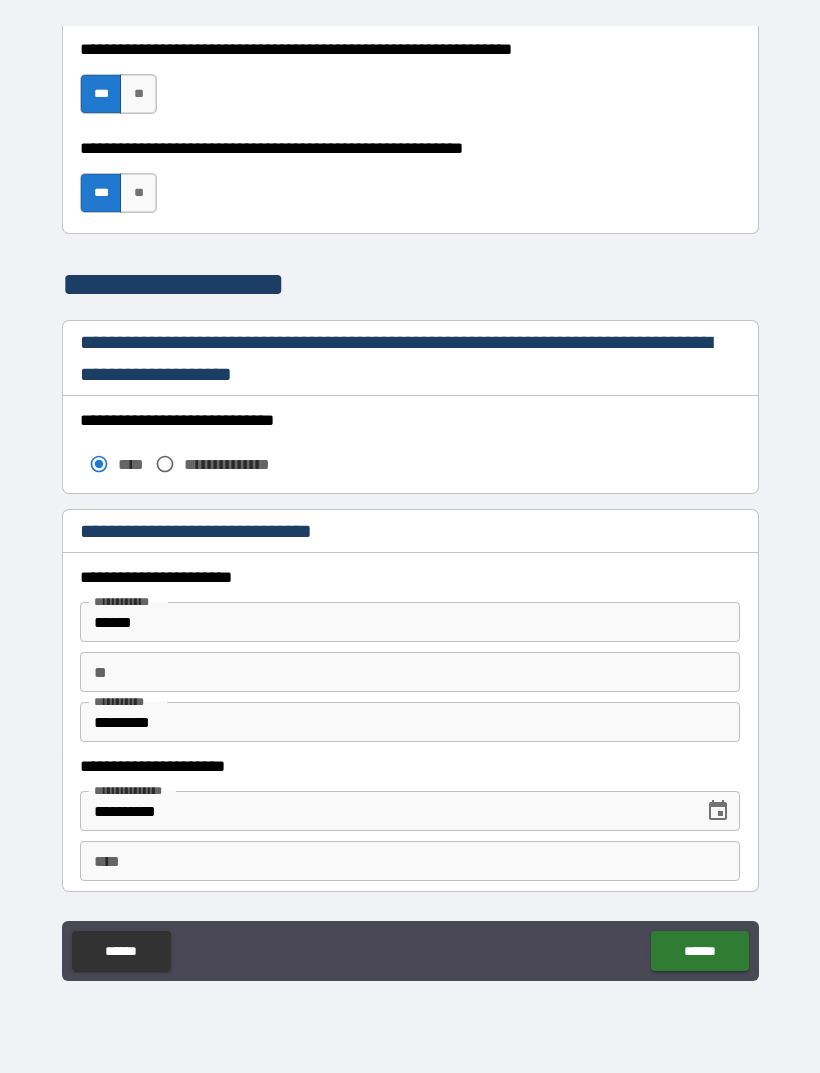 scroll, scrollTop: 1503, scrollLeft: 0, axis: vertical 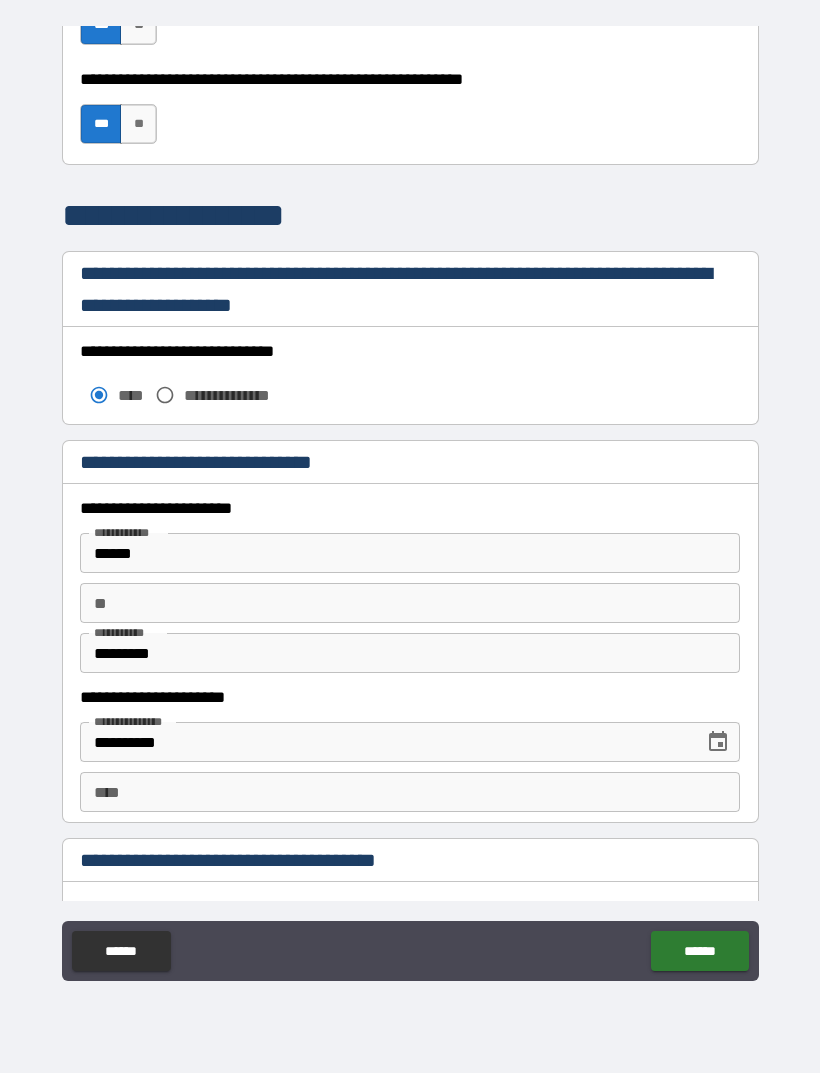 click on "******" at bounding box center [699, 951] 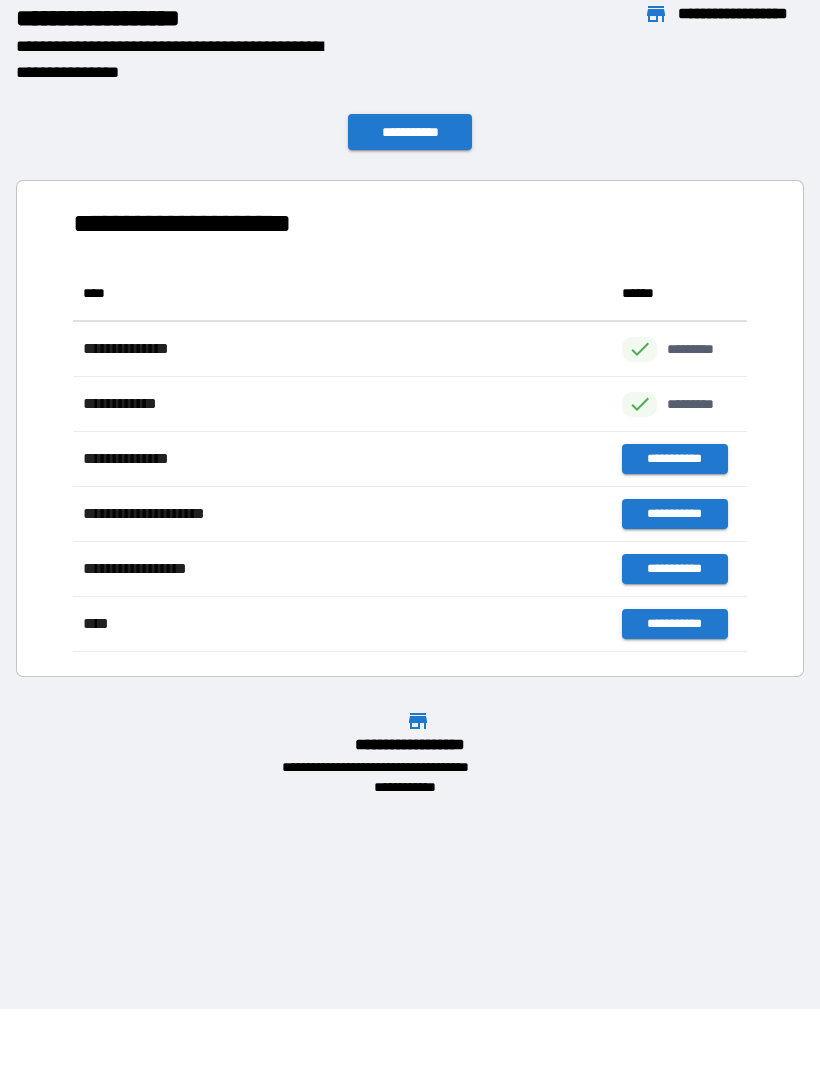 scroll, scrollTop: 1, scrollLeft: 1, axis: both 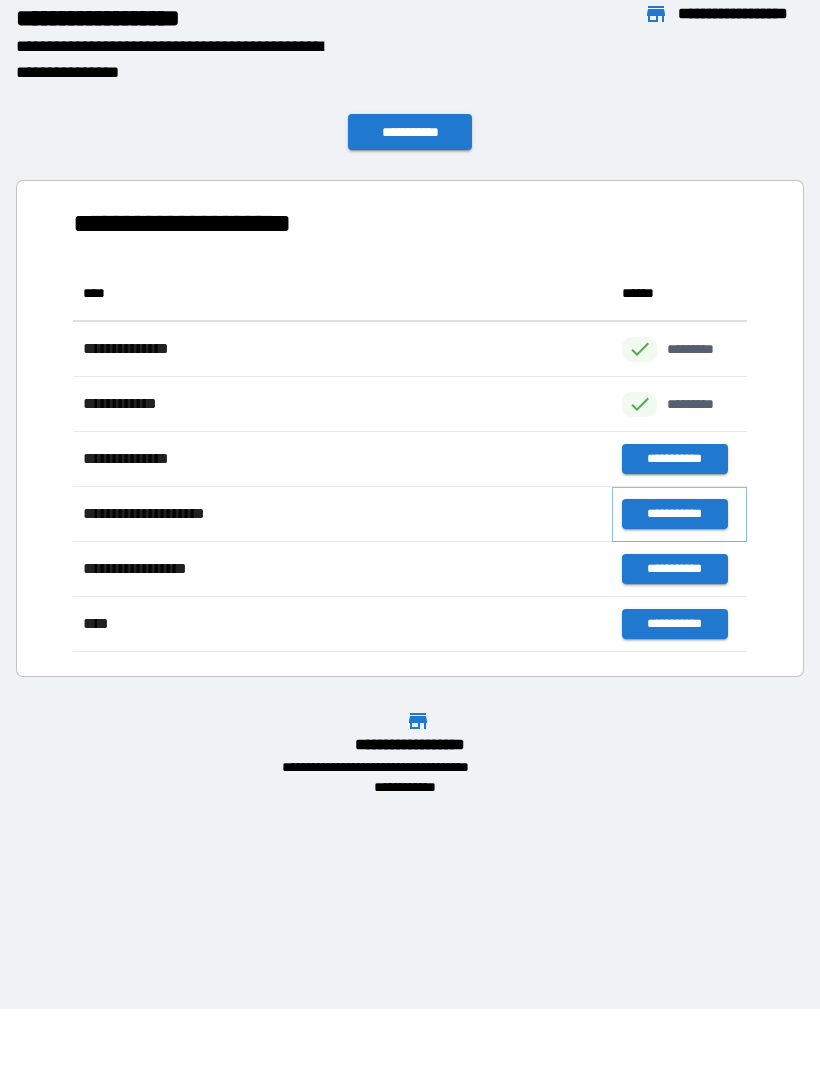 click on "**********" at bounding box center (674, 514) 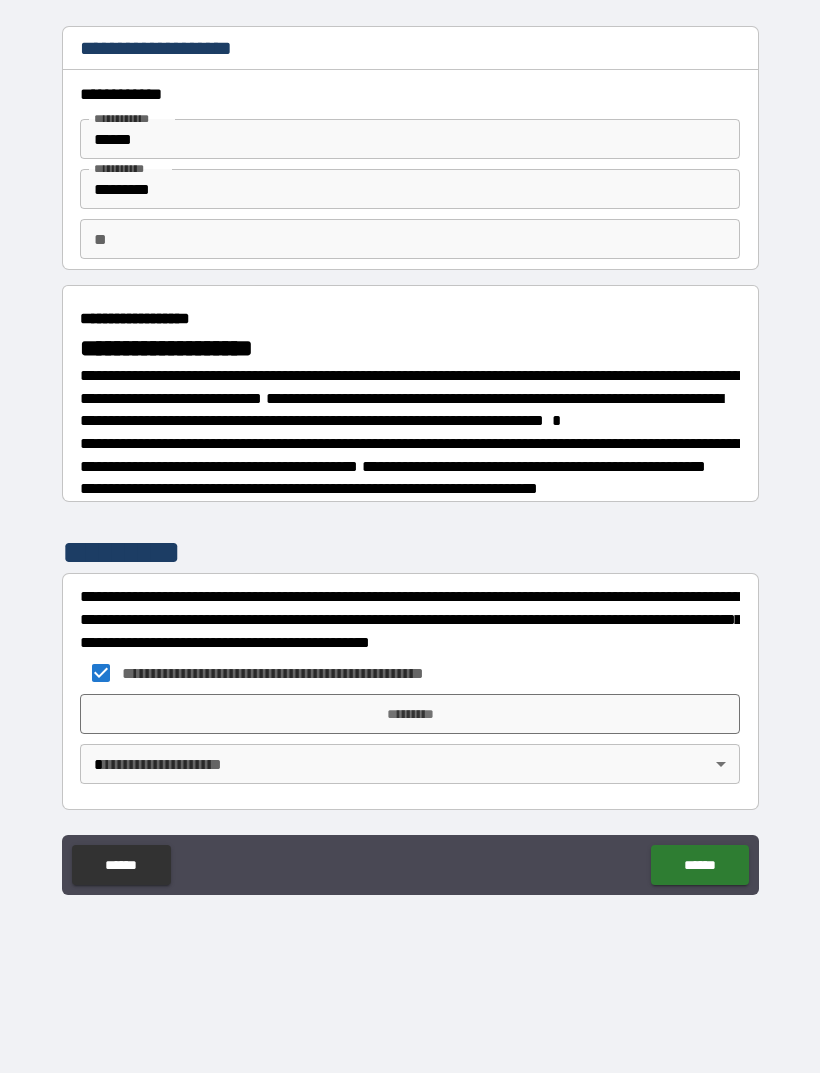 click on "*********" at bounding box center (410, 714) 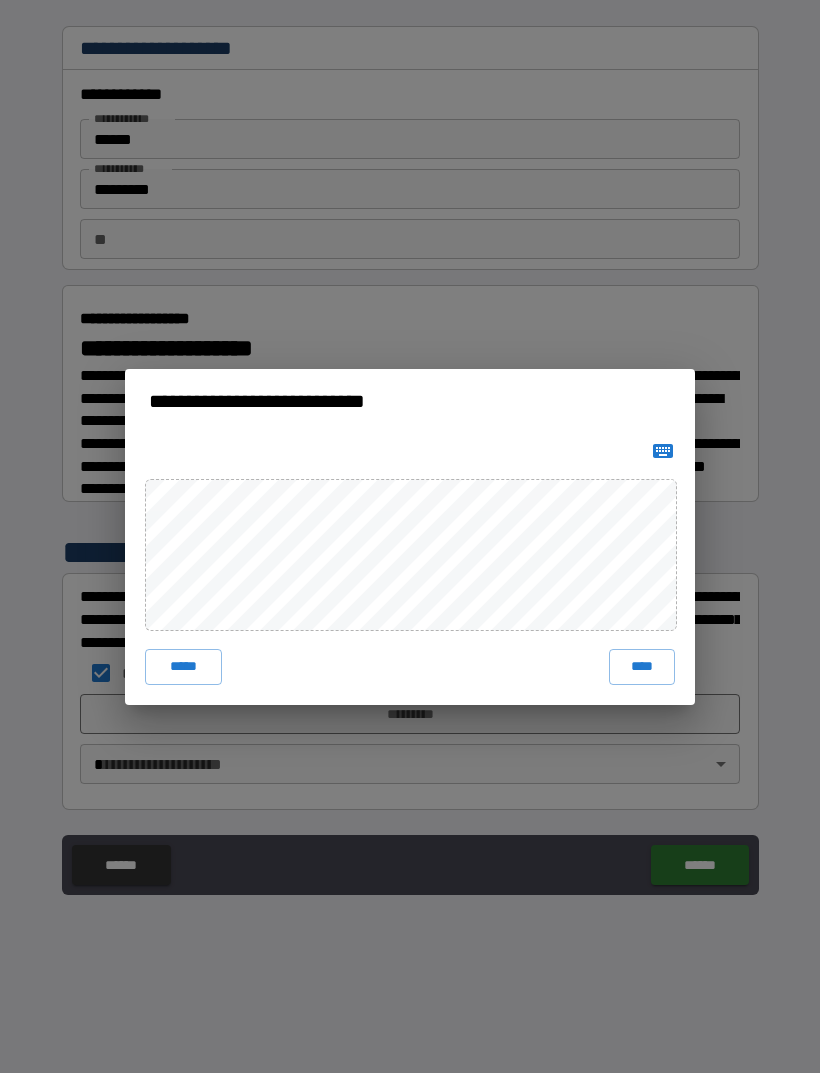 click on "****" at bounding box center (642, 667) 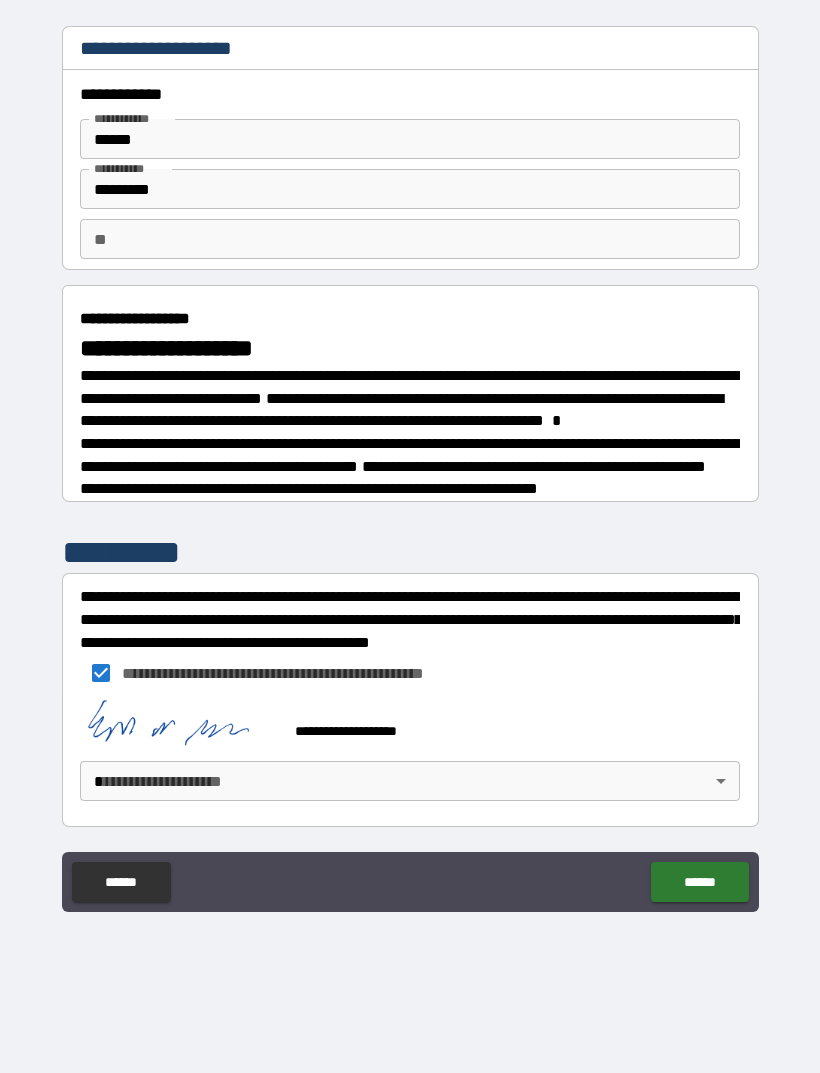 click on "******" at bounding box center [699, 882] 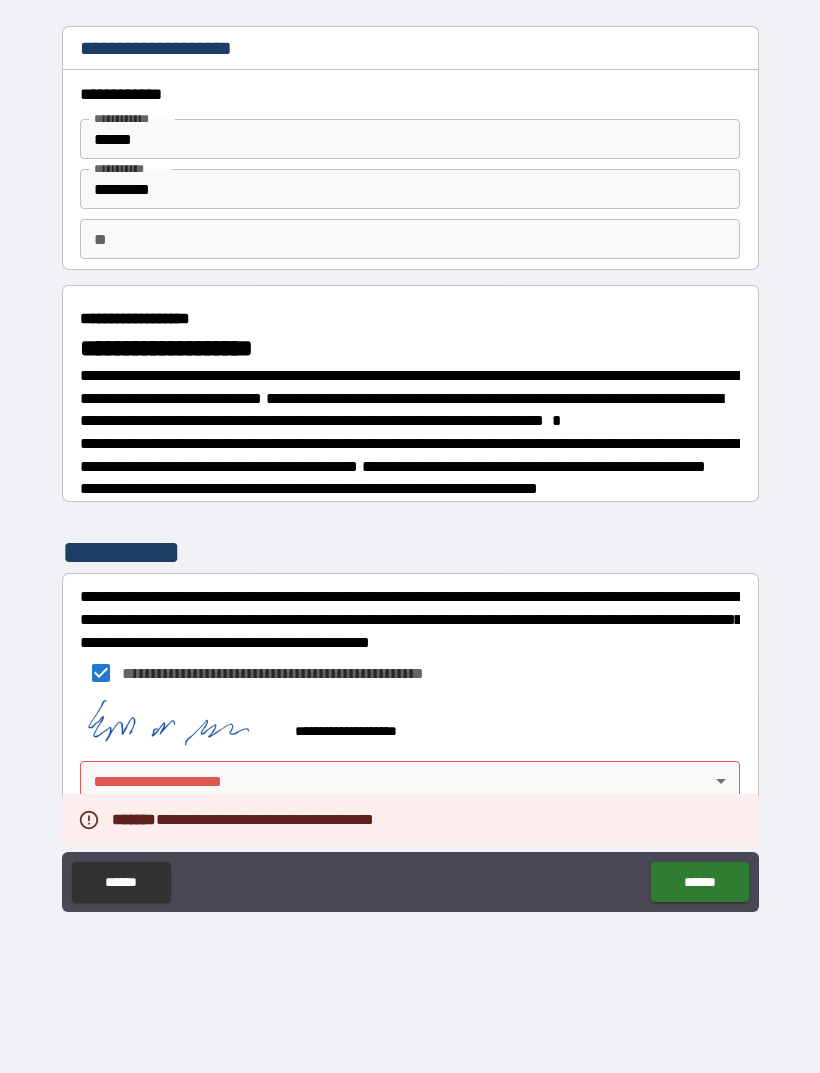 click on "**********" at bounding box center (410, 504) 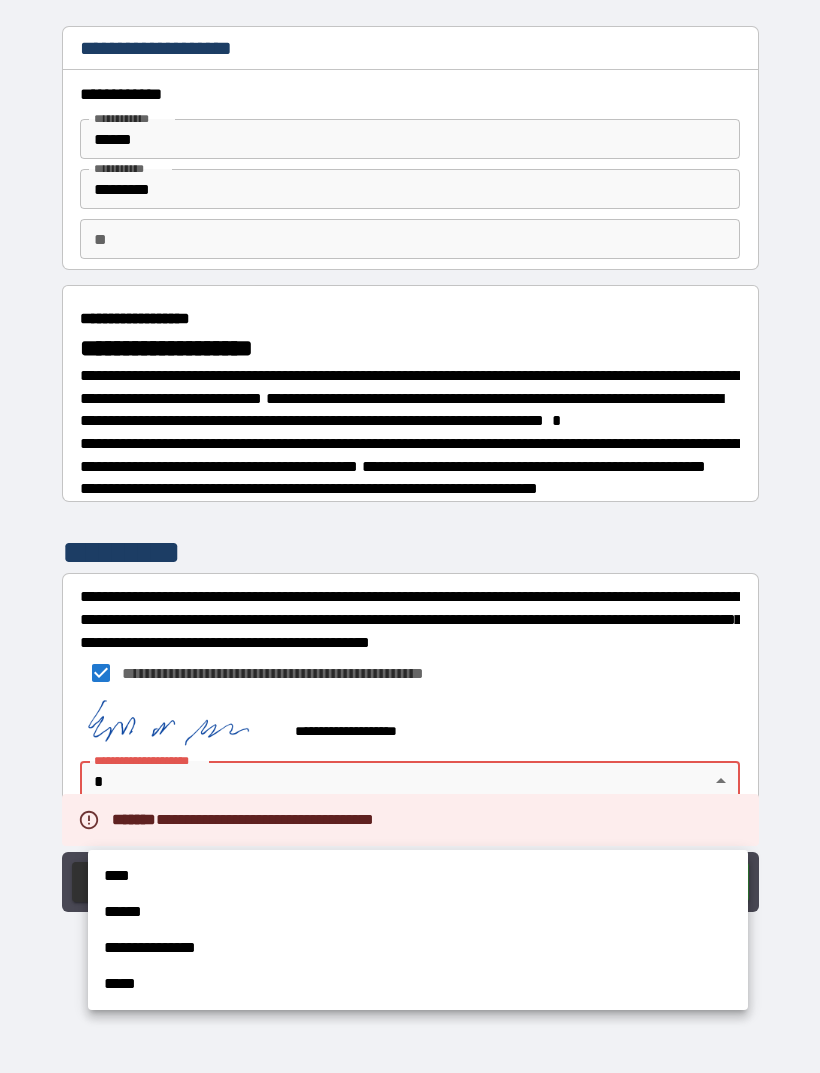 click on "****" at bounding box center [418, 876] 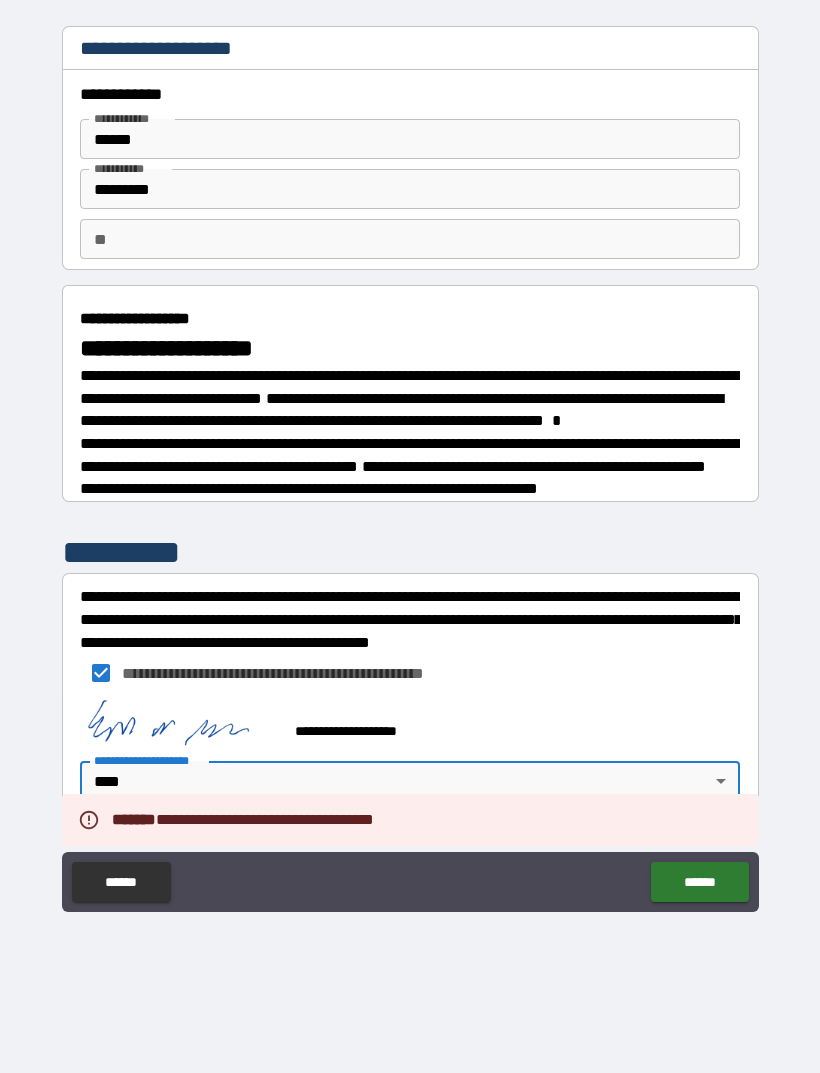 click on "******" at bounding box center [699, 882] 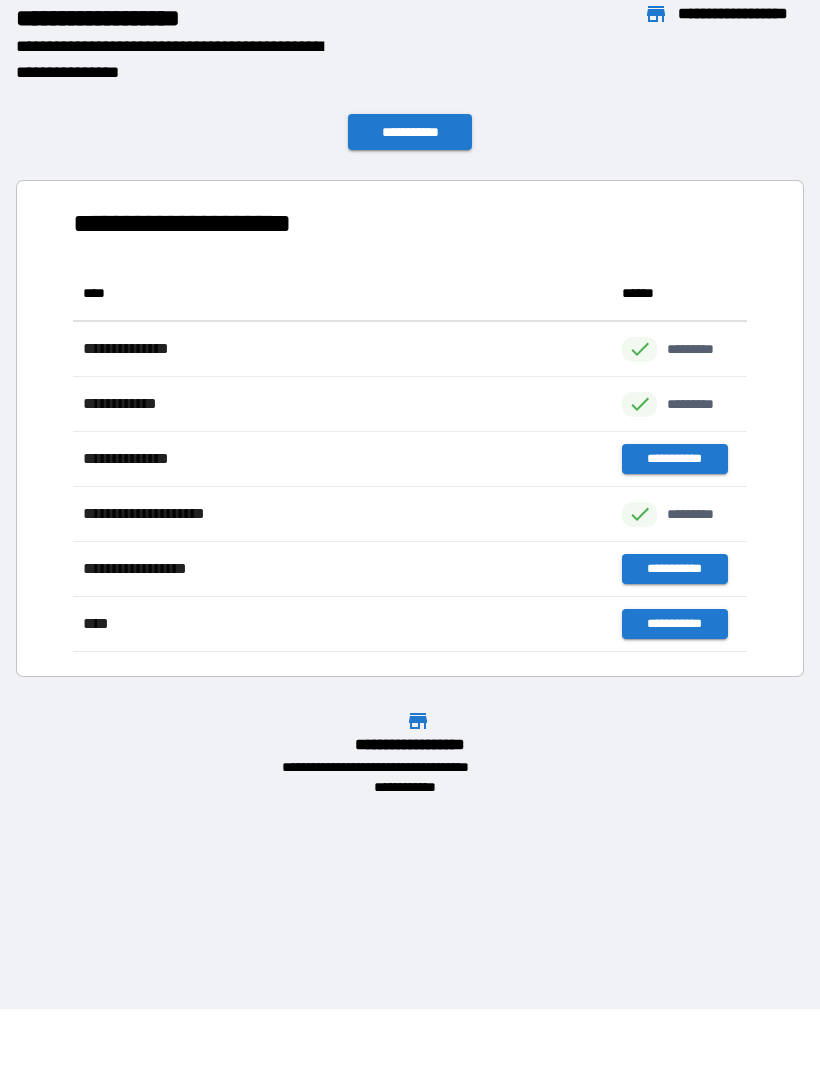 scroll, scrollTop: 1, scrollLeft: 1, axis: both 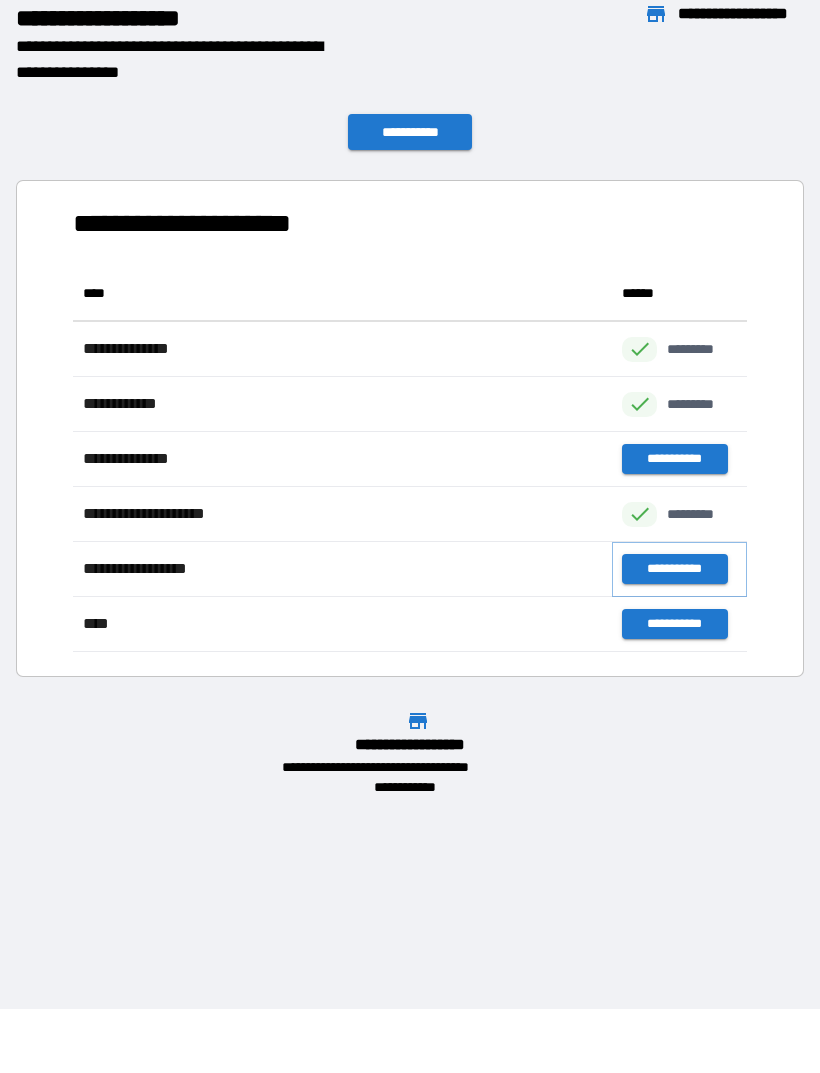 click on "**********" at bounding box center [674, 569] 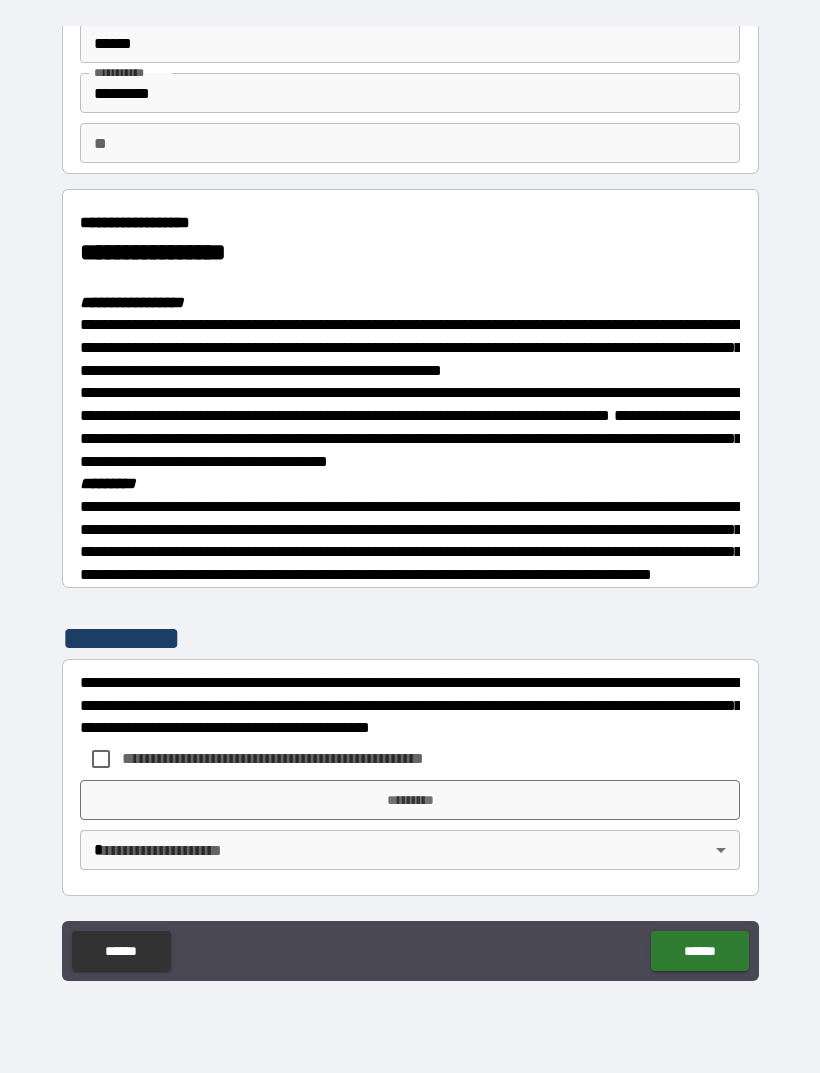 scroll, scrollTop: 151, scrollLeft: 0, axis: vertical 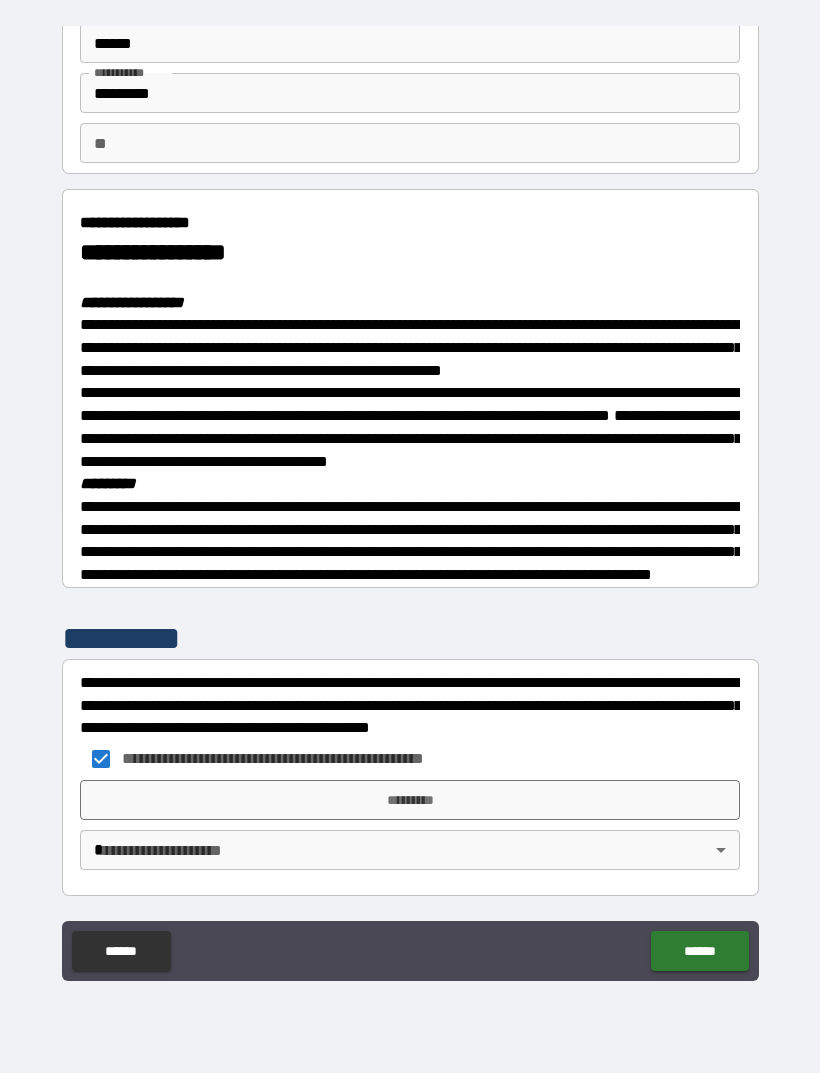 click on "*********" at bounding box center (410, 800) 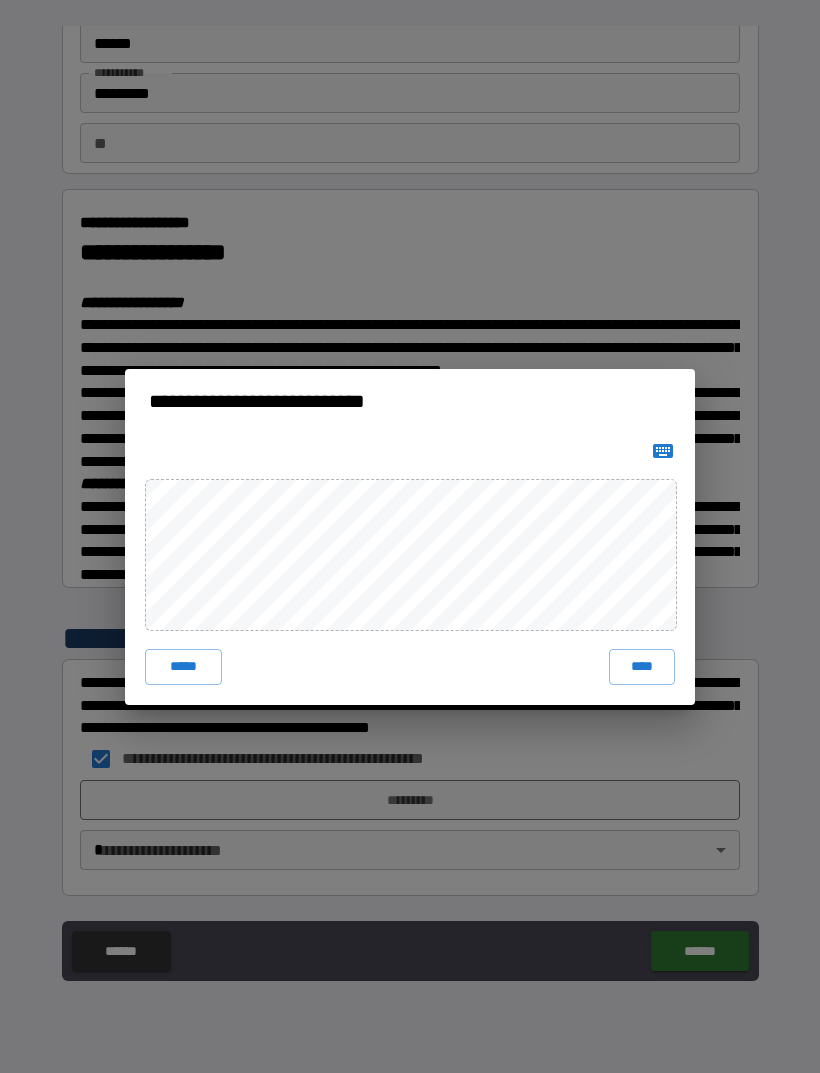 click on "****" at bounding box center [642, 667] 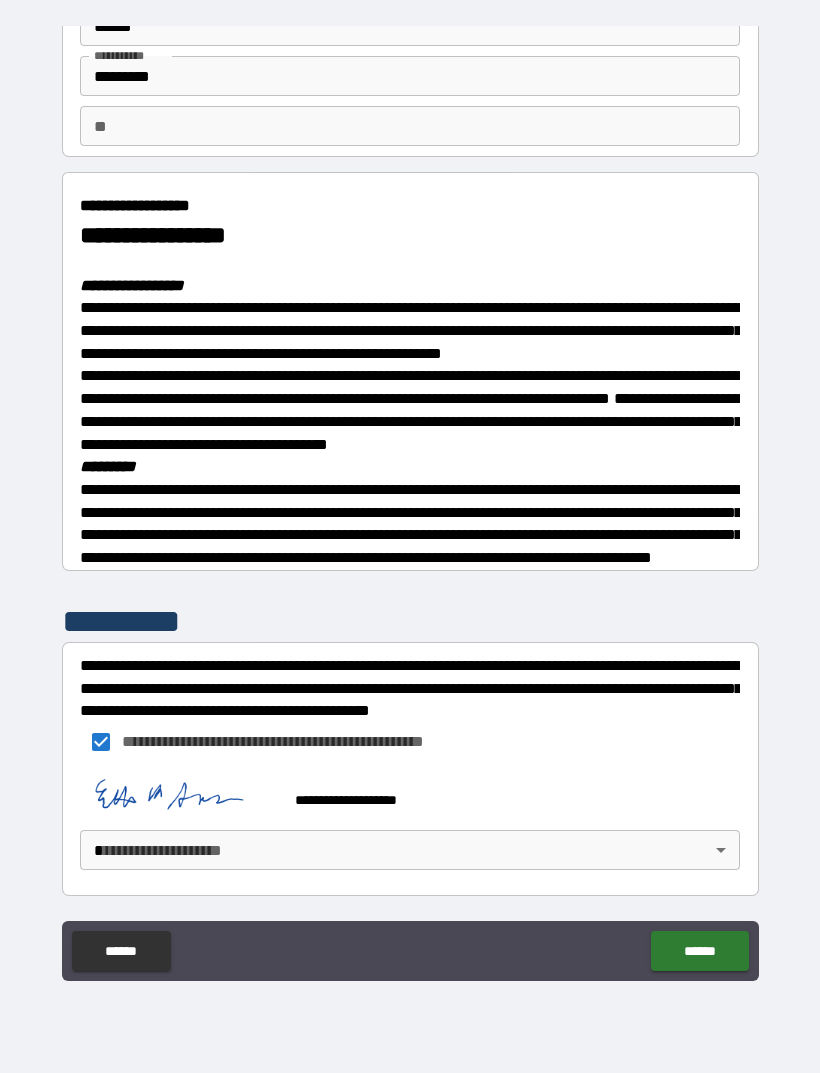 scroll, scrollTop: 168, scrollLeft: 0, axis: vertical 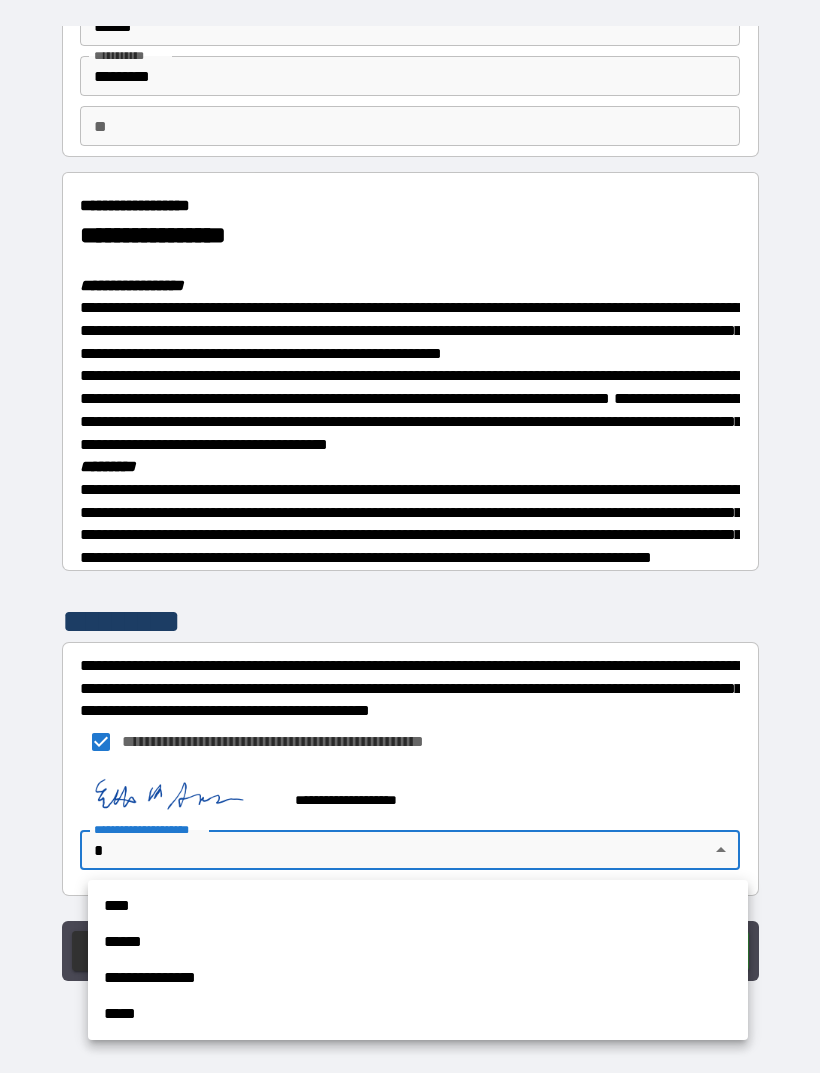 click on "****" at bounding box center [418, 906] 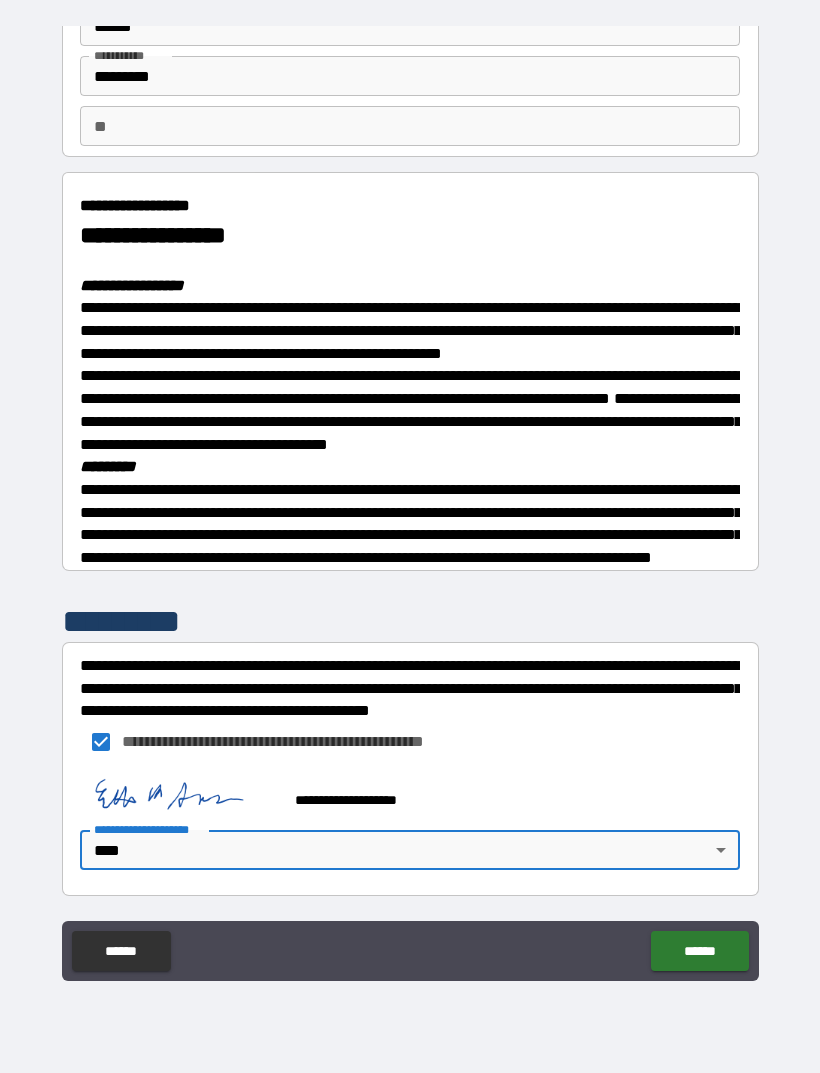 click on "******" at bounding box center [699, 951] 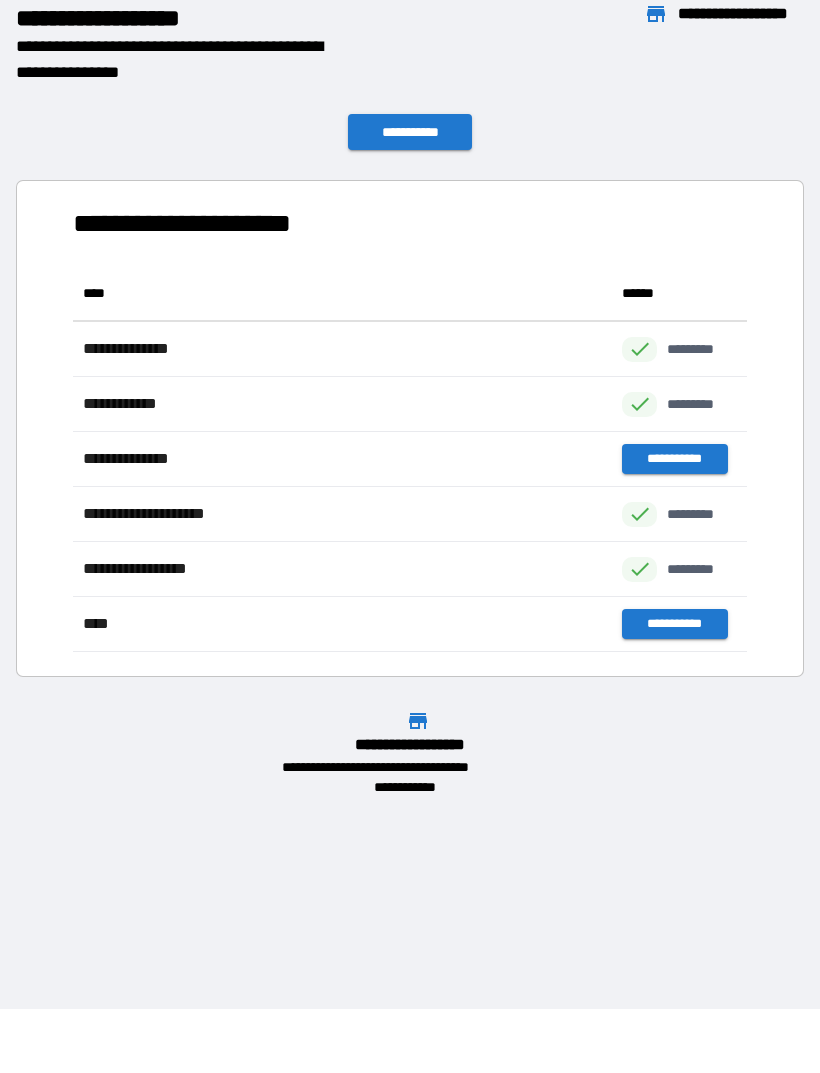scroll, scrollTop: 1, scrollLeft: 1, axis: both 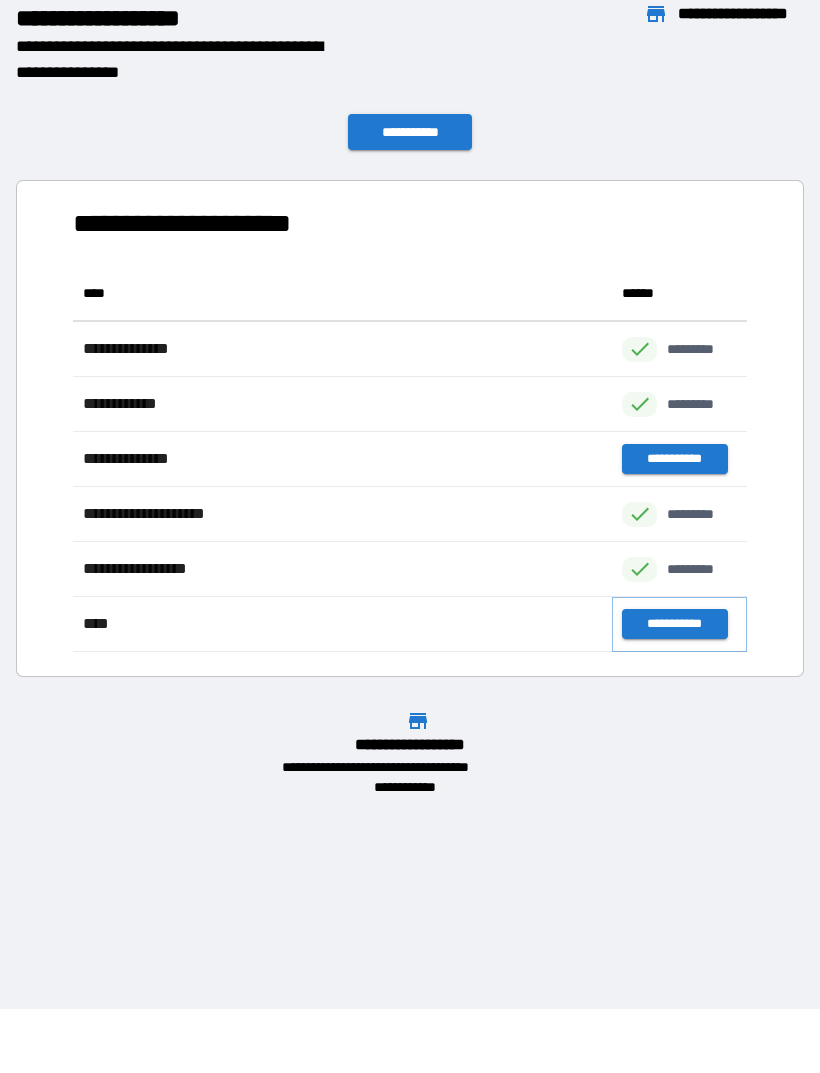 click on "**********" at bounding box center [674, 624] 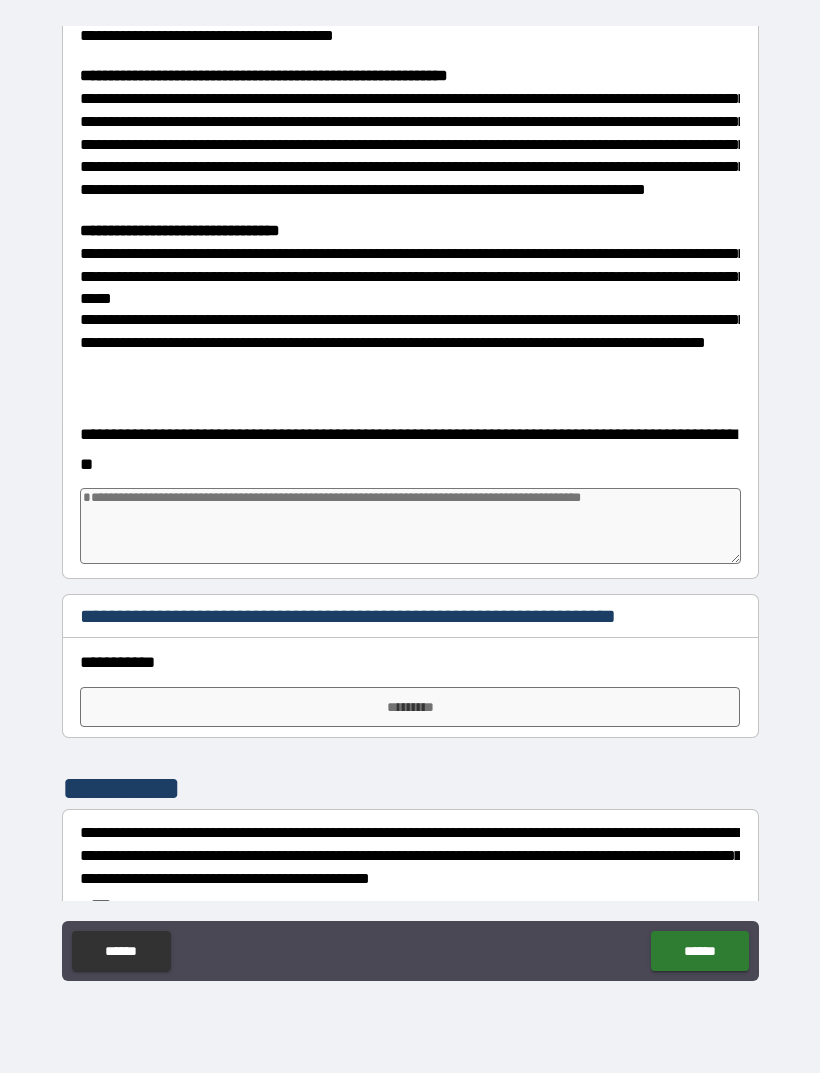 scroll, scrollTop: 4264, scrollLeft: 0, axis: vertical 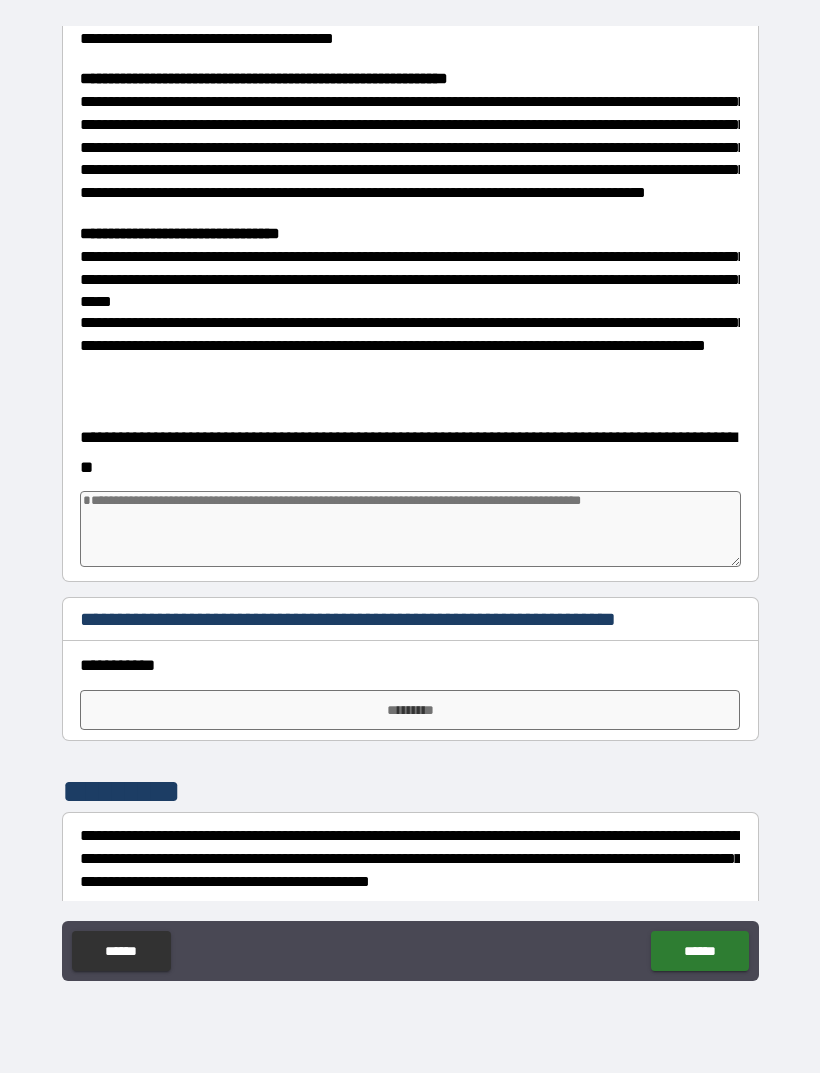 click on "*********" at bounding box center (410, 710) 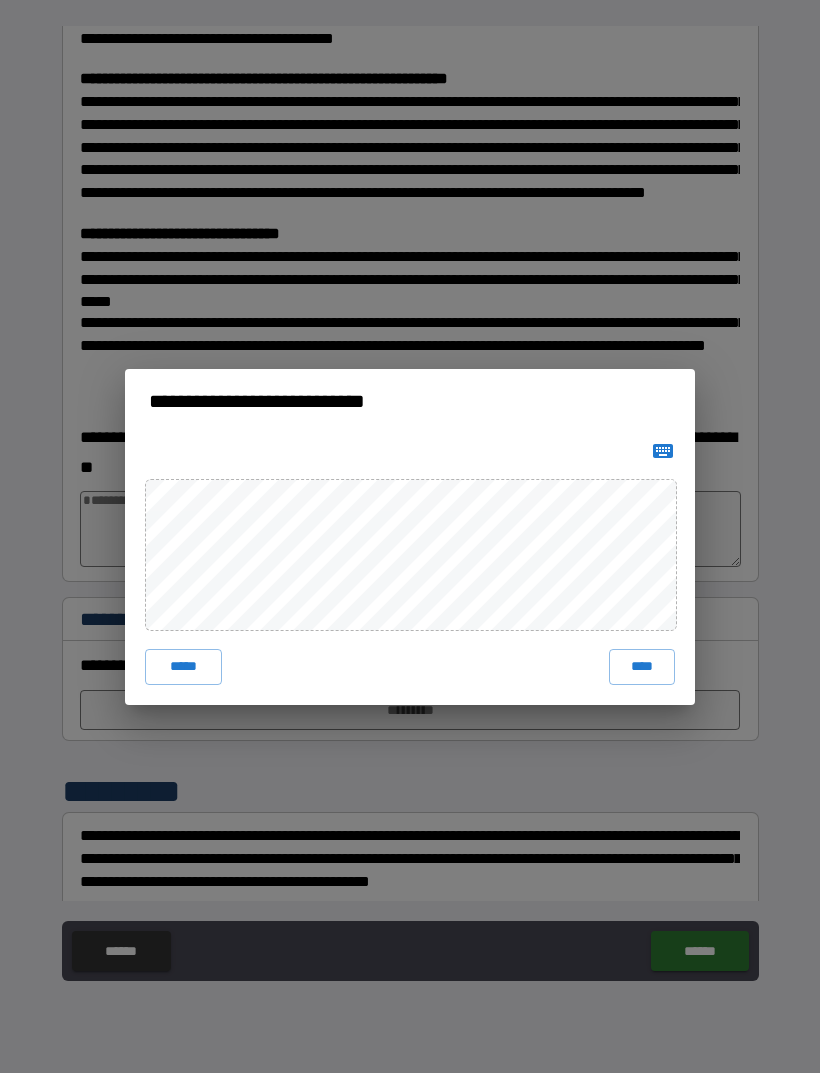 click on "****" at bounding box center (642, 667) 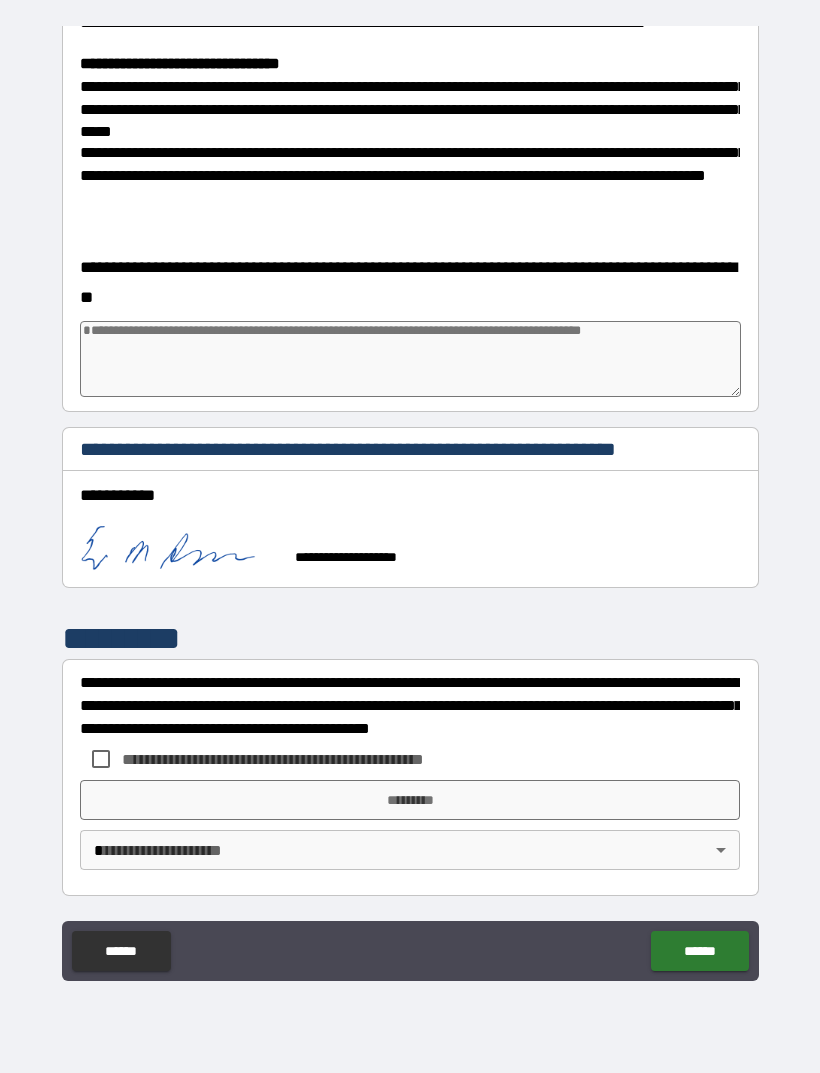 scroll, scrollTop: 4456, scrollLeft: 0, axis: vertical 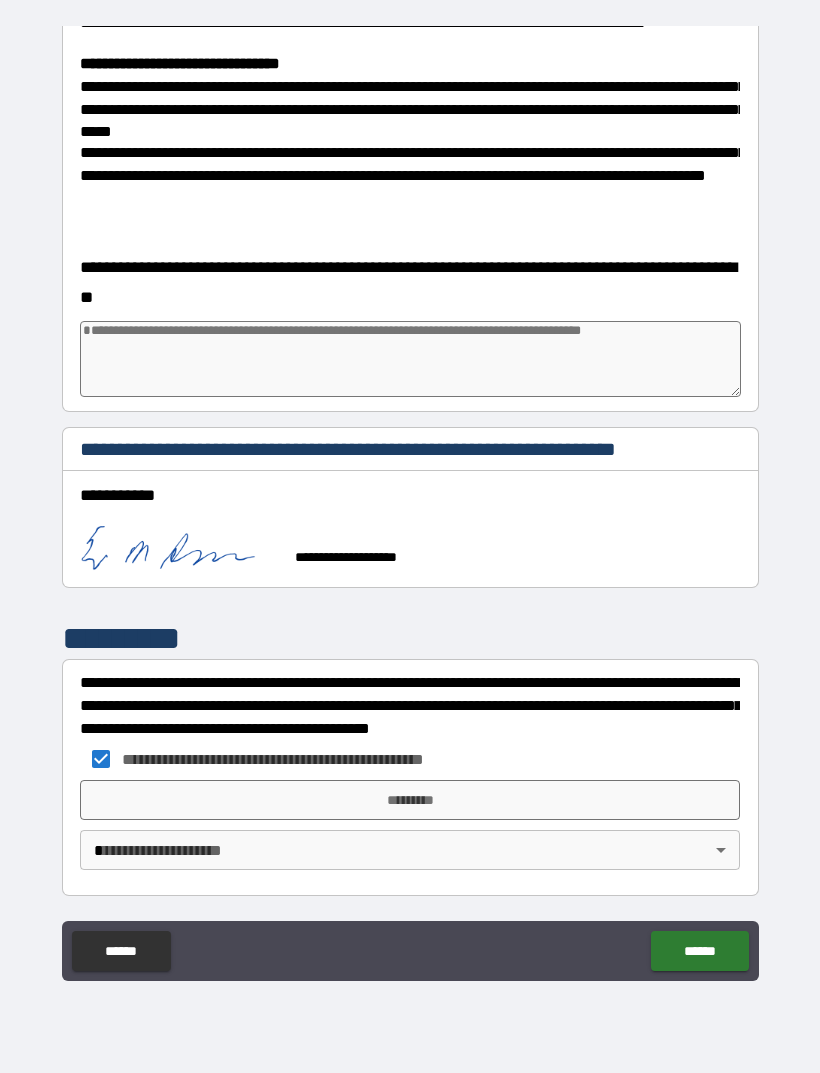click on "*********" at bounding box center (410, 800) 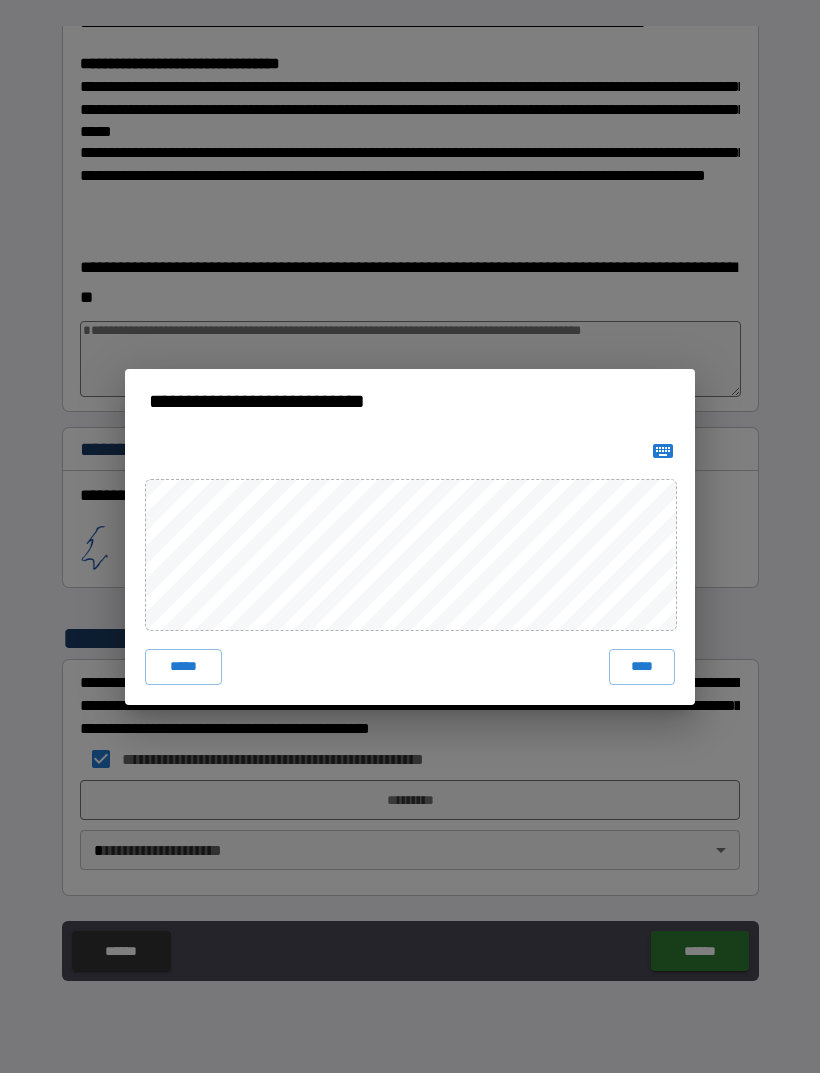 click on "****" at bounding box center (642, 667) 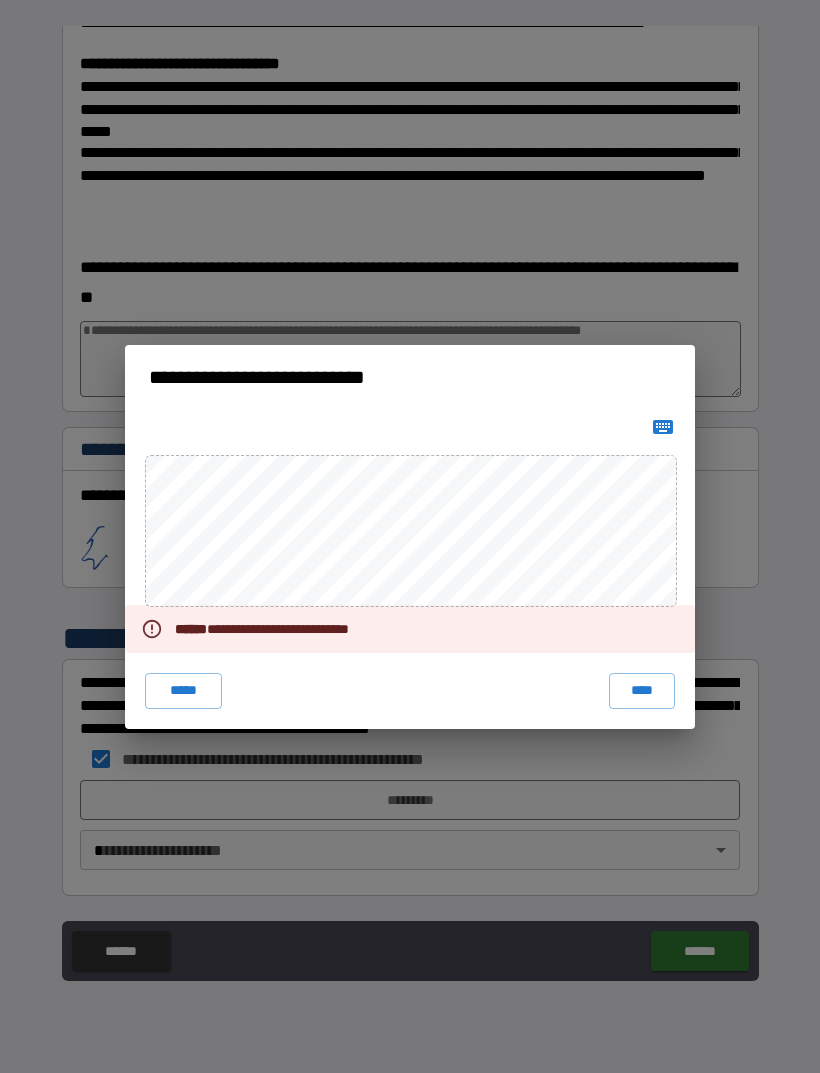 click on "**********" at bounding box center (410, 536) 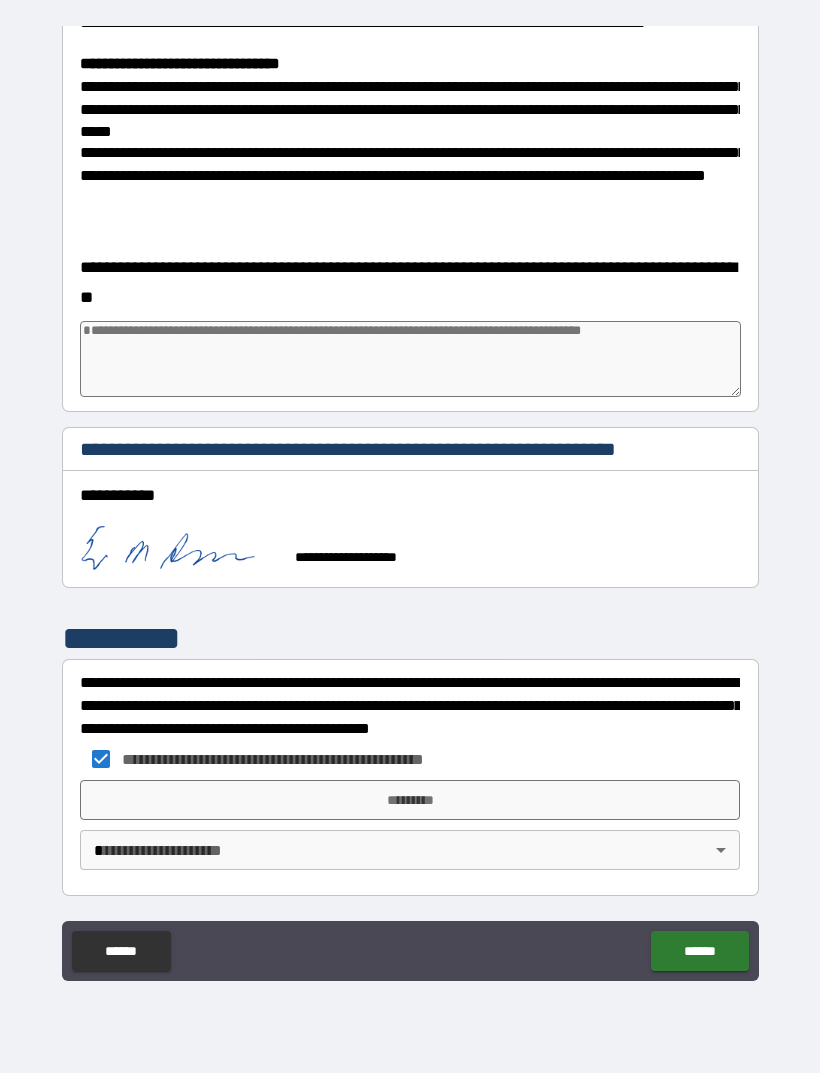 click on "*********" at bounding box center (410, 800) 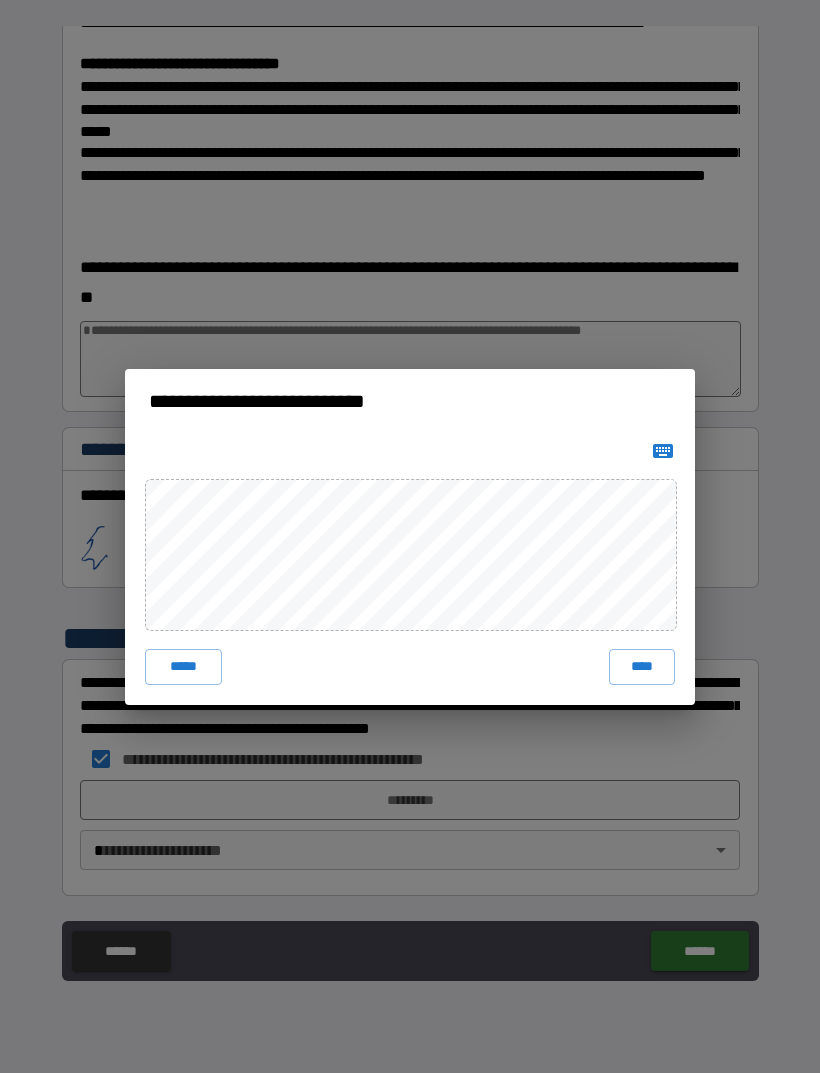click on "****" at bounding box center (642, 667) 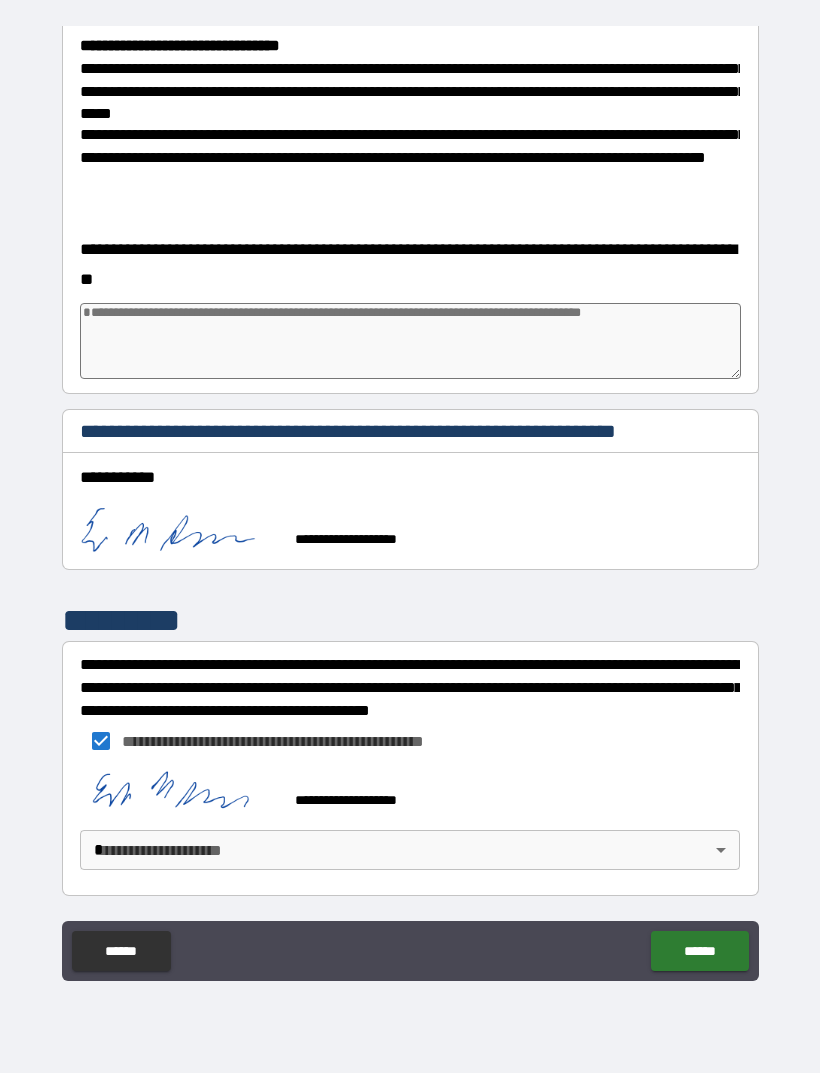 scroll, scrollTop: 4473, scrollLeft: 0, axis: vertical 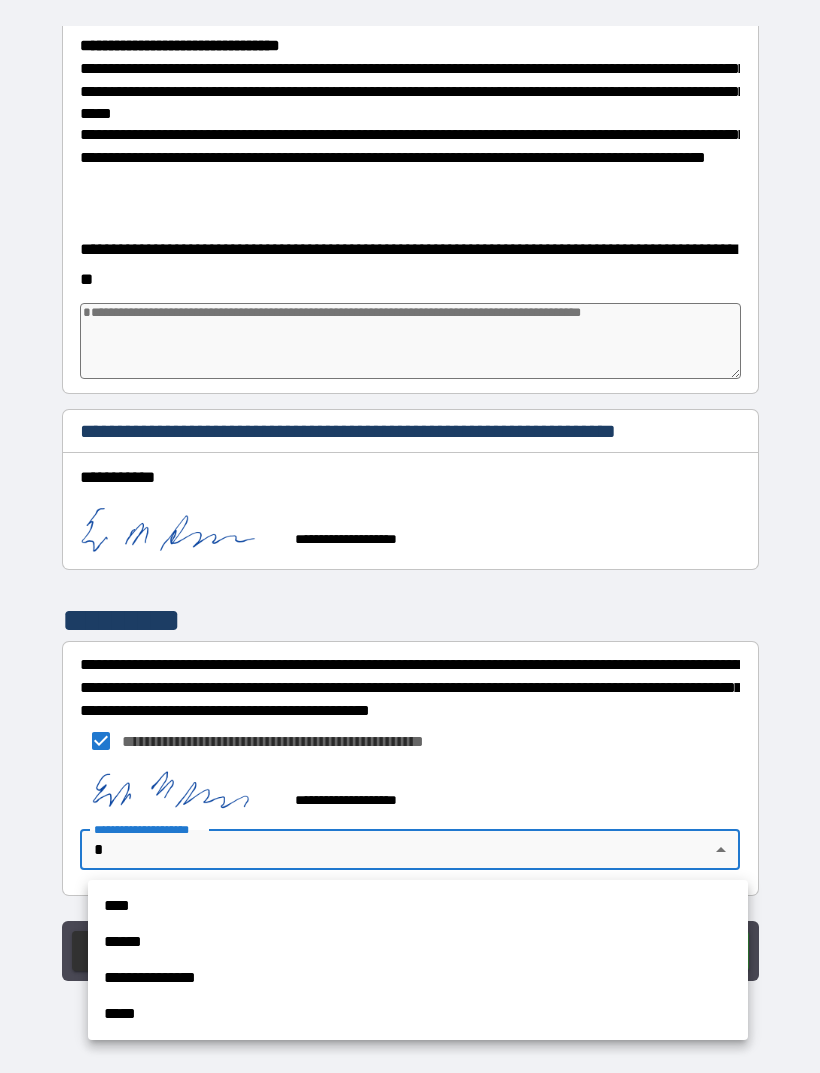 click on "****" at bounding box center [418, 906] 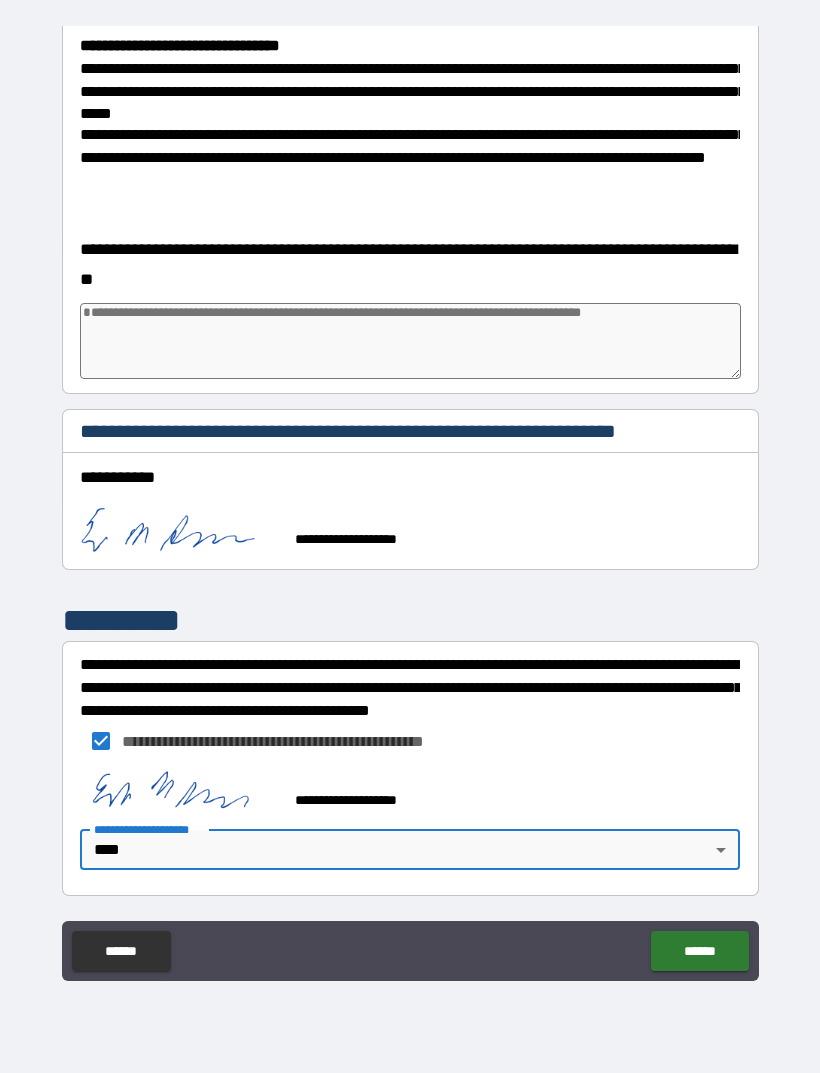 click on "******" at bounding box center (699, 951) 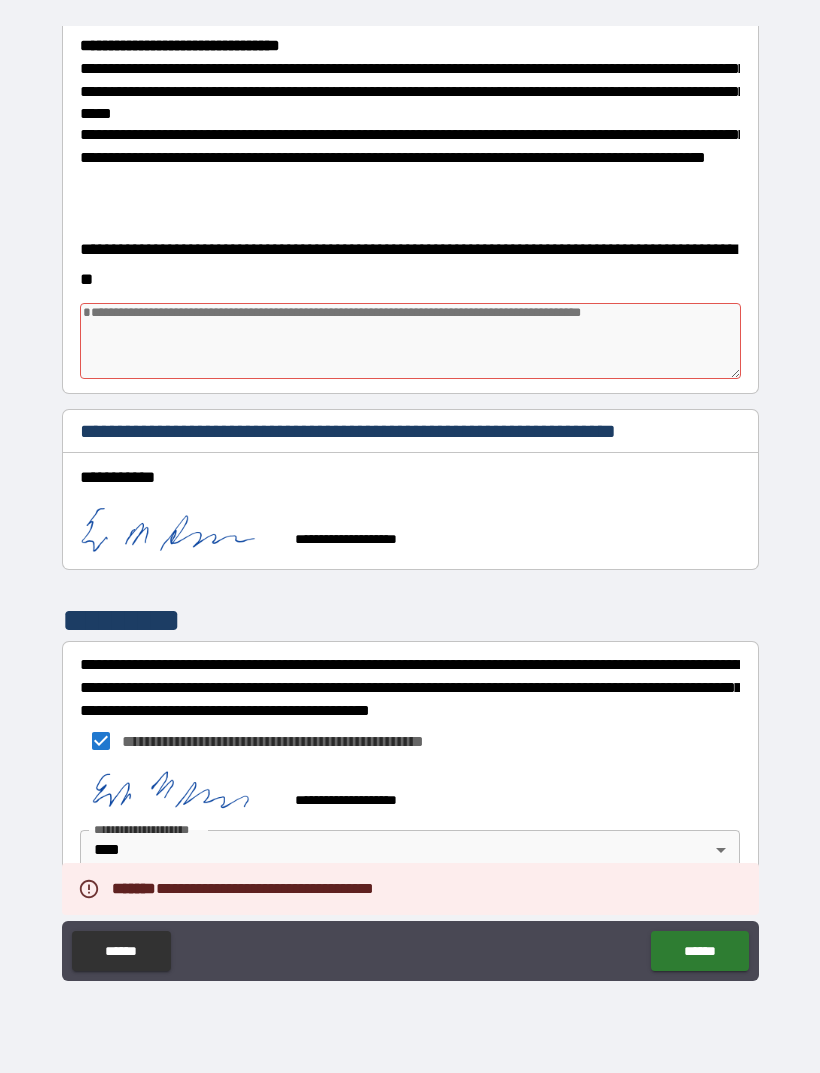 type on "*" 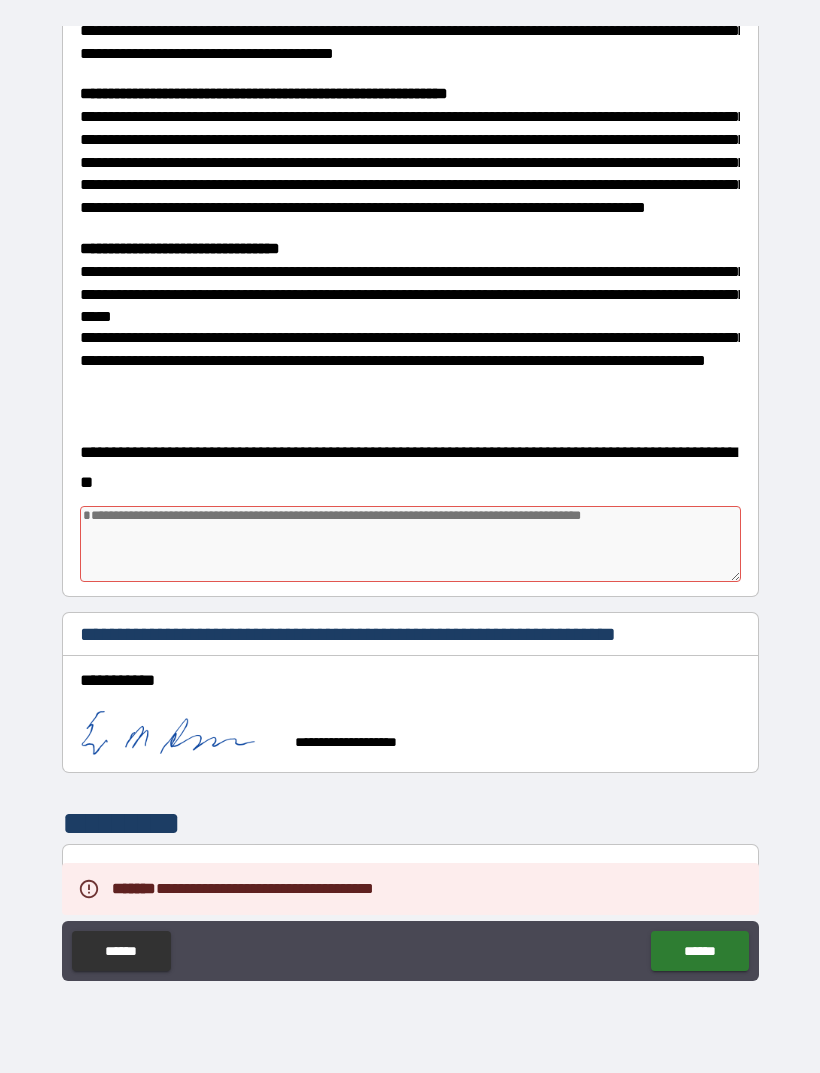 scroll, scrollTop: 4375, scrollLeft: 0, axis: vertical 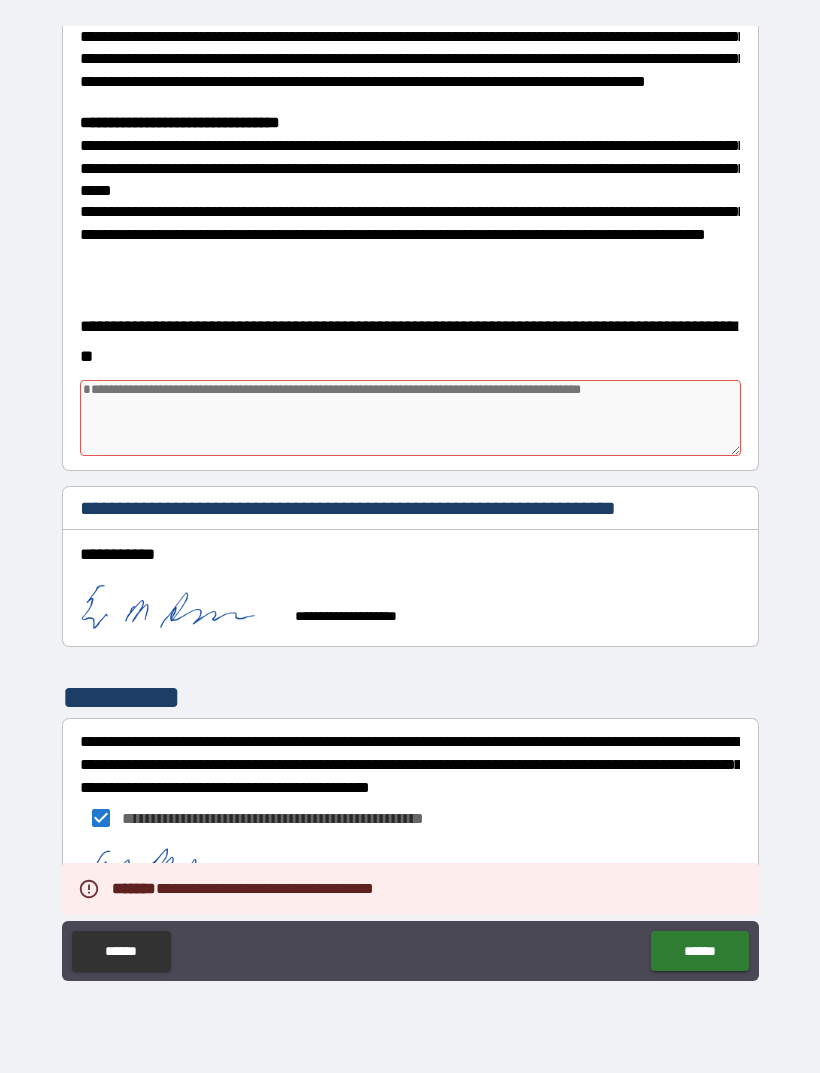 click at bounding box center [410, 418] 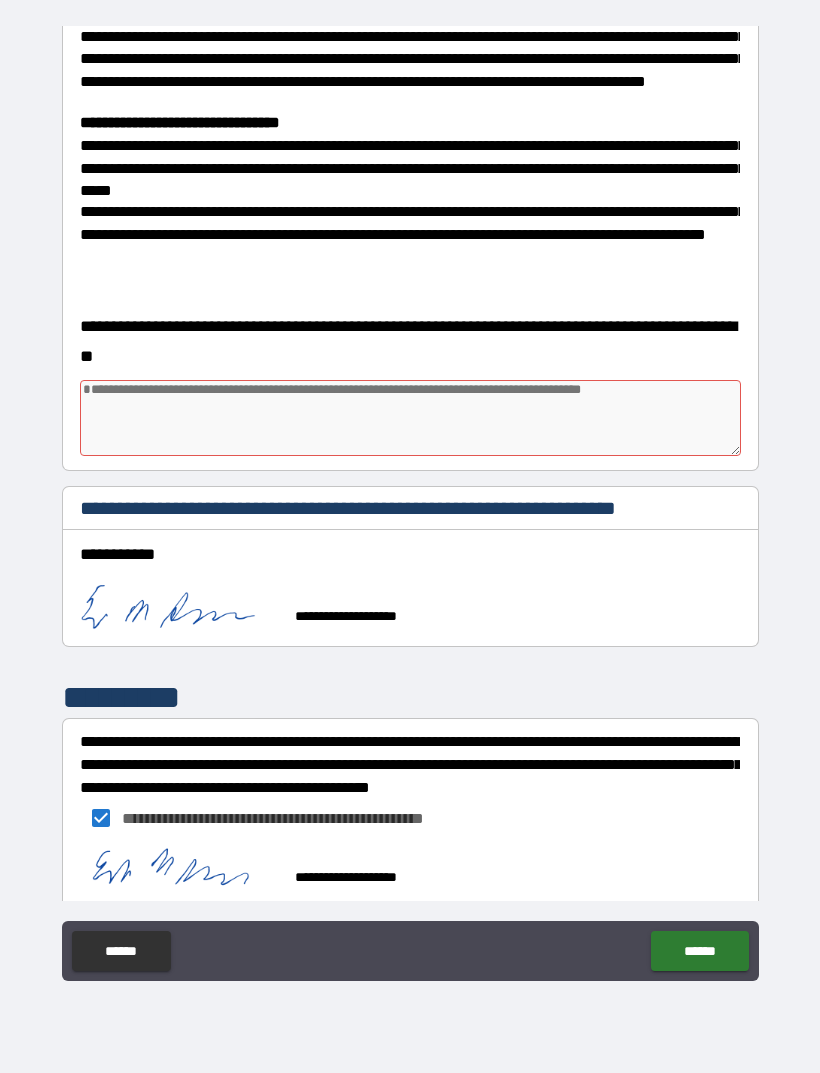 type on "*" 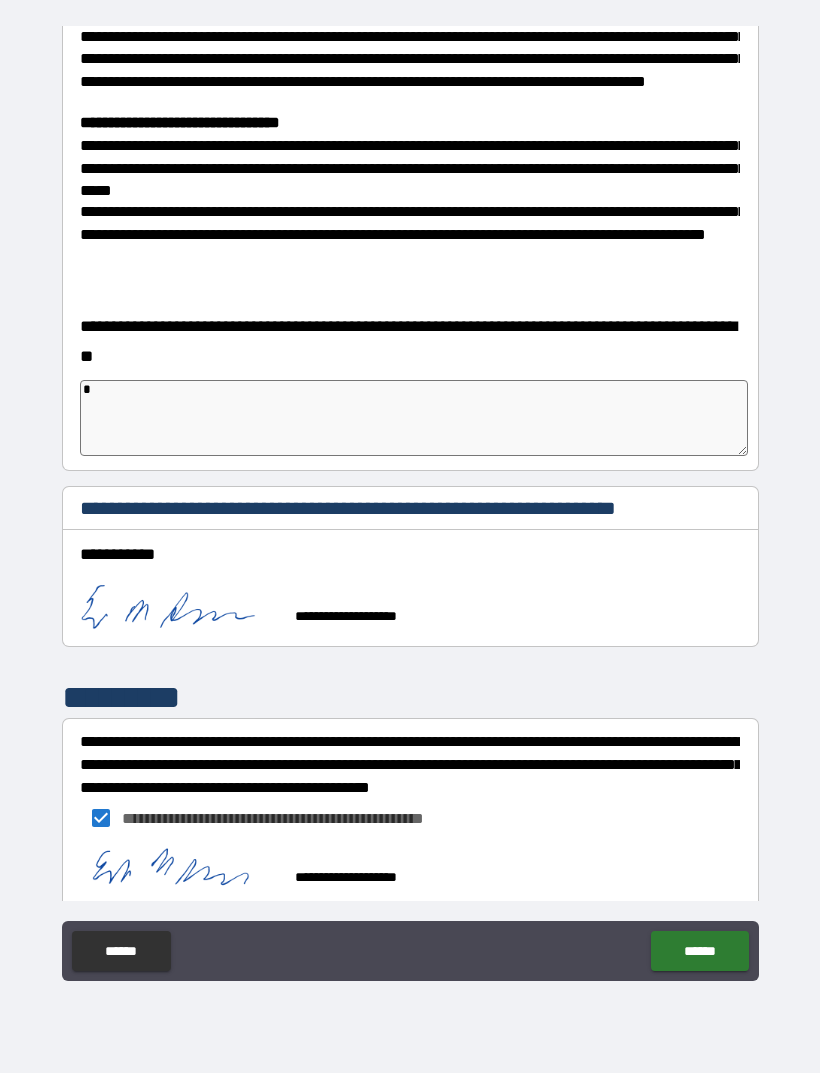 type on "*" 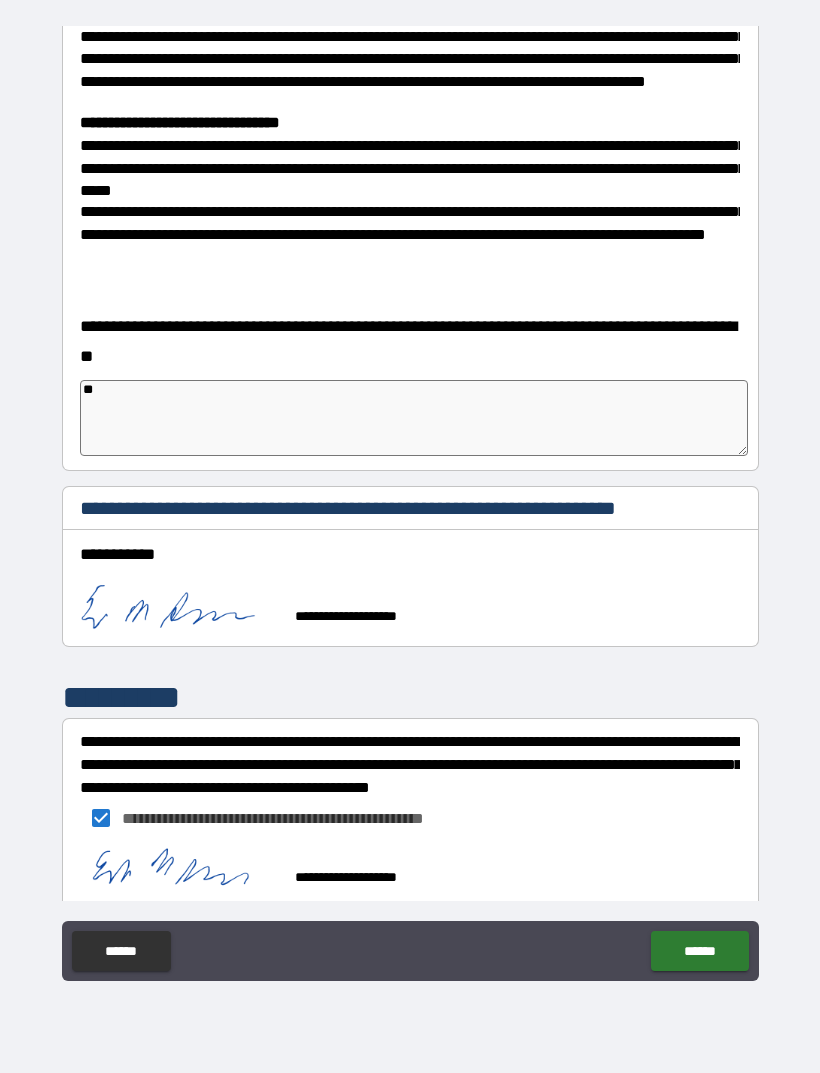 type on "*" 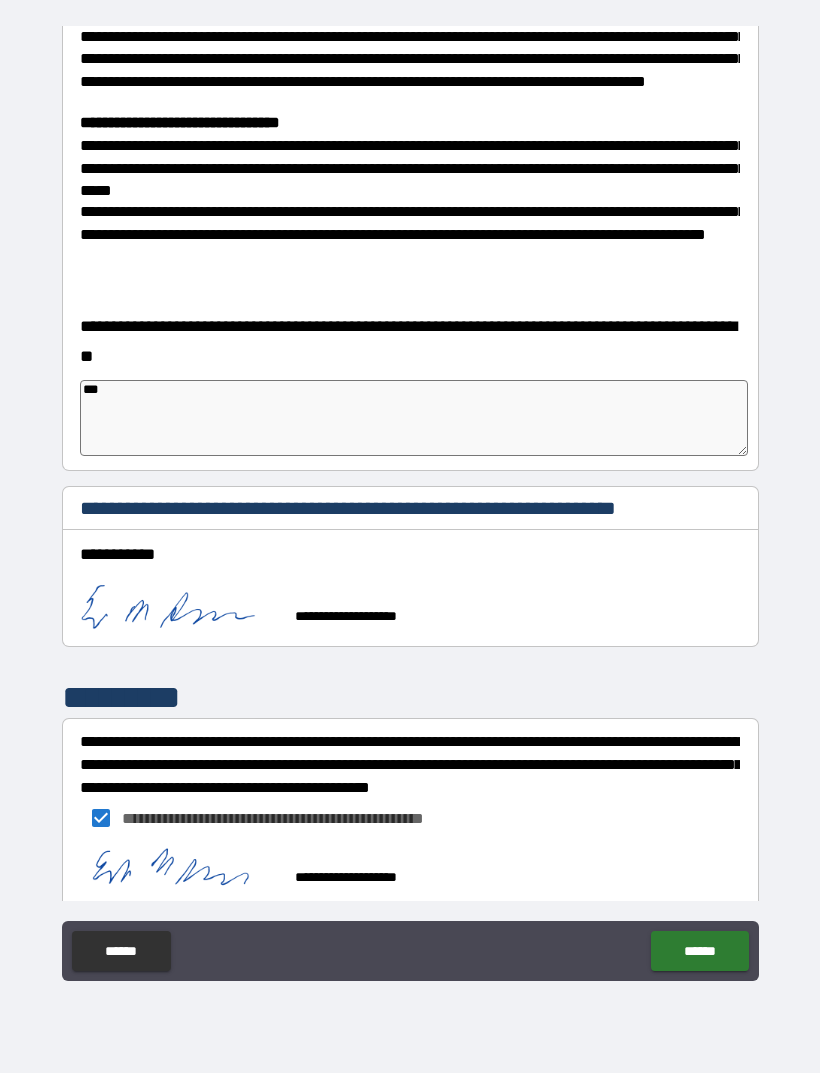 type on "*" 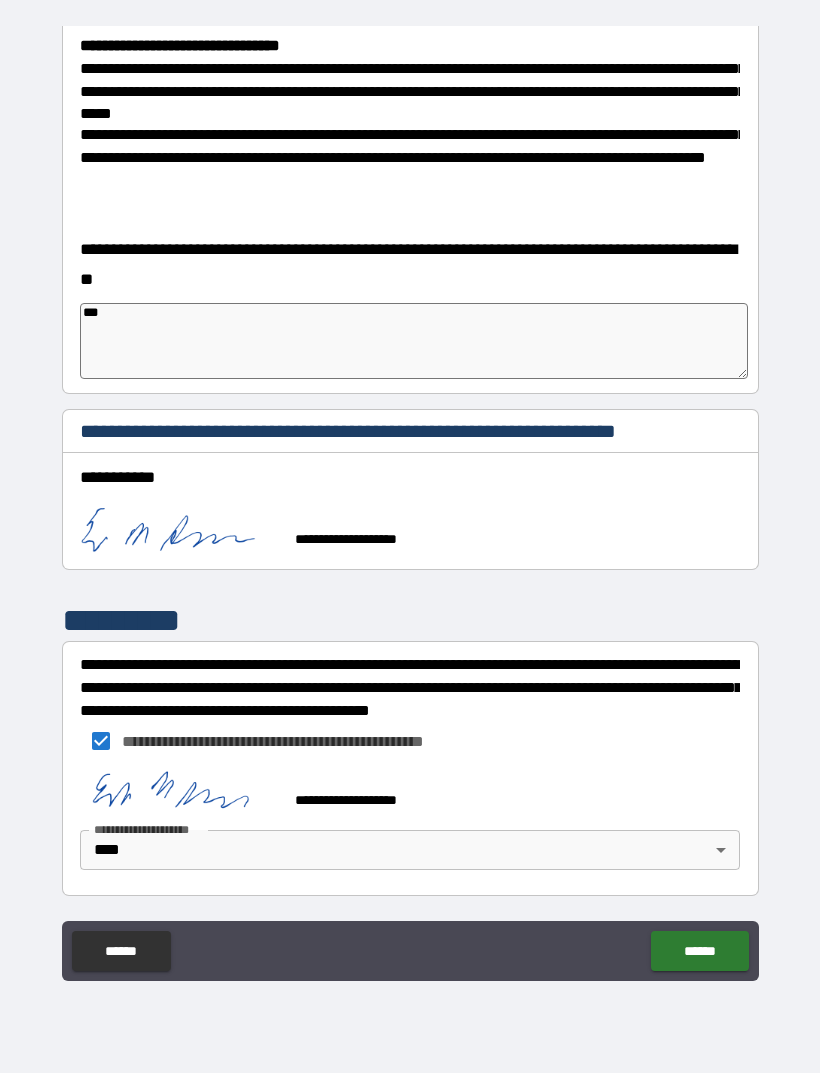 scroll, scrollTop: 4473, scrollLeft: 0, axis: vertical 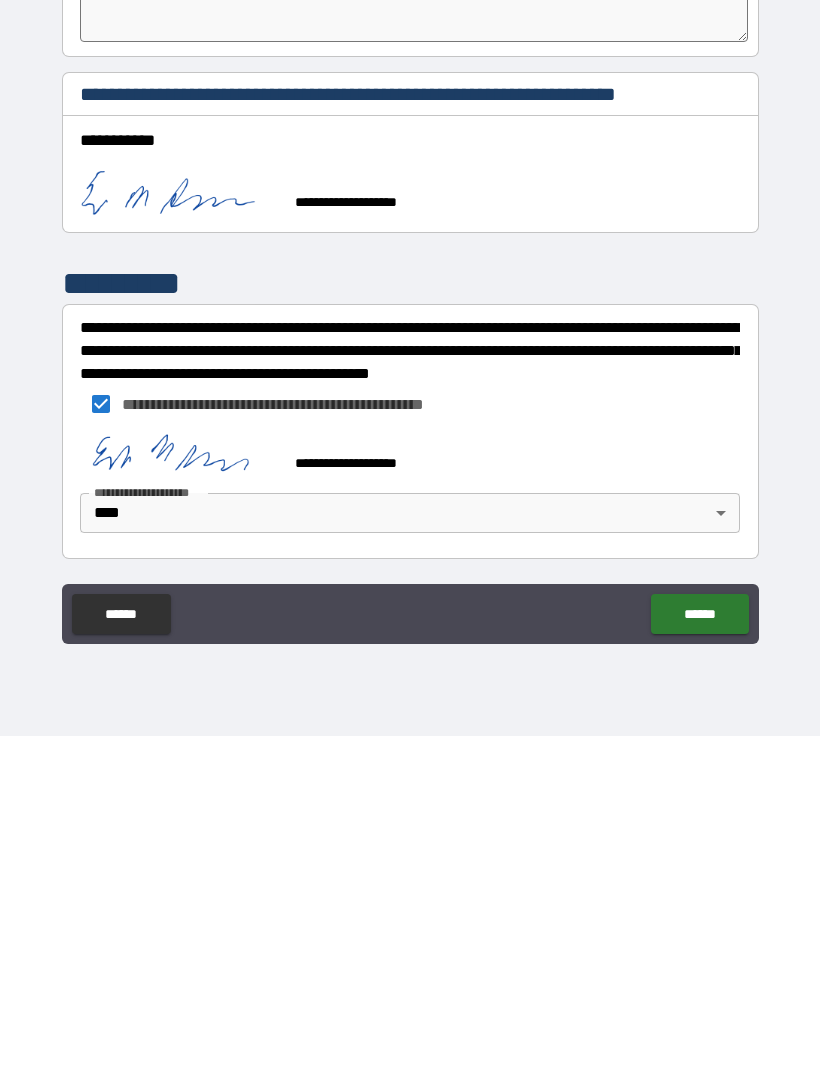 click on "******" at bounding box center (699, 951) 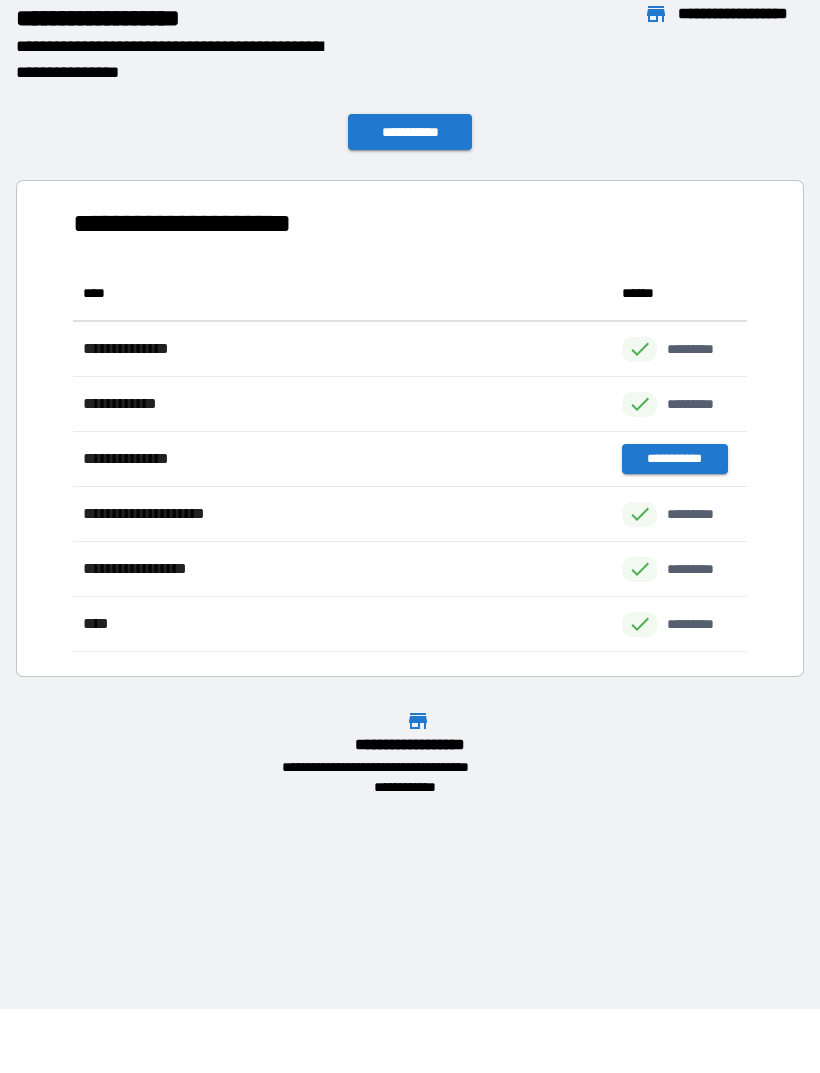 scroll, scrollTop: 1, scrollLeft: 1, axis: both 